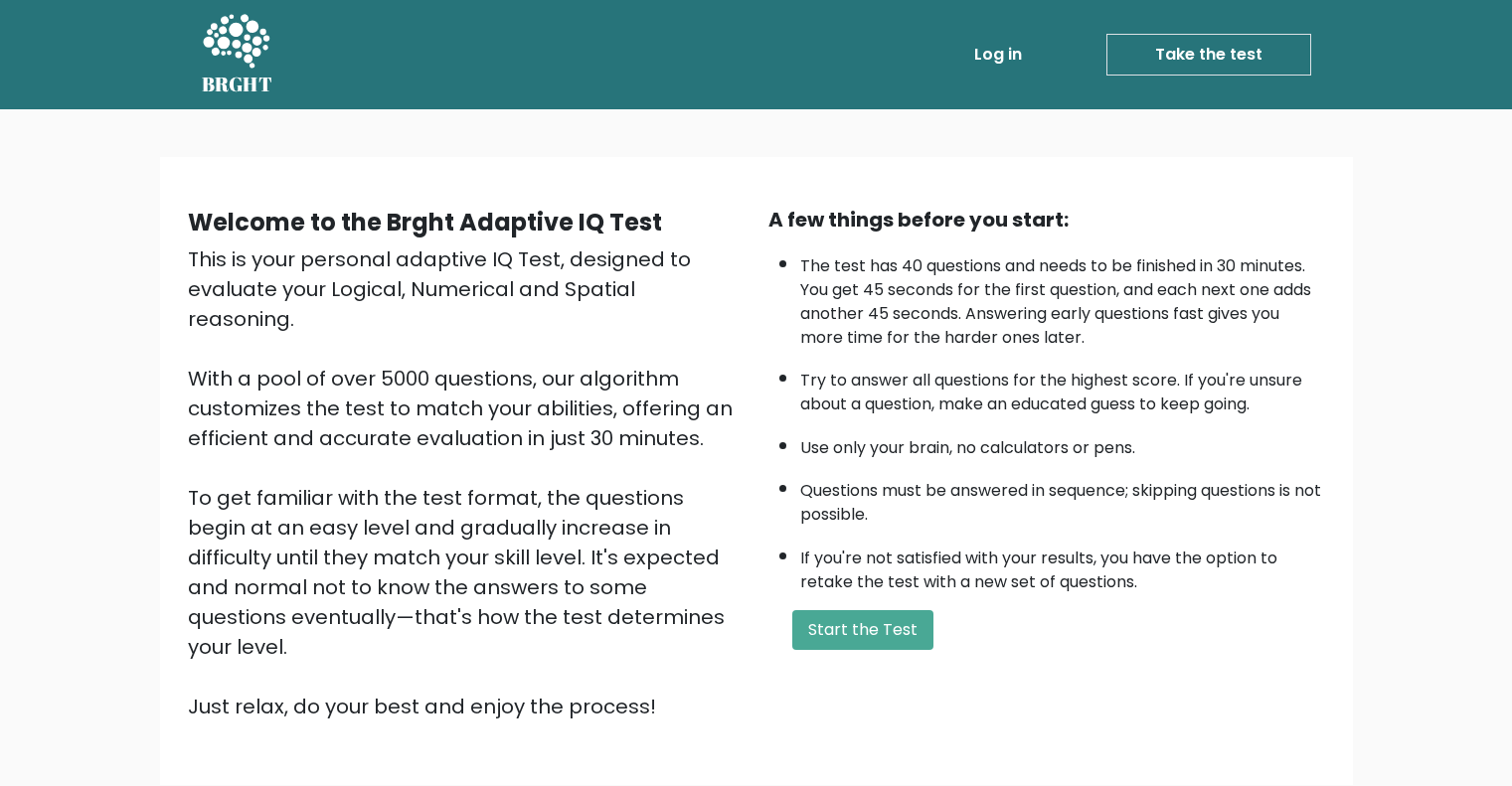 scroll, scrollTop: 0, scrollLeft: 0, axis: both 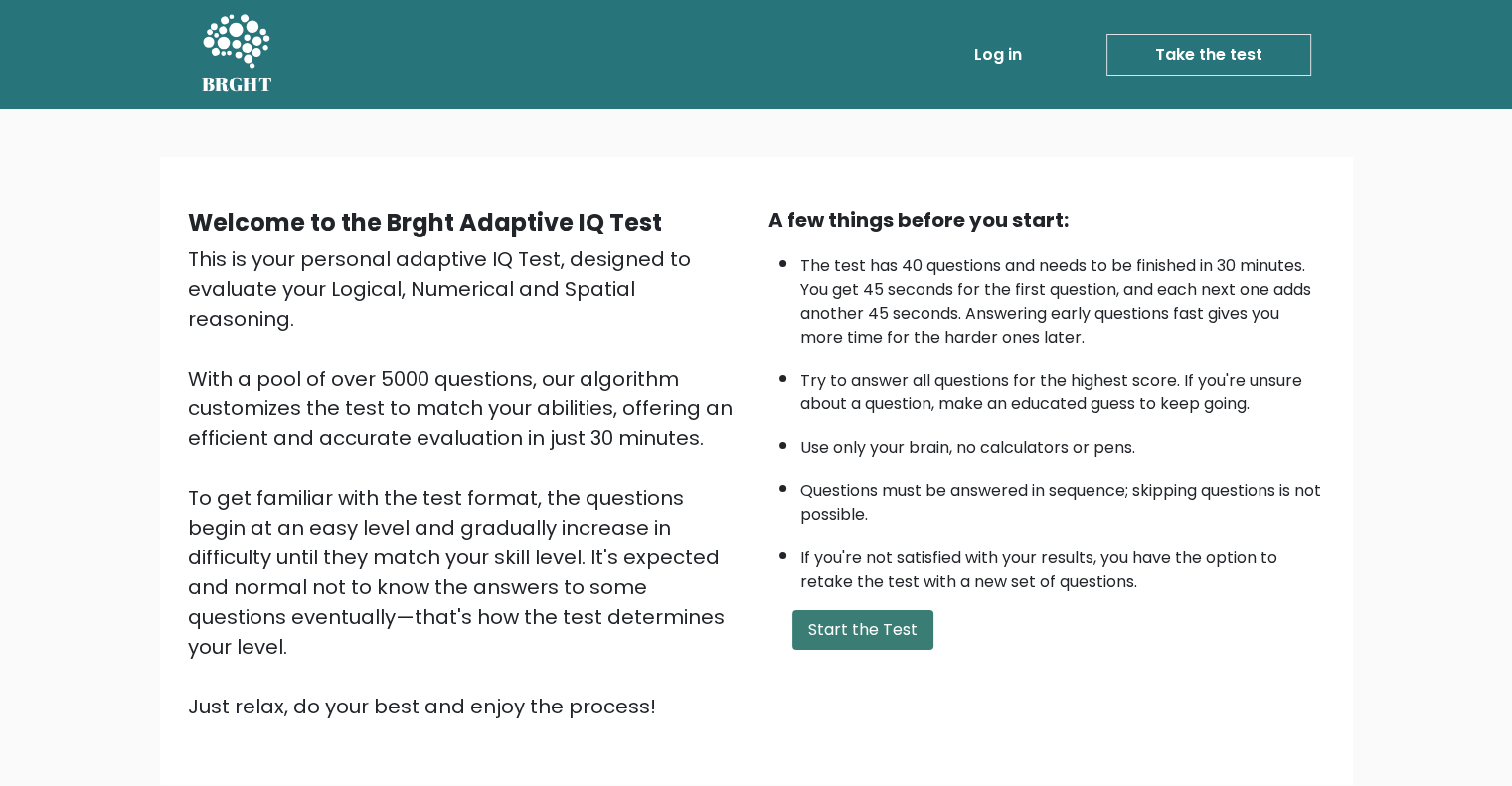 click on "Start the Test" at bounding box center [863, 630] 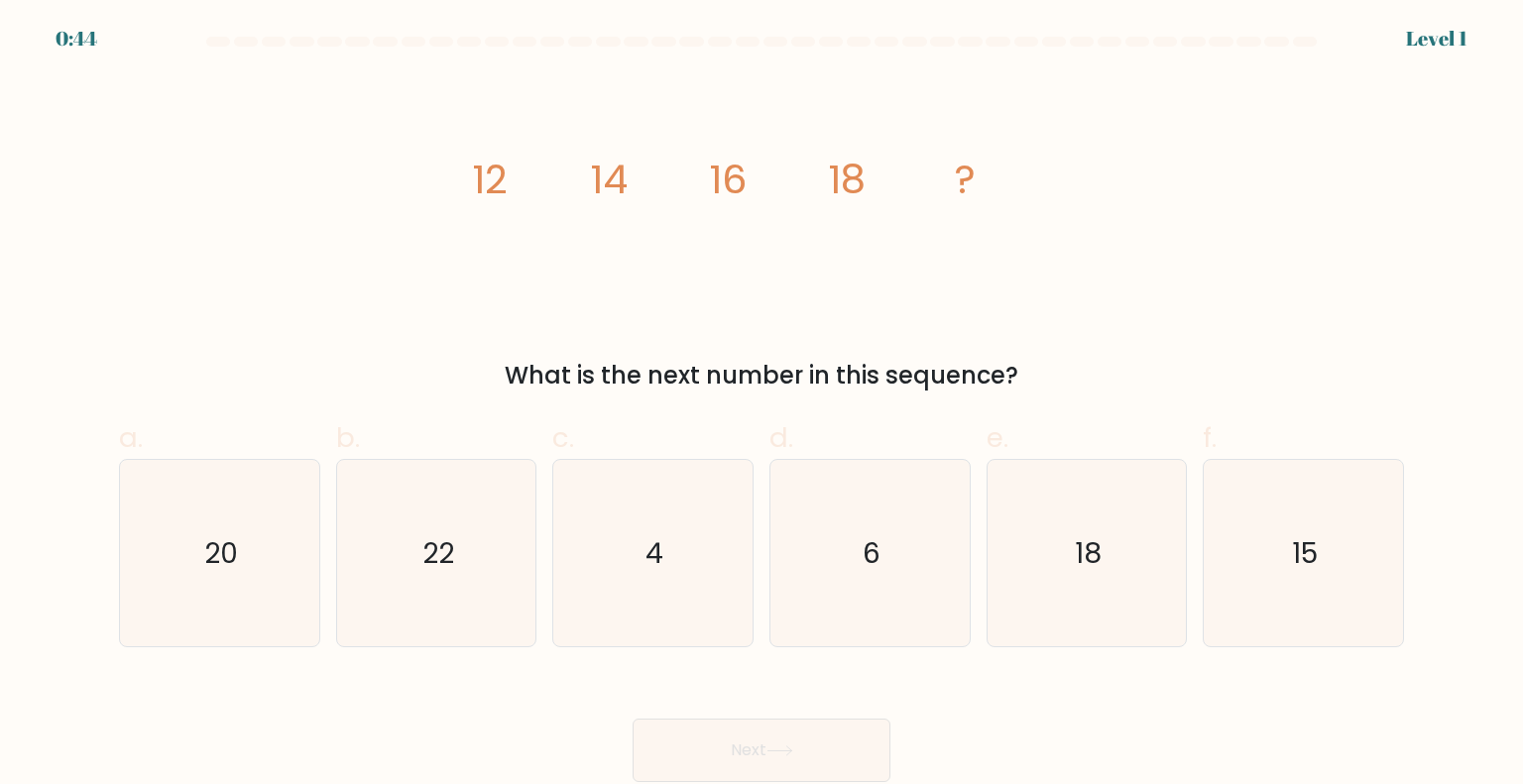 scroll, scrollTop: 0, scrollLeft: 0, axis: both 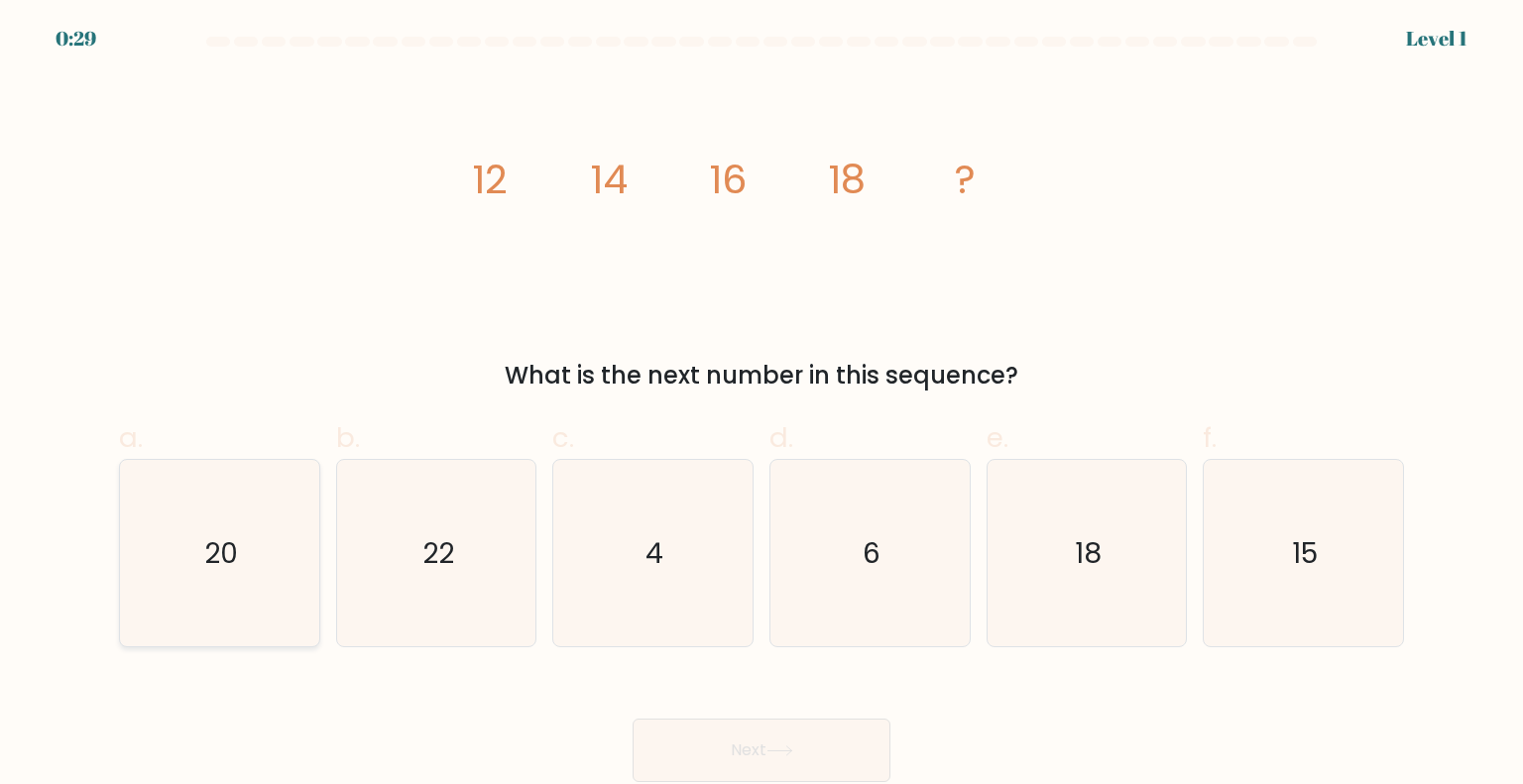 click on "20" at bounding box center [219, 553] 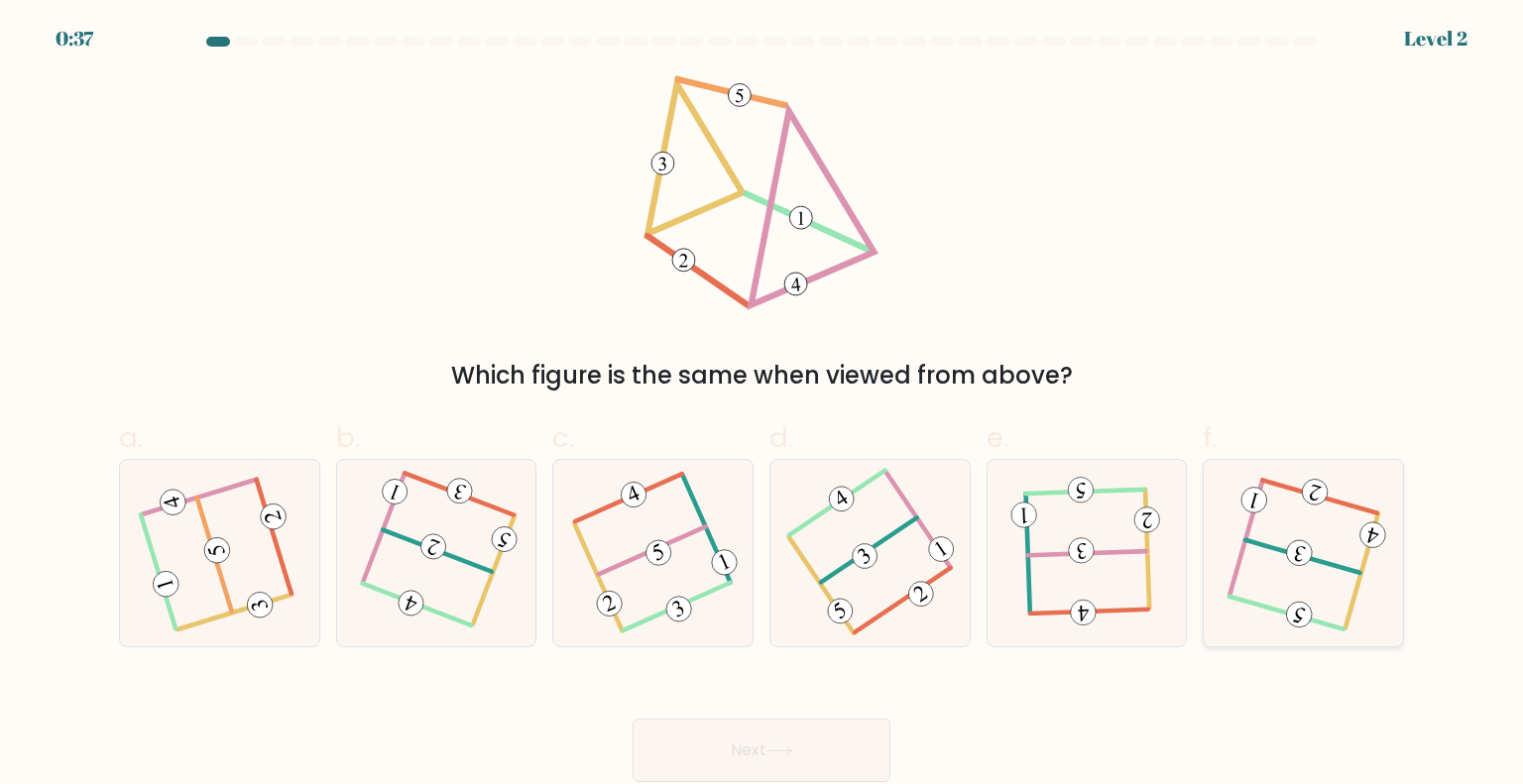 click at bounding box center (1303, 552) 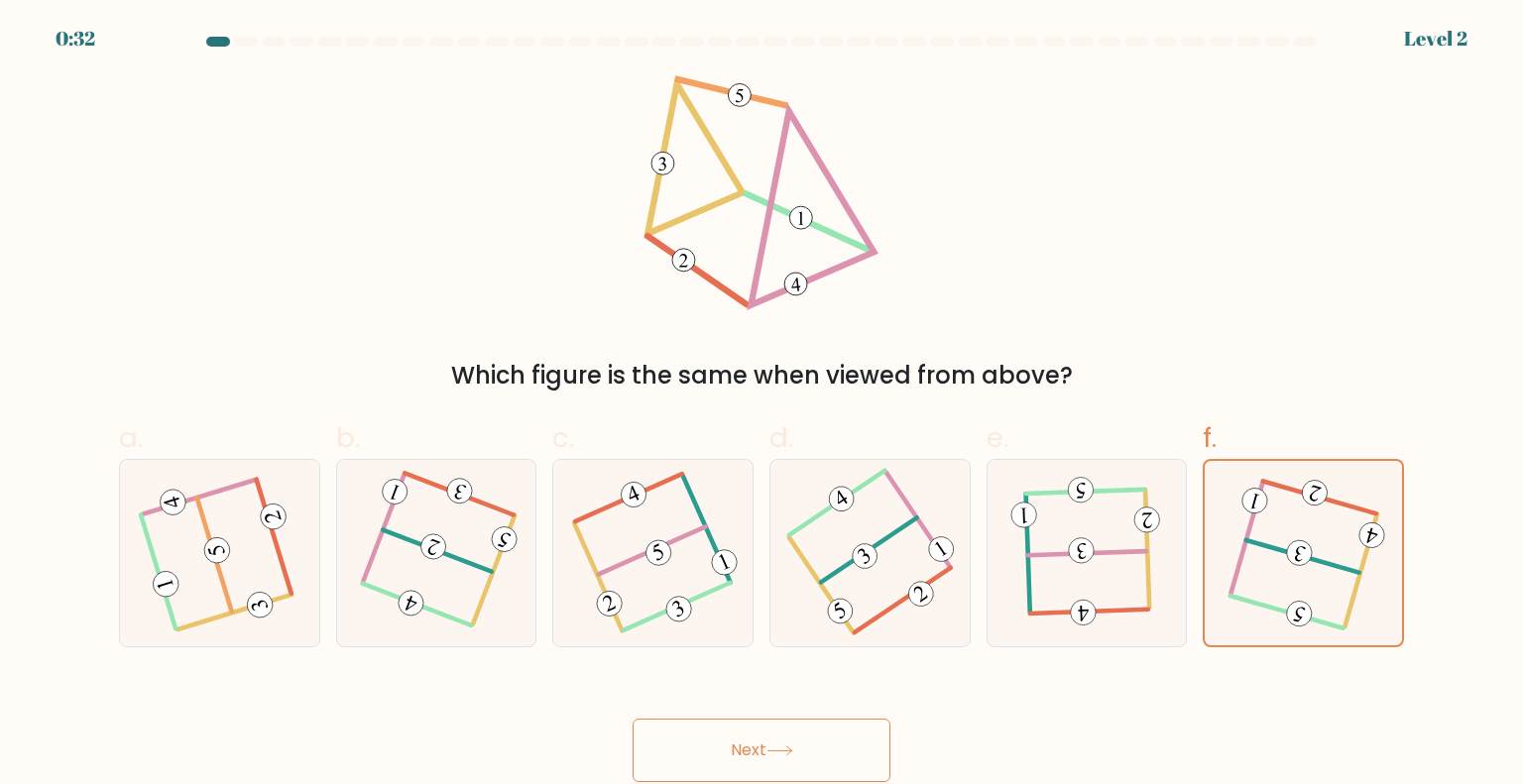 click on "Next" at bounding box center (762, 750) 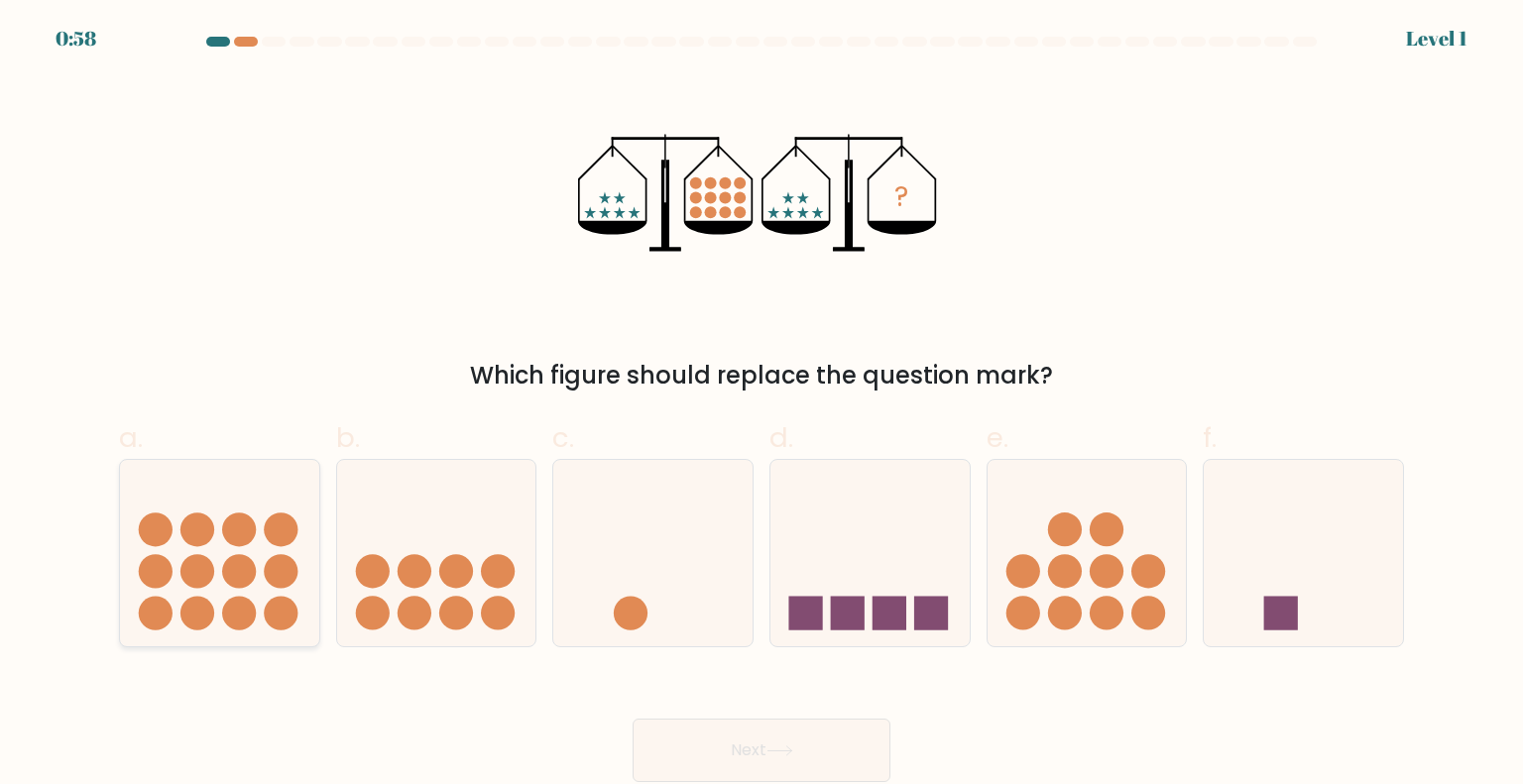 click at bounding box center [219, 553] 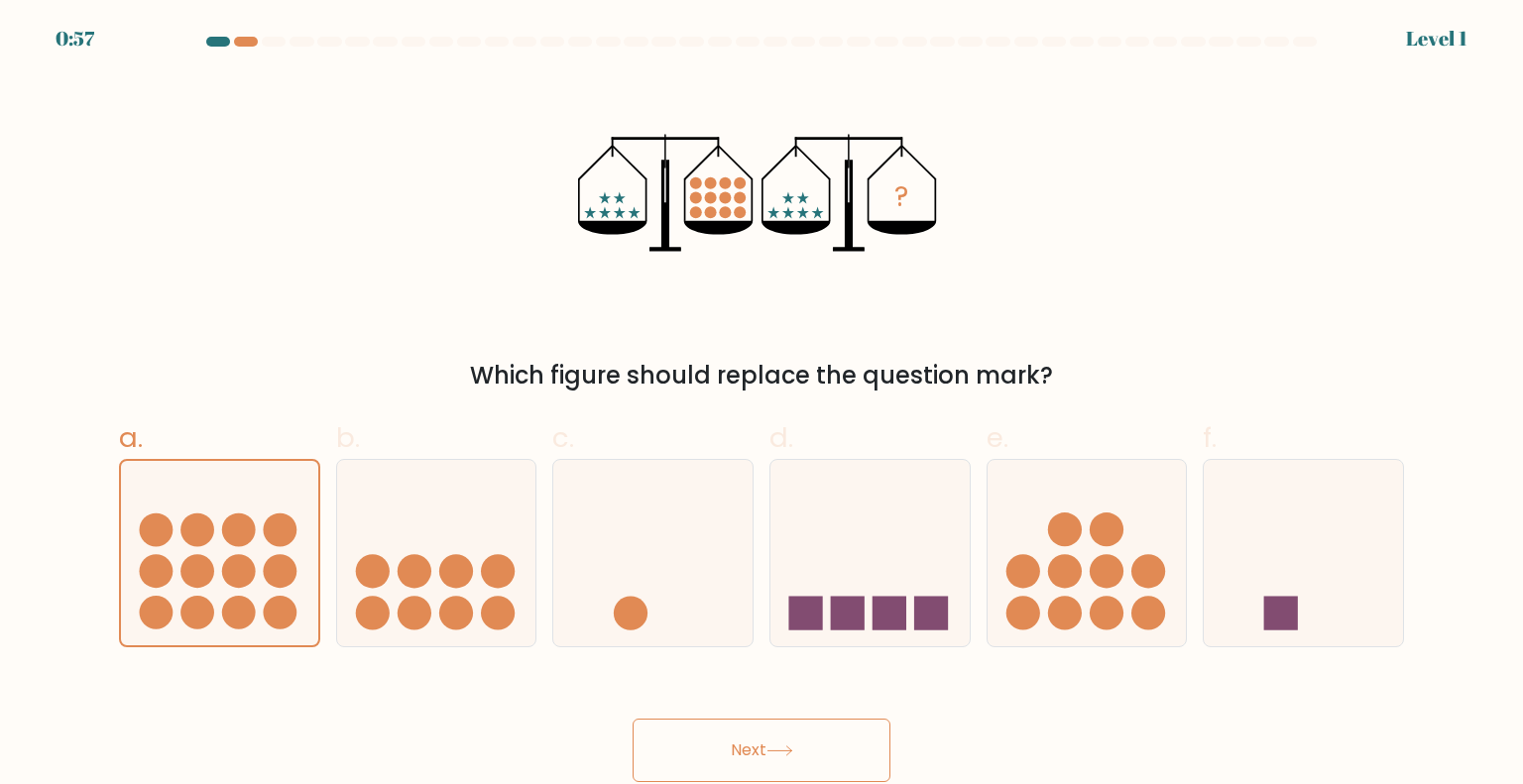 click on "Next" at bounding box center [762, 750] 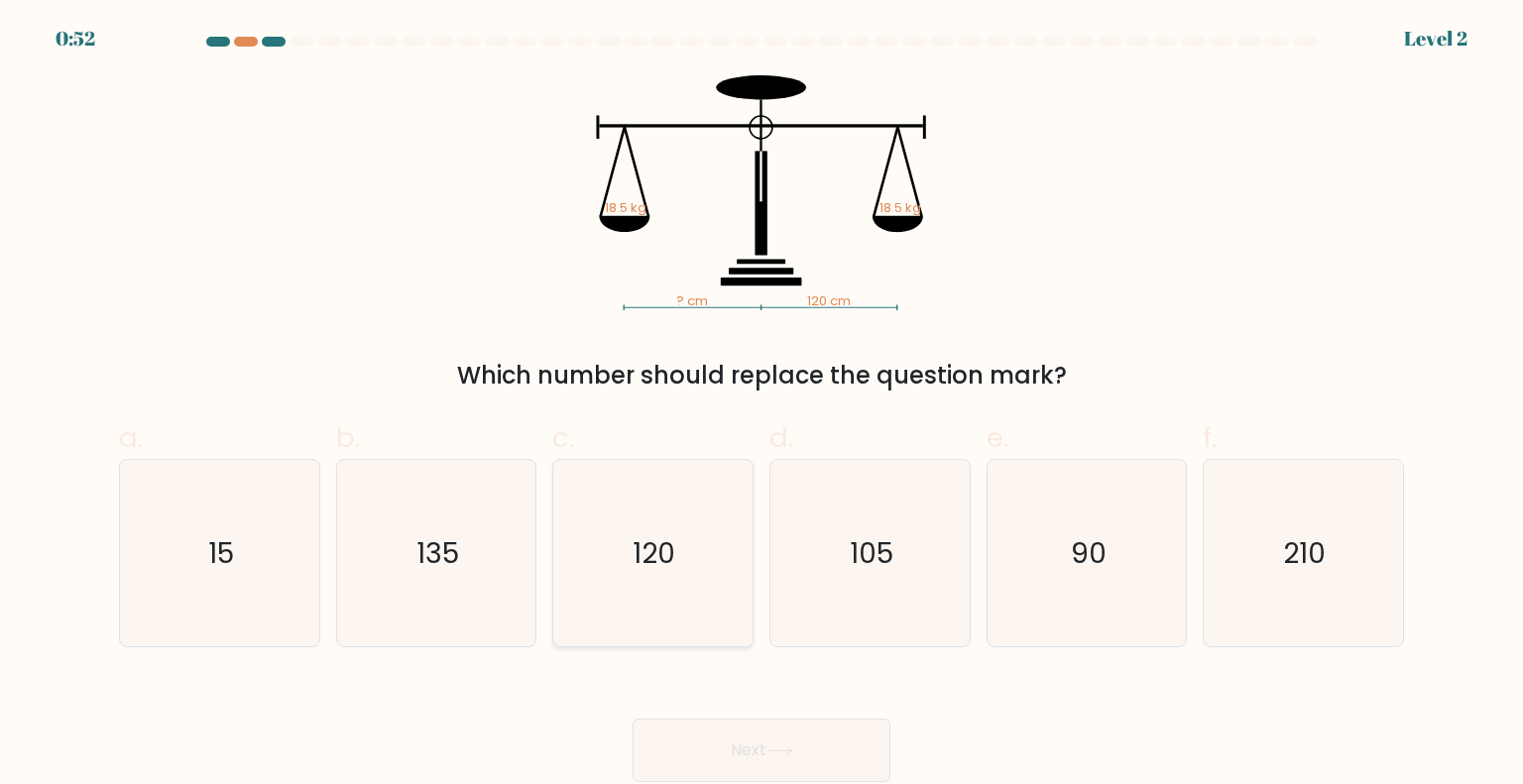 click on "120" at bounding box center (654, 552) 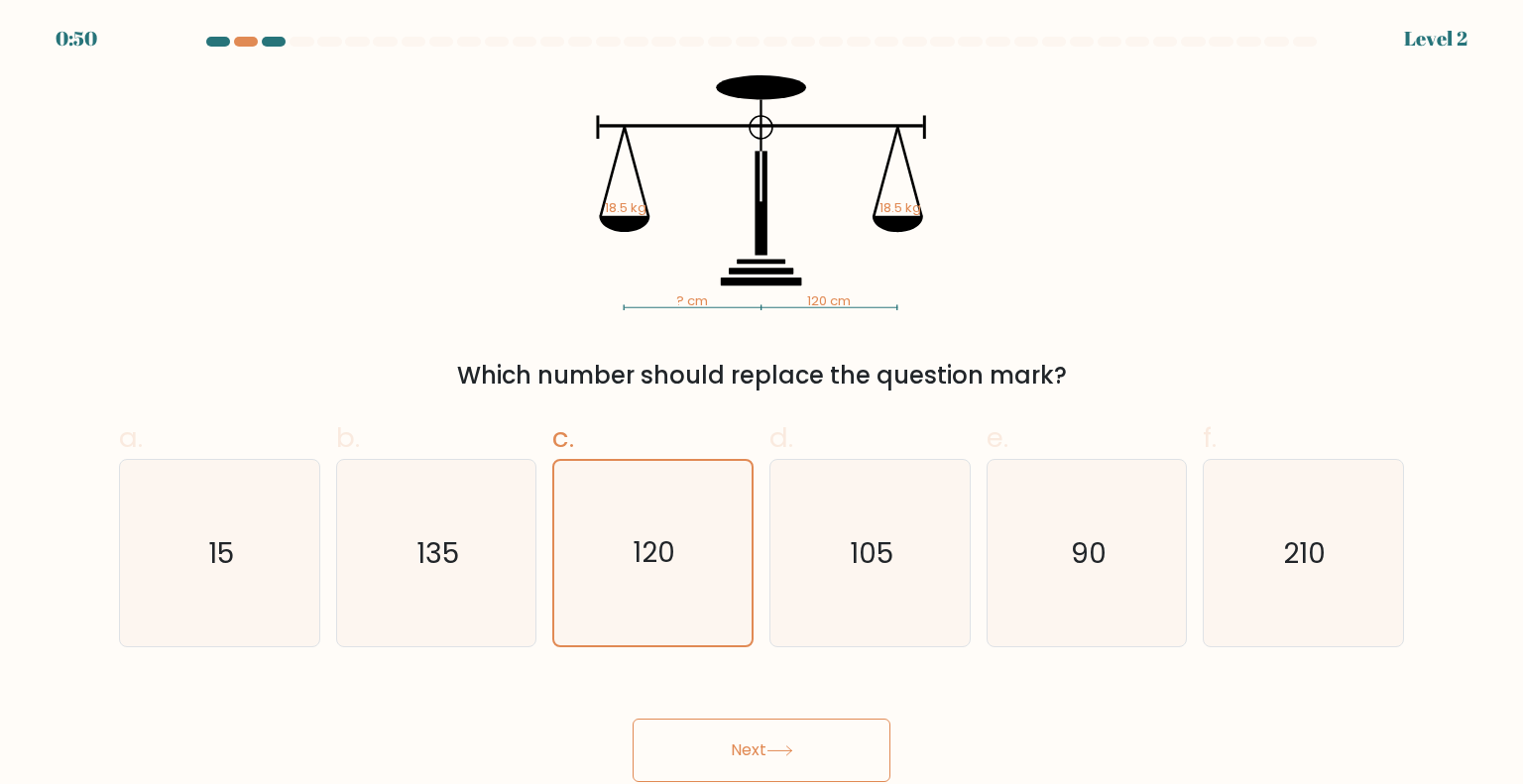 click on "Next" at bounding box center (762, 750) 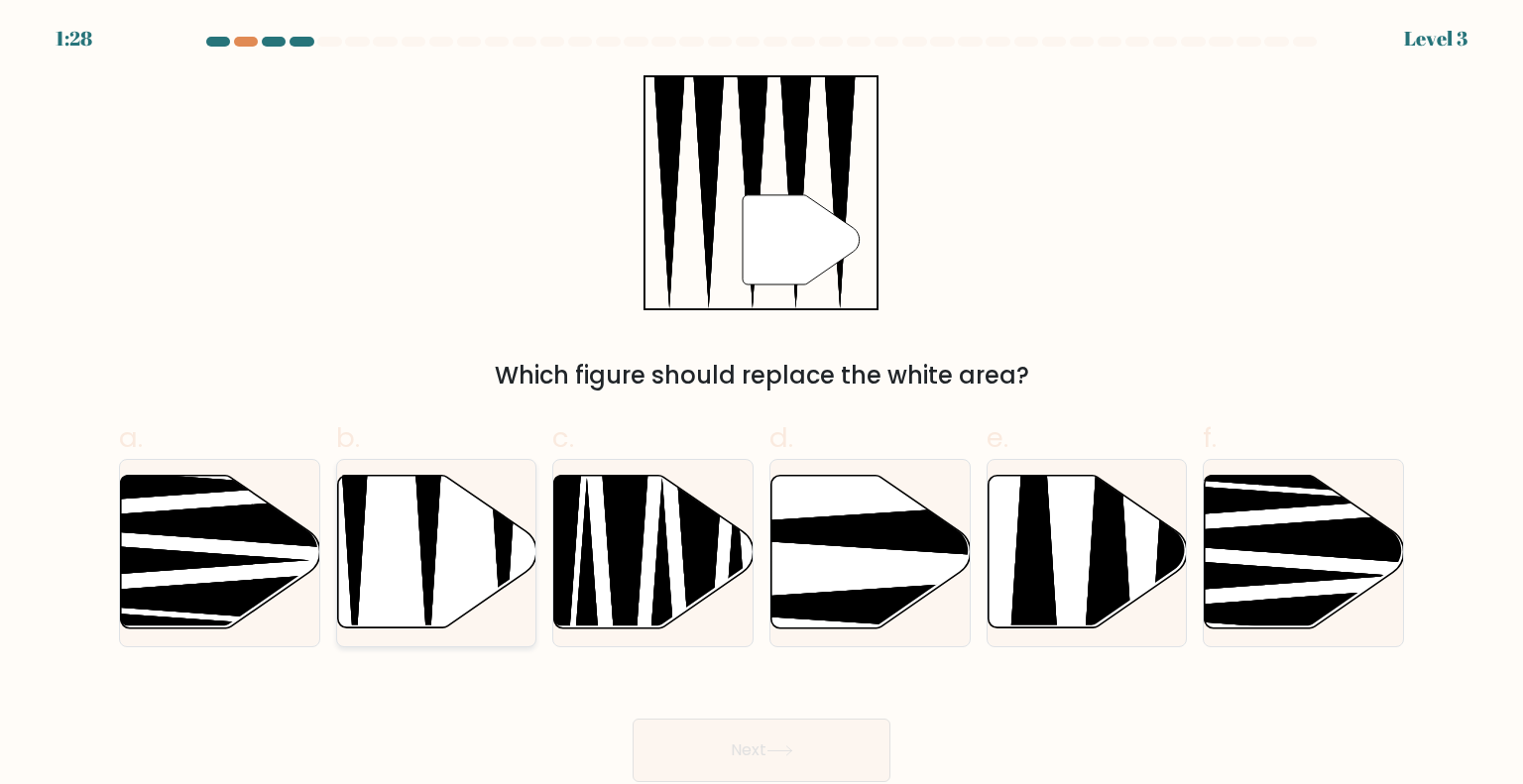 click at bounding box center (436, 552) 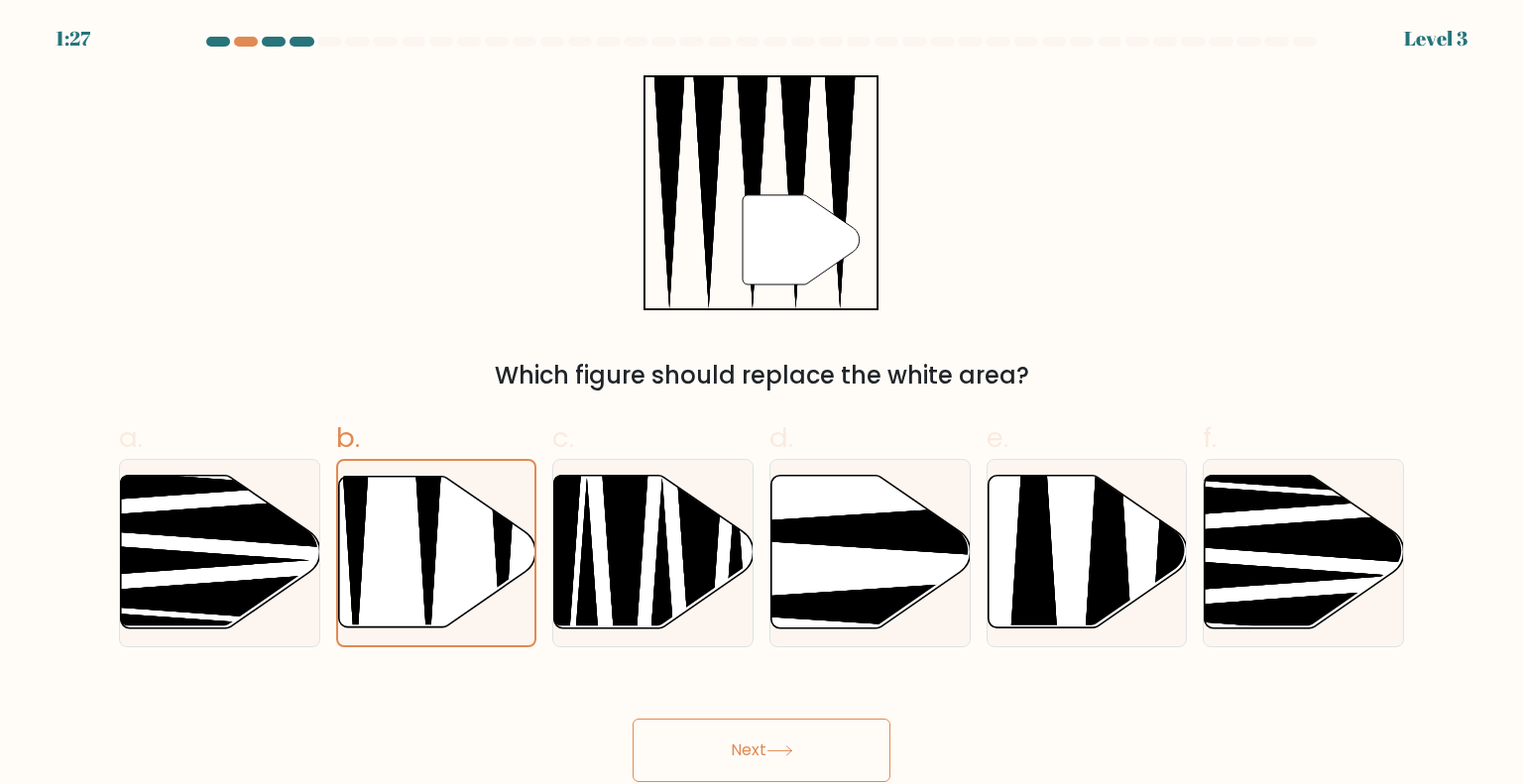 click on "Next" at bounding box center [762, 750] 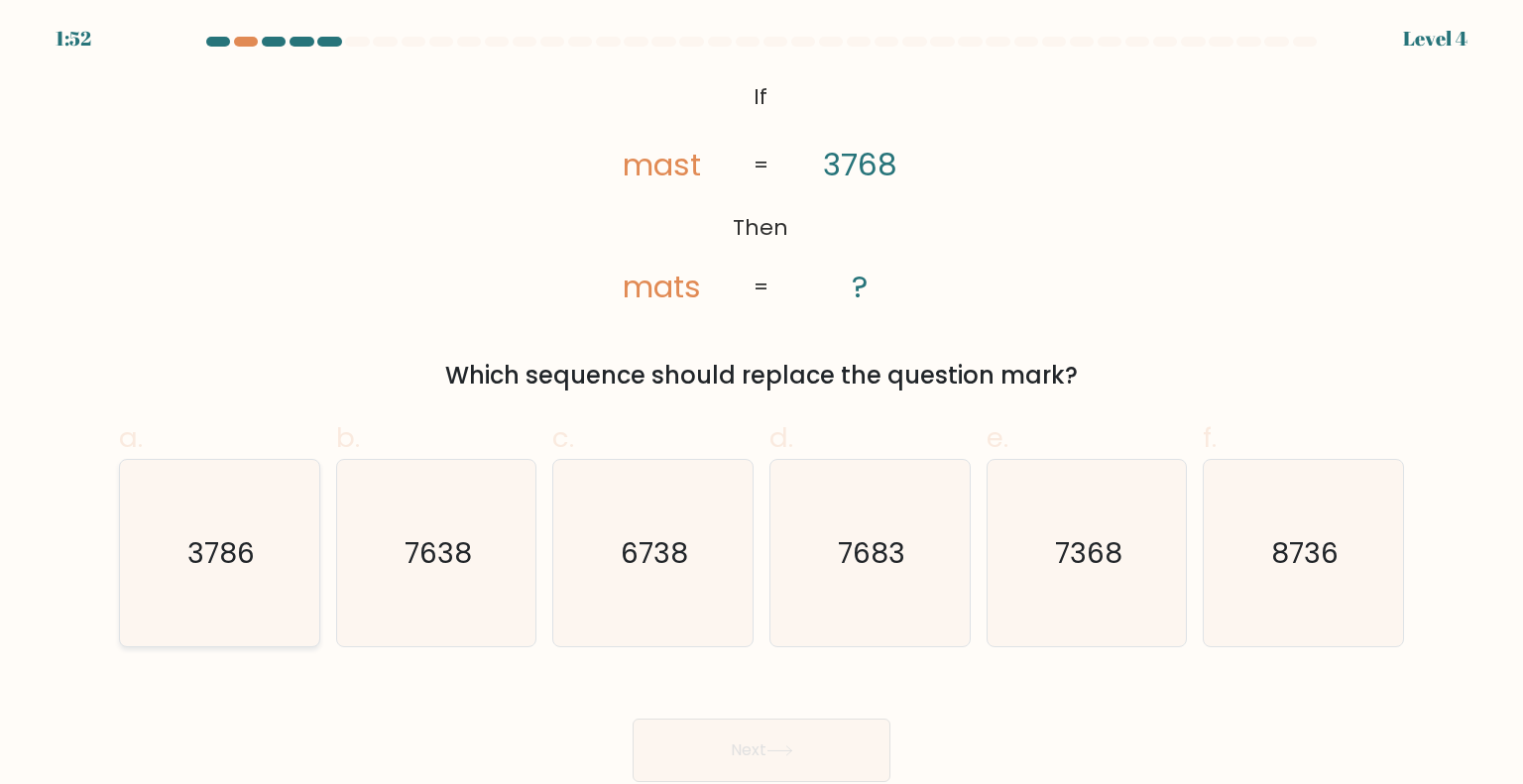 click on "3786" at bounding box center [219, 553] 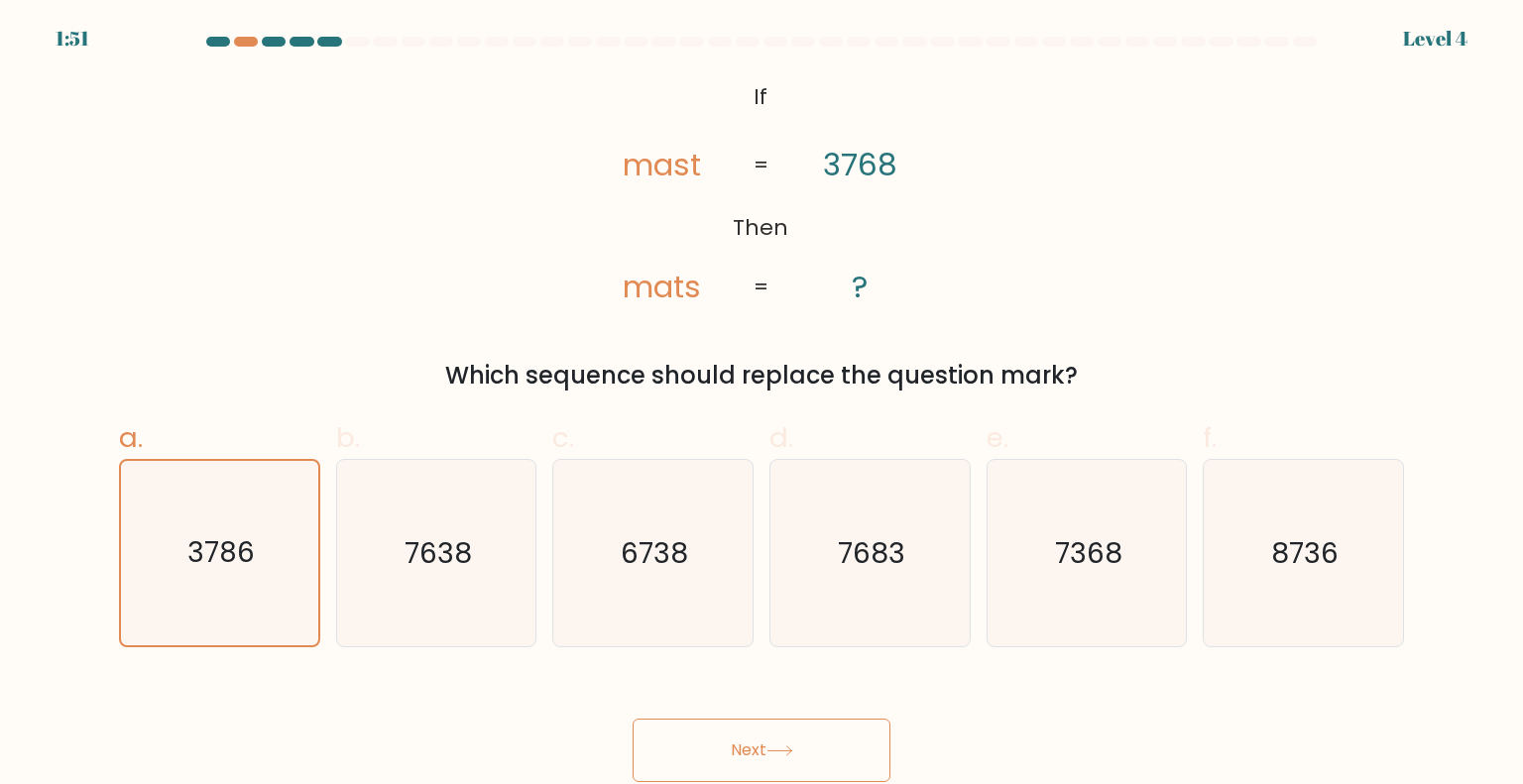 click on "Next" at bounding box center [762, 750] 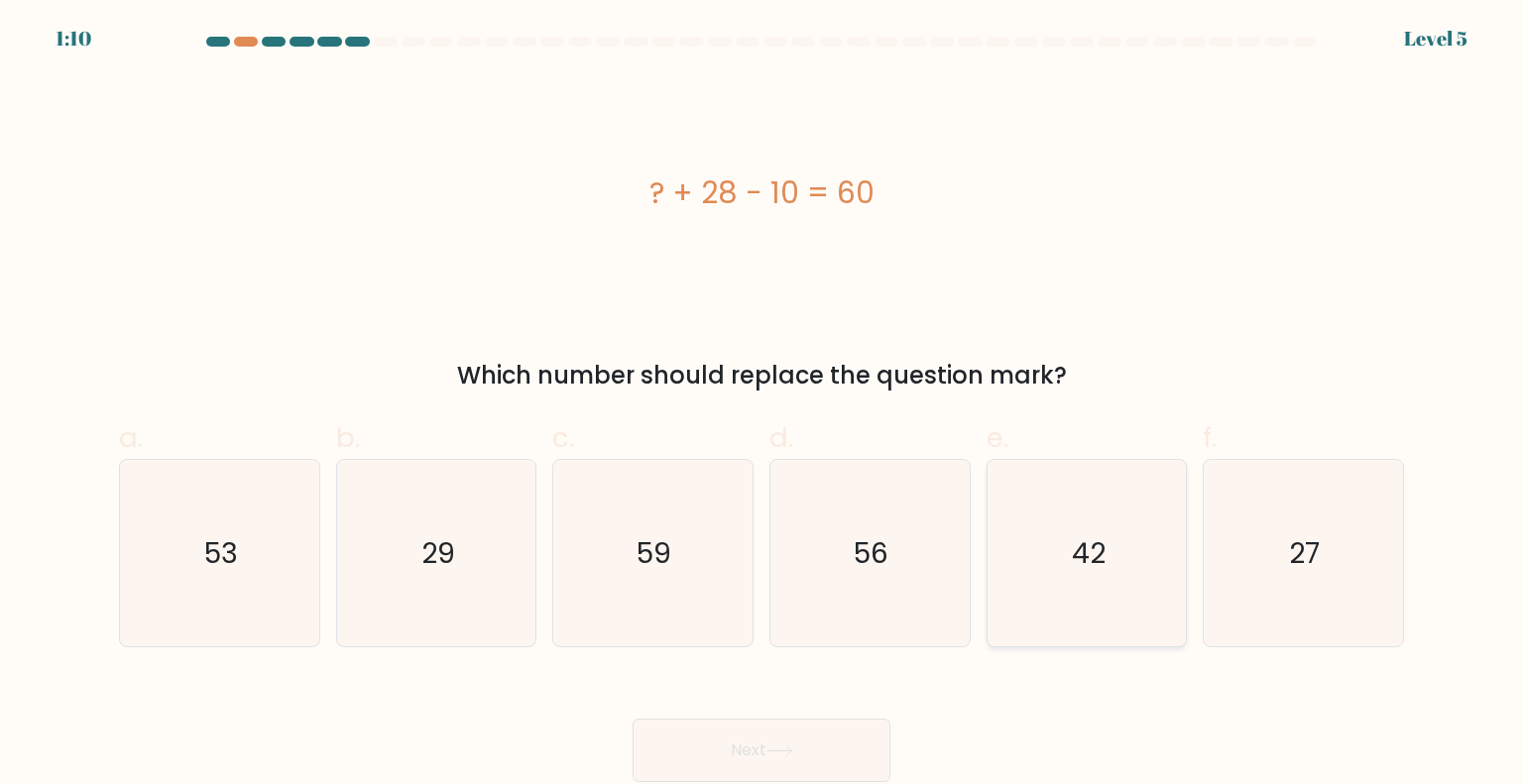 click on "42" at bounding box center (1087, 553) 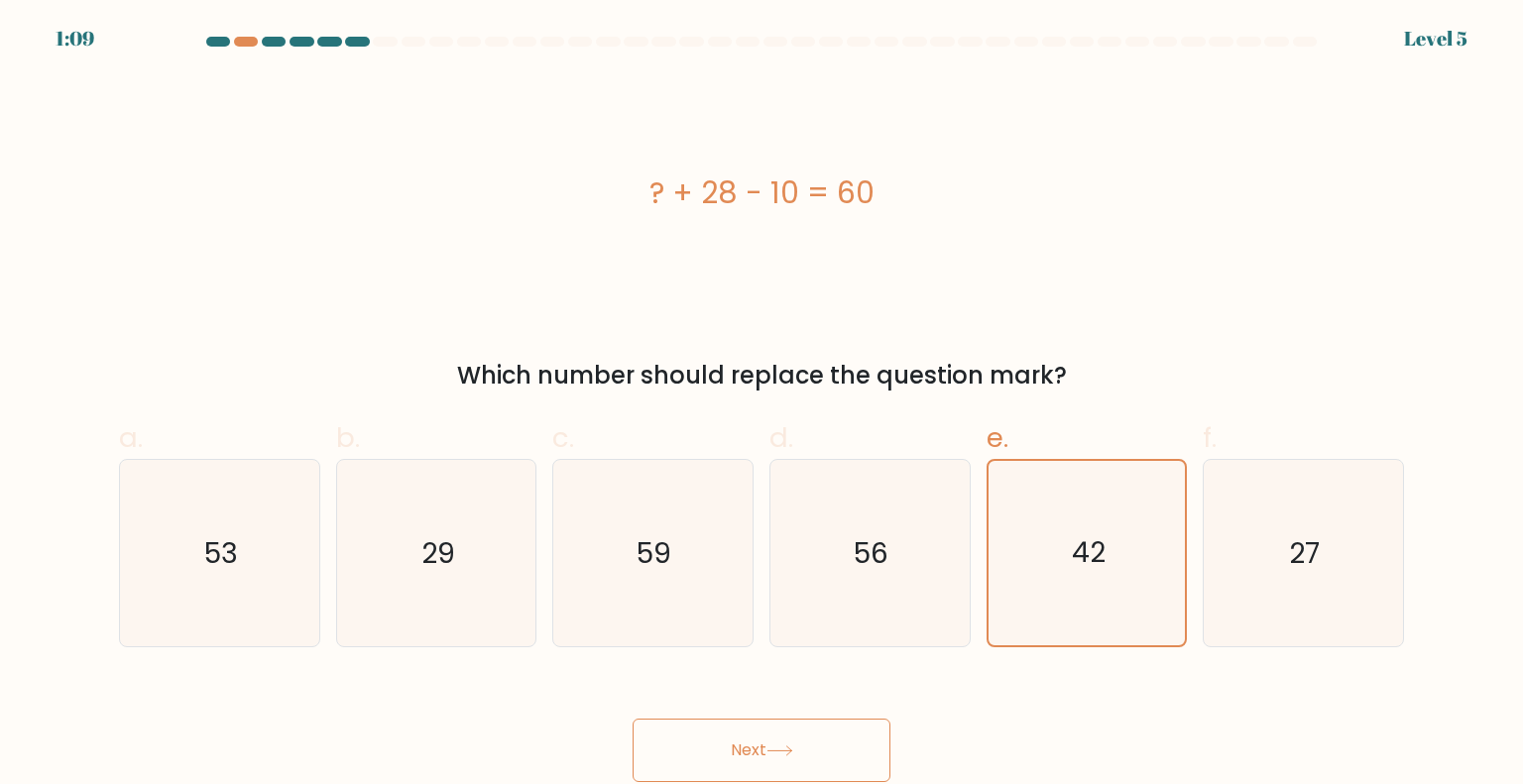 click on "Next" at bounding box center (762, 750) 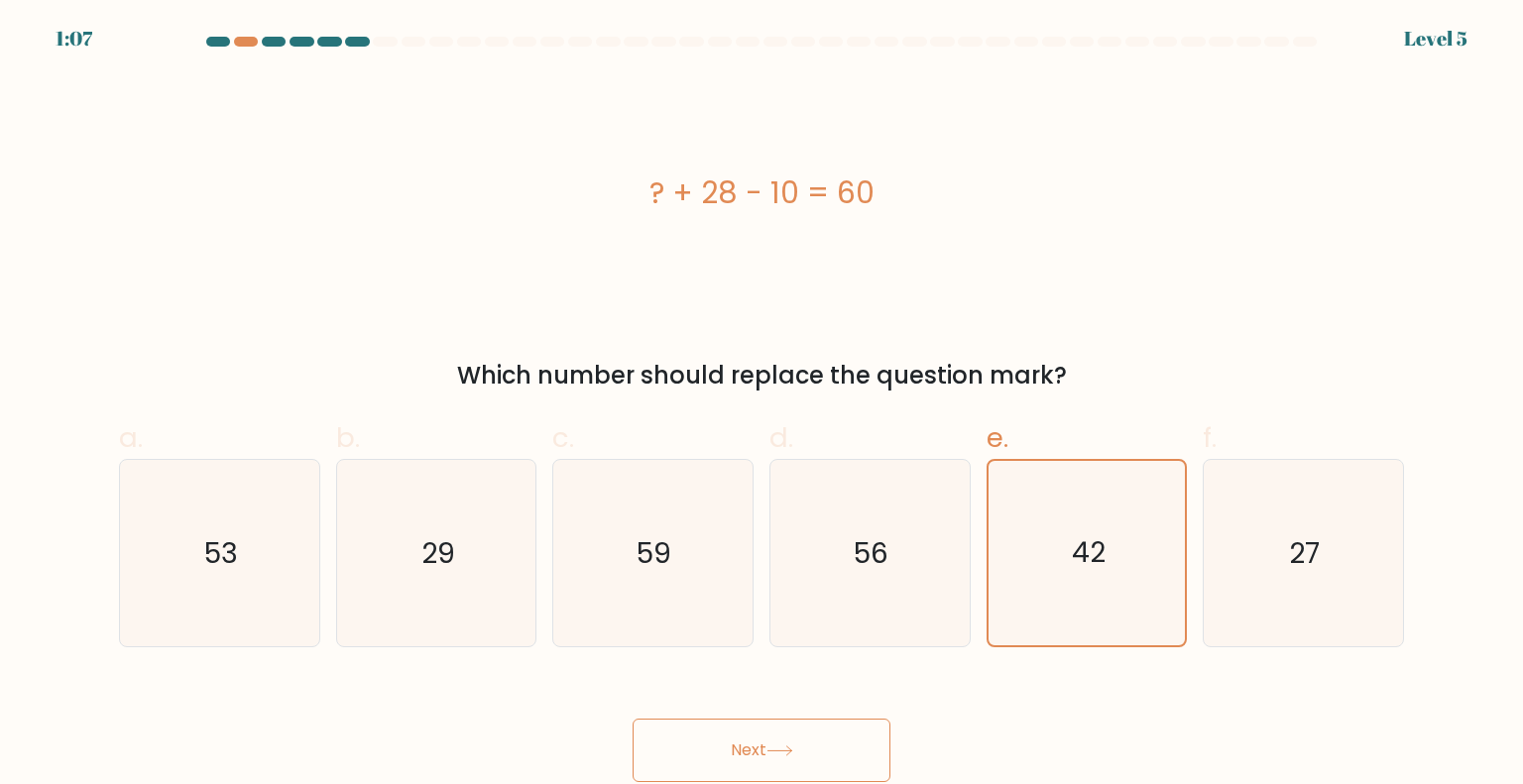 click on "Next" at bounding box center (762, 750) 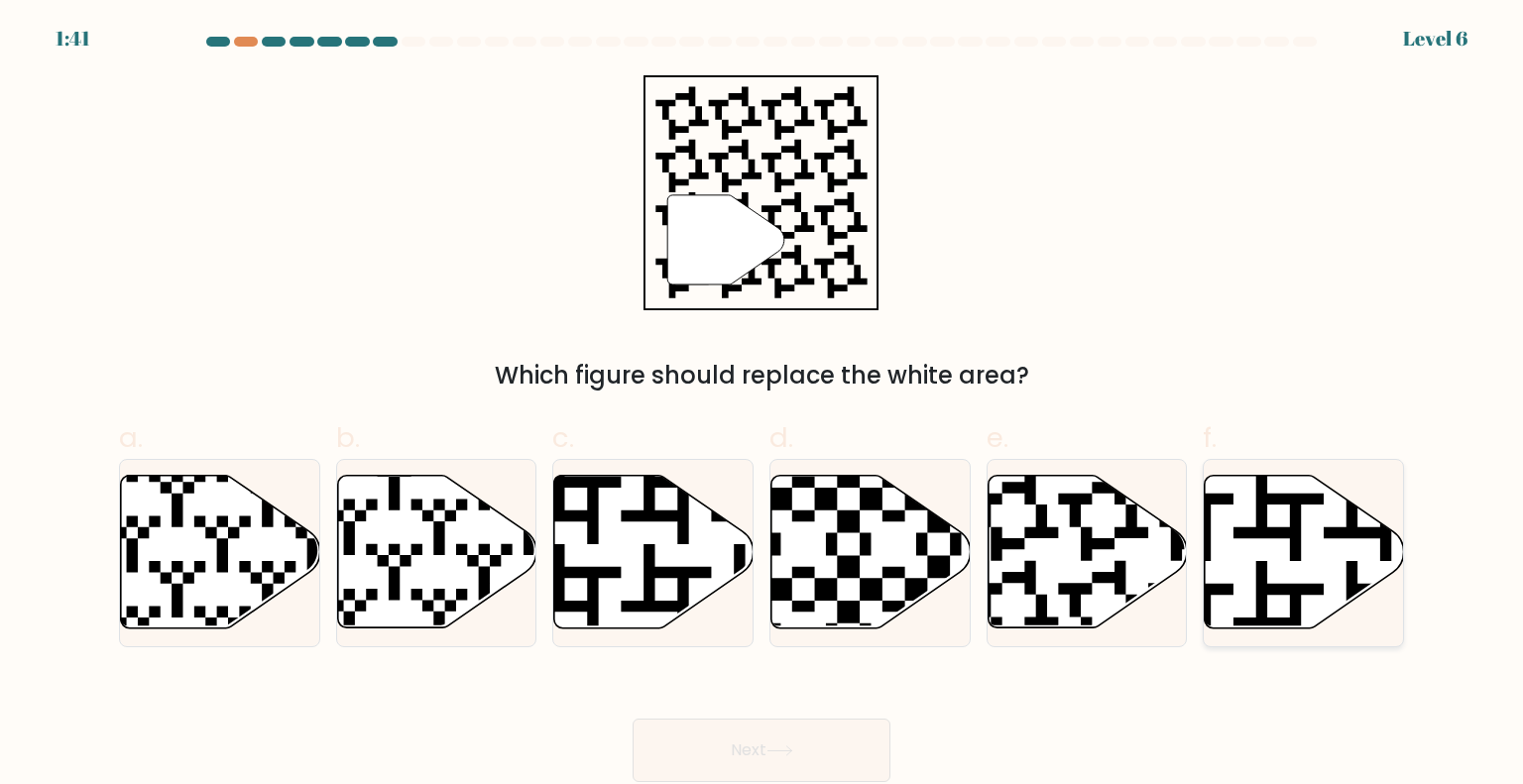 click at bounding box center (1304, 552) 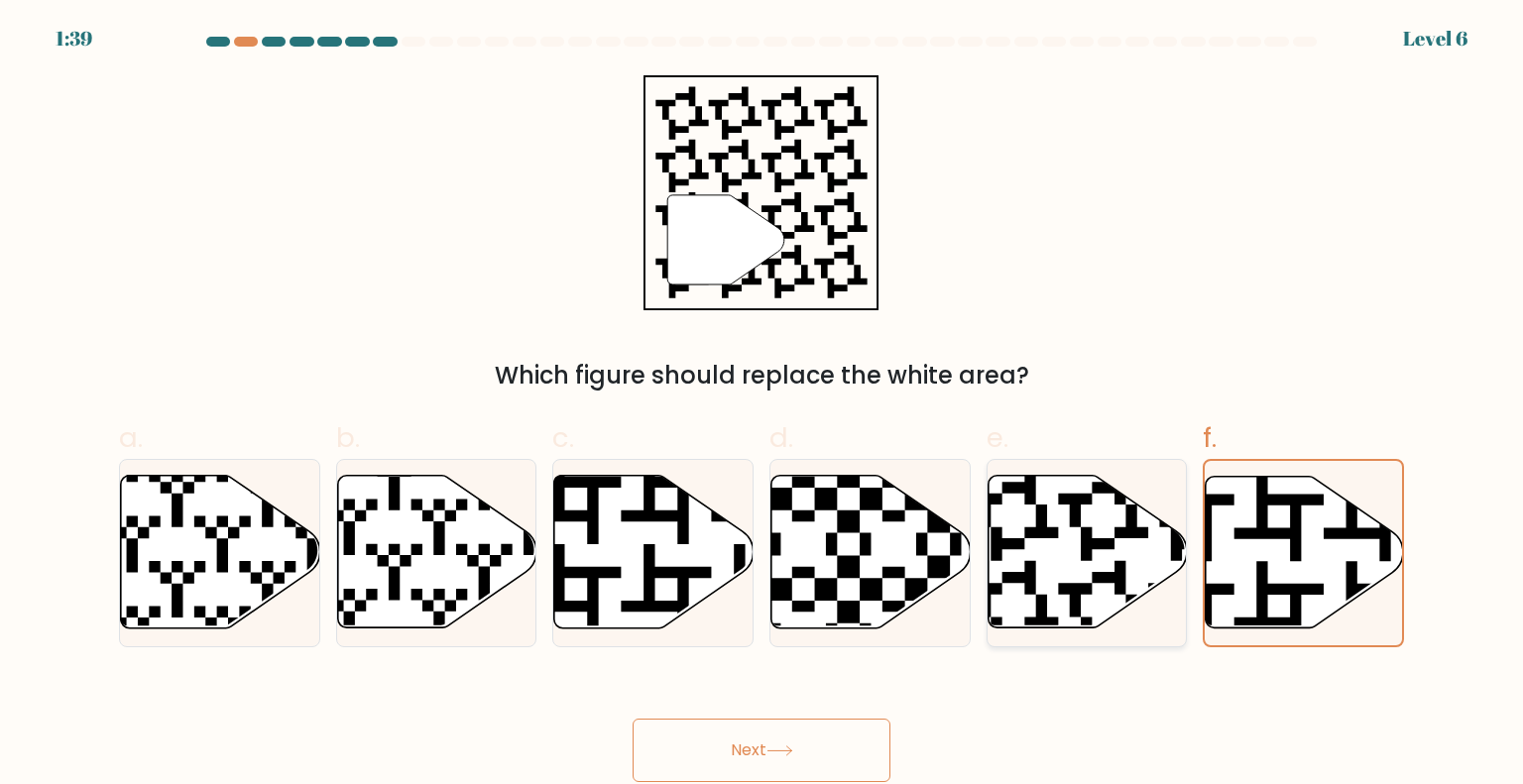 click at bounding box center [1087, 552] 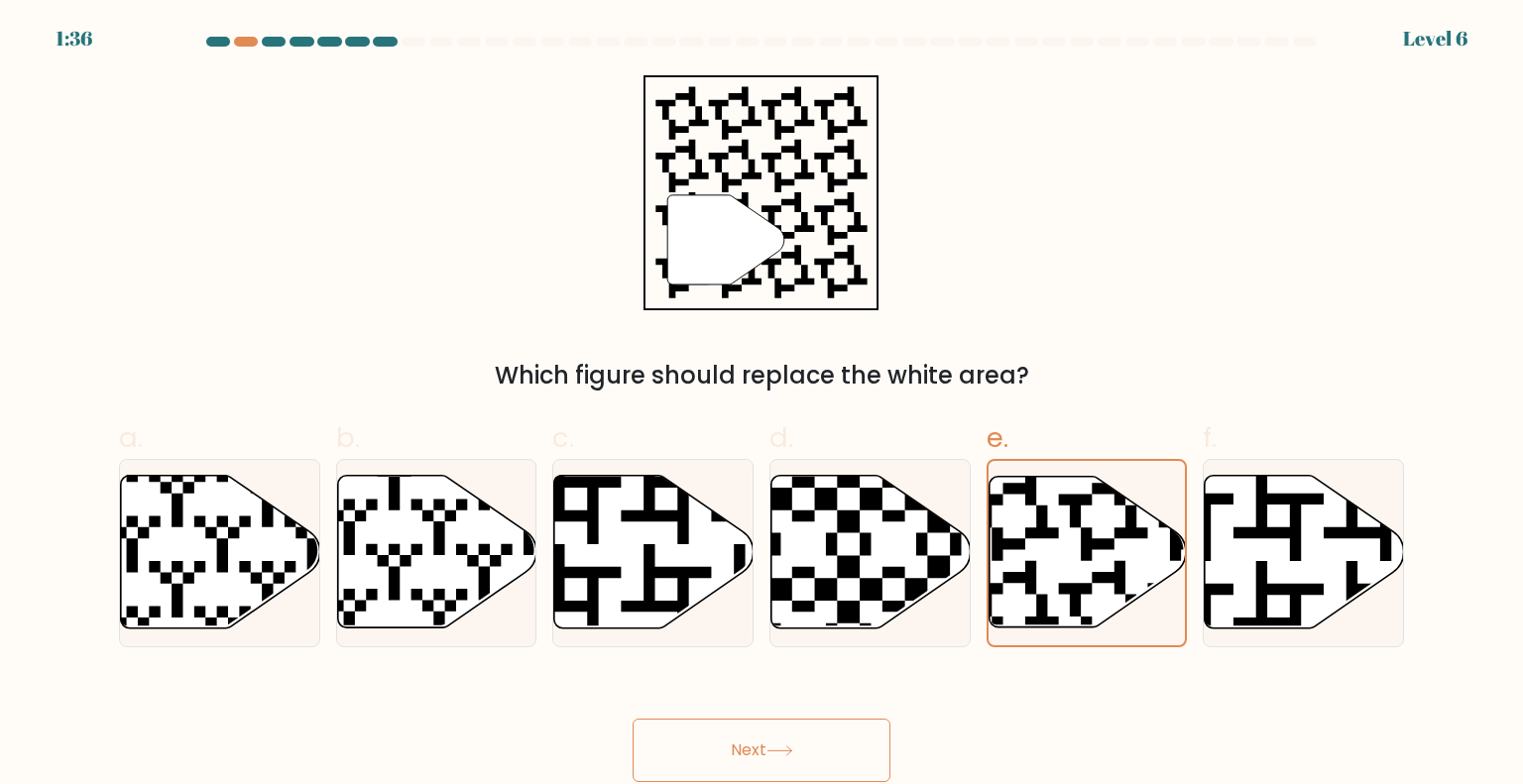 drag, startPoint x: 803, startPoint y: 746, endPoint x: 811, endPoint y: 733, distance: 15.264338 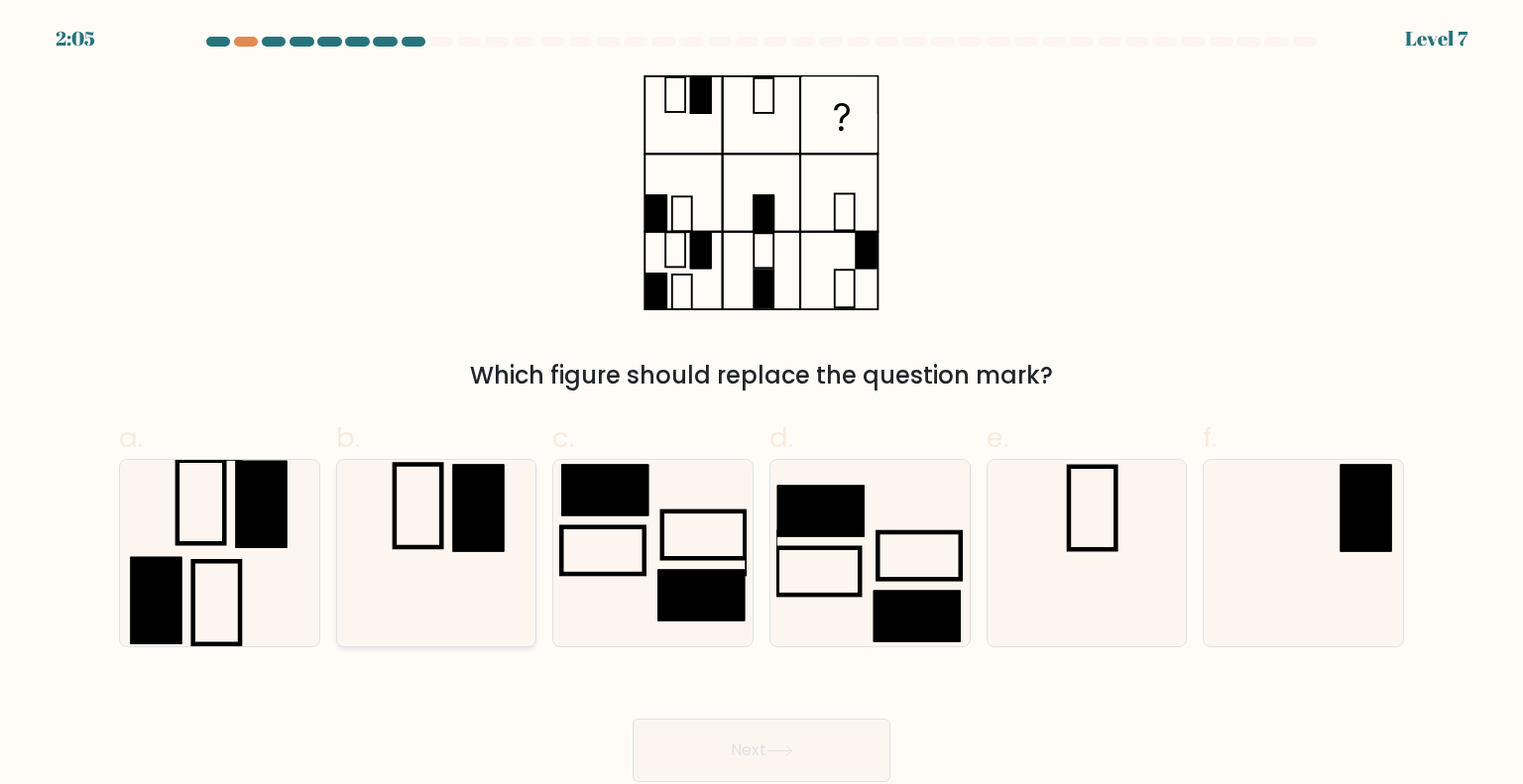 click at bounding box center (436, 553) 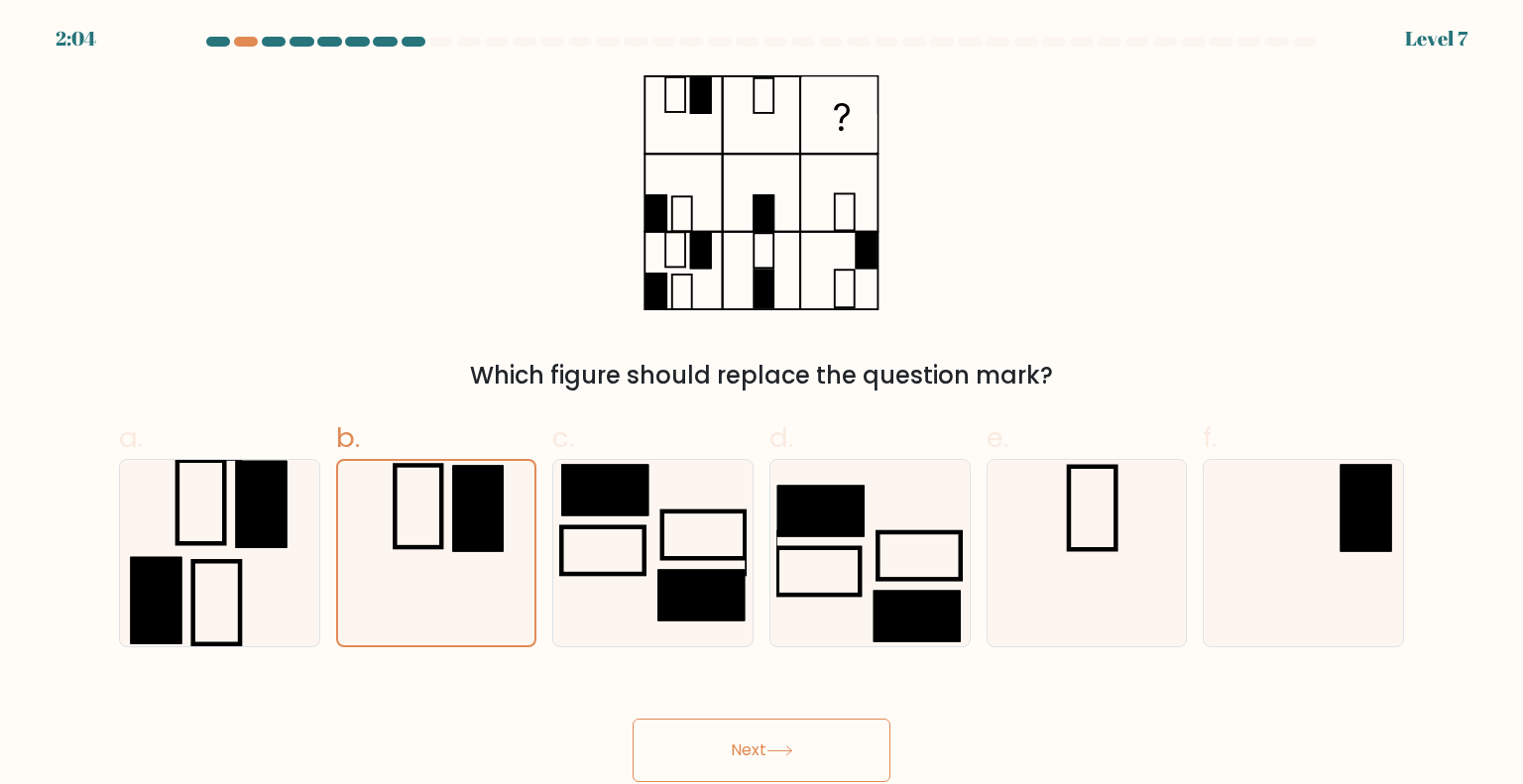 click on "Next" at bounding box center [762, 750] 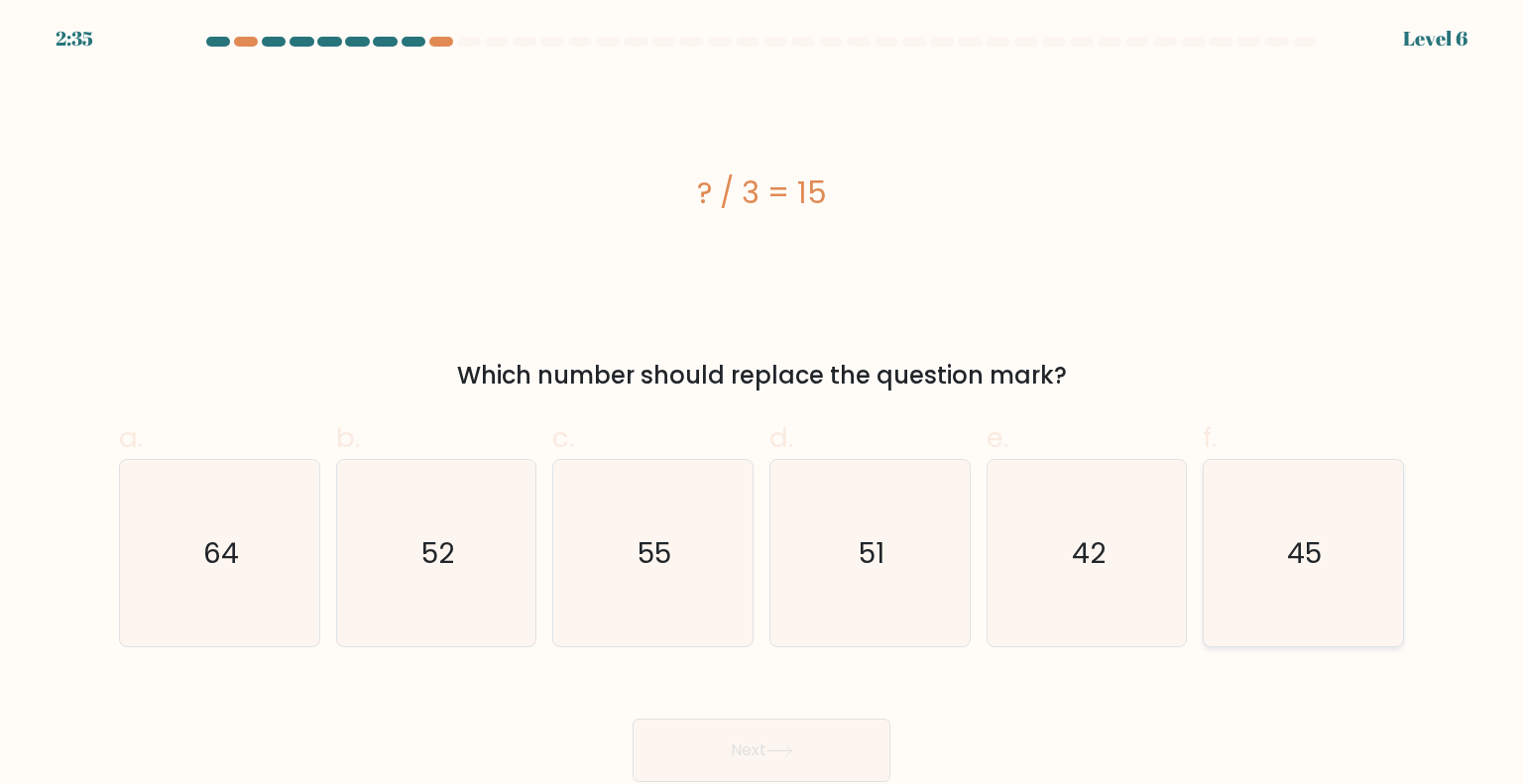 click on "45" at bounding box center [1303, 553] 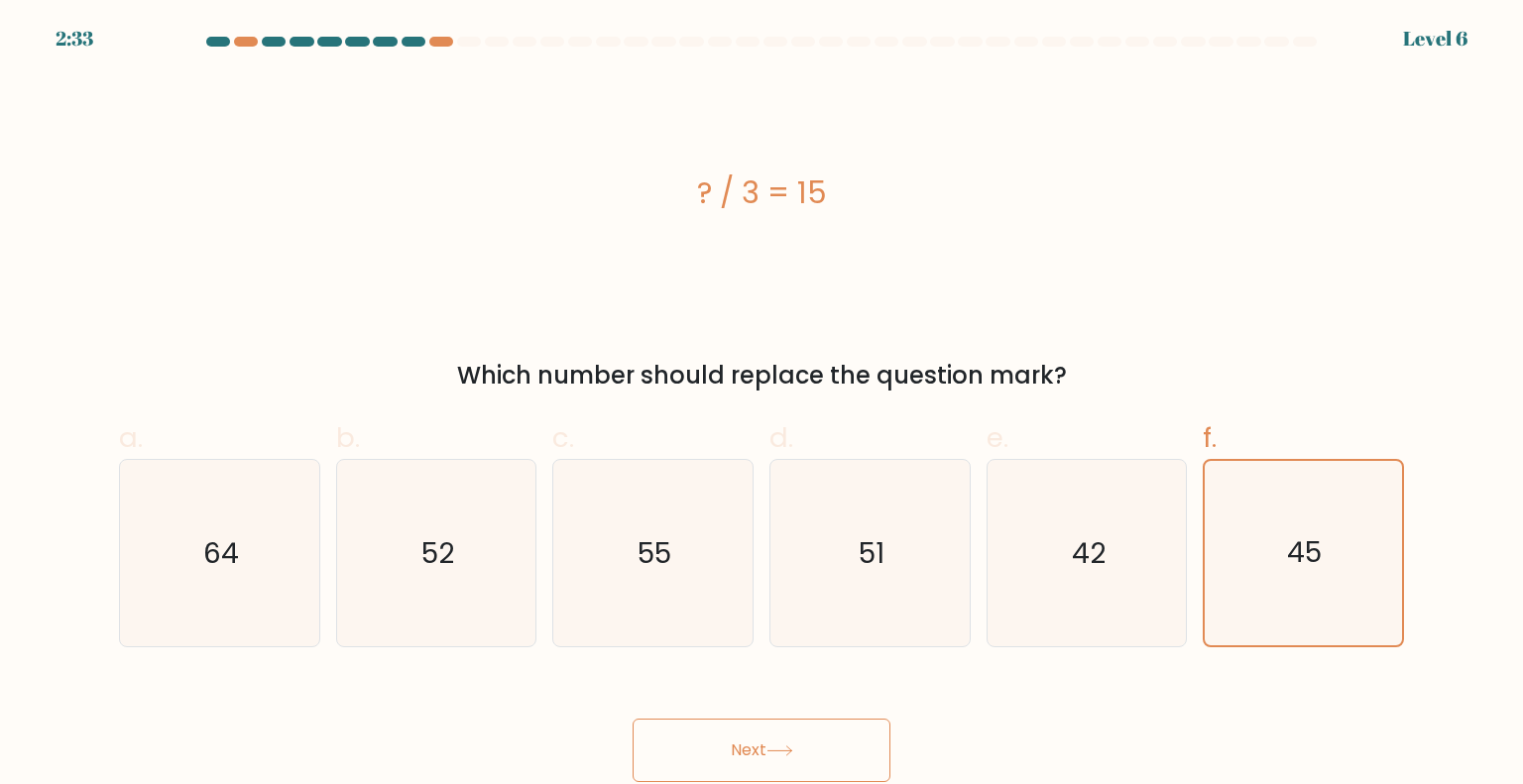 click on "Next" at bounding box center (762, 750) 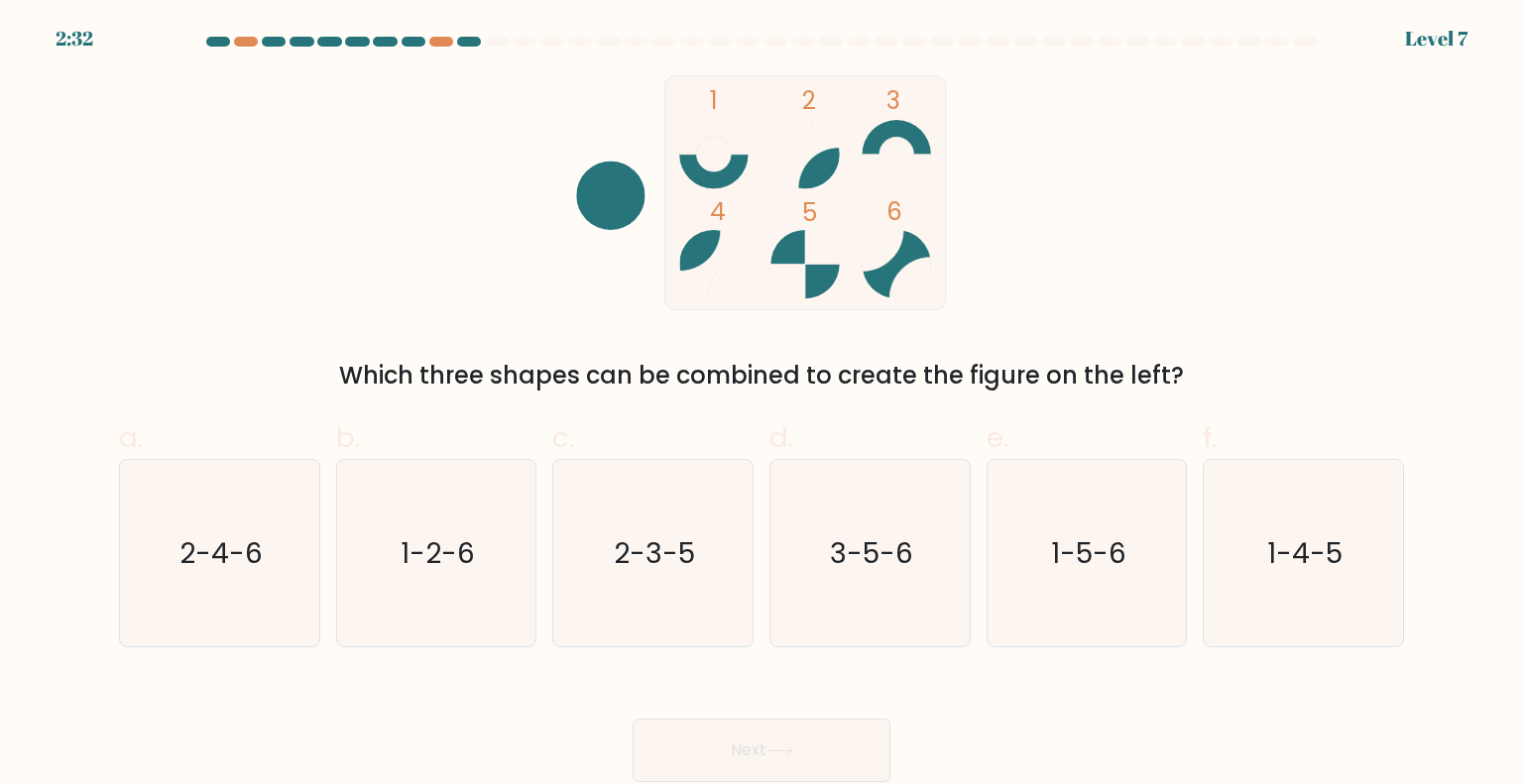 click at bounding box center [610, 195] 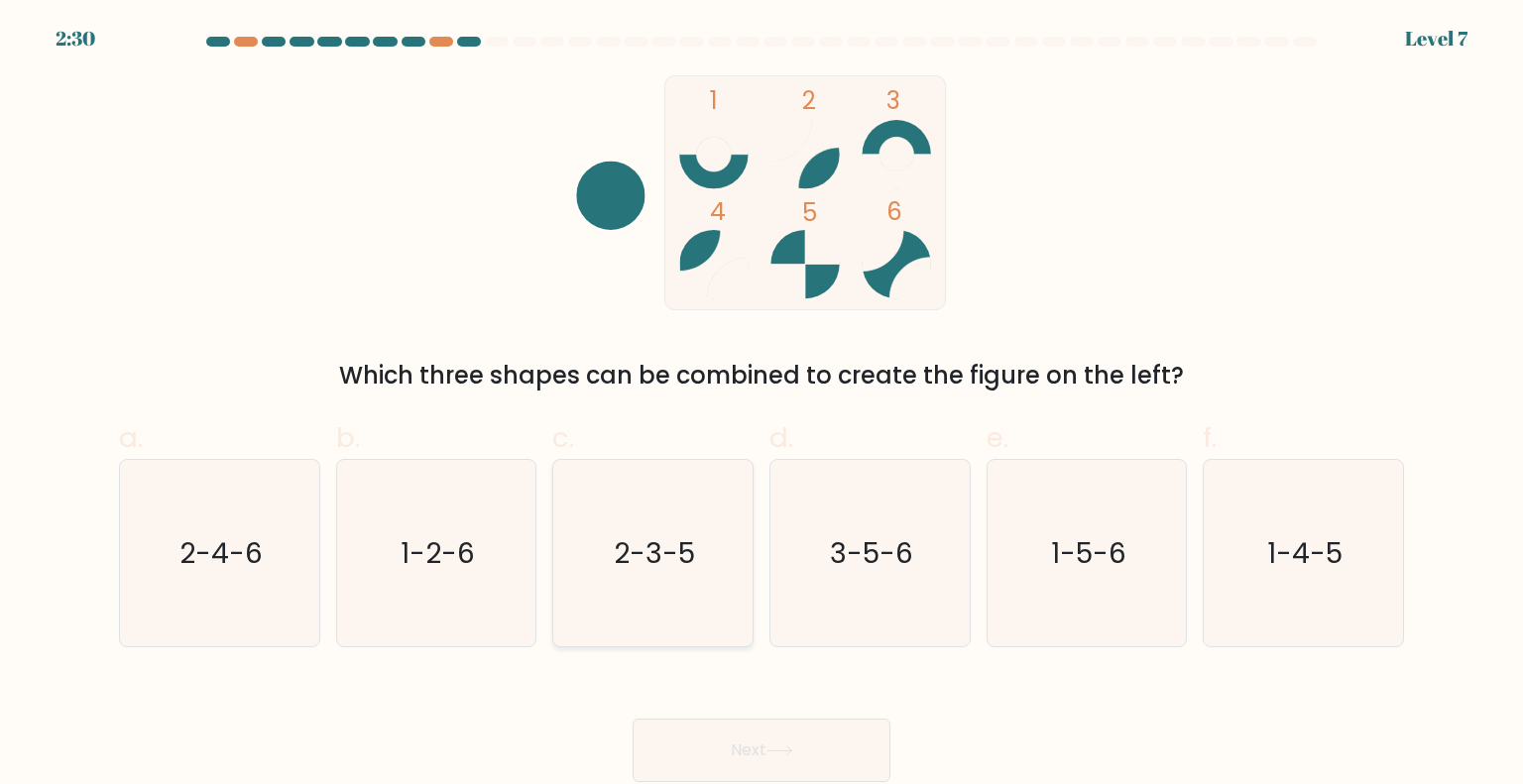 click on "2-3-5" at bounding box center (652, 553) 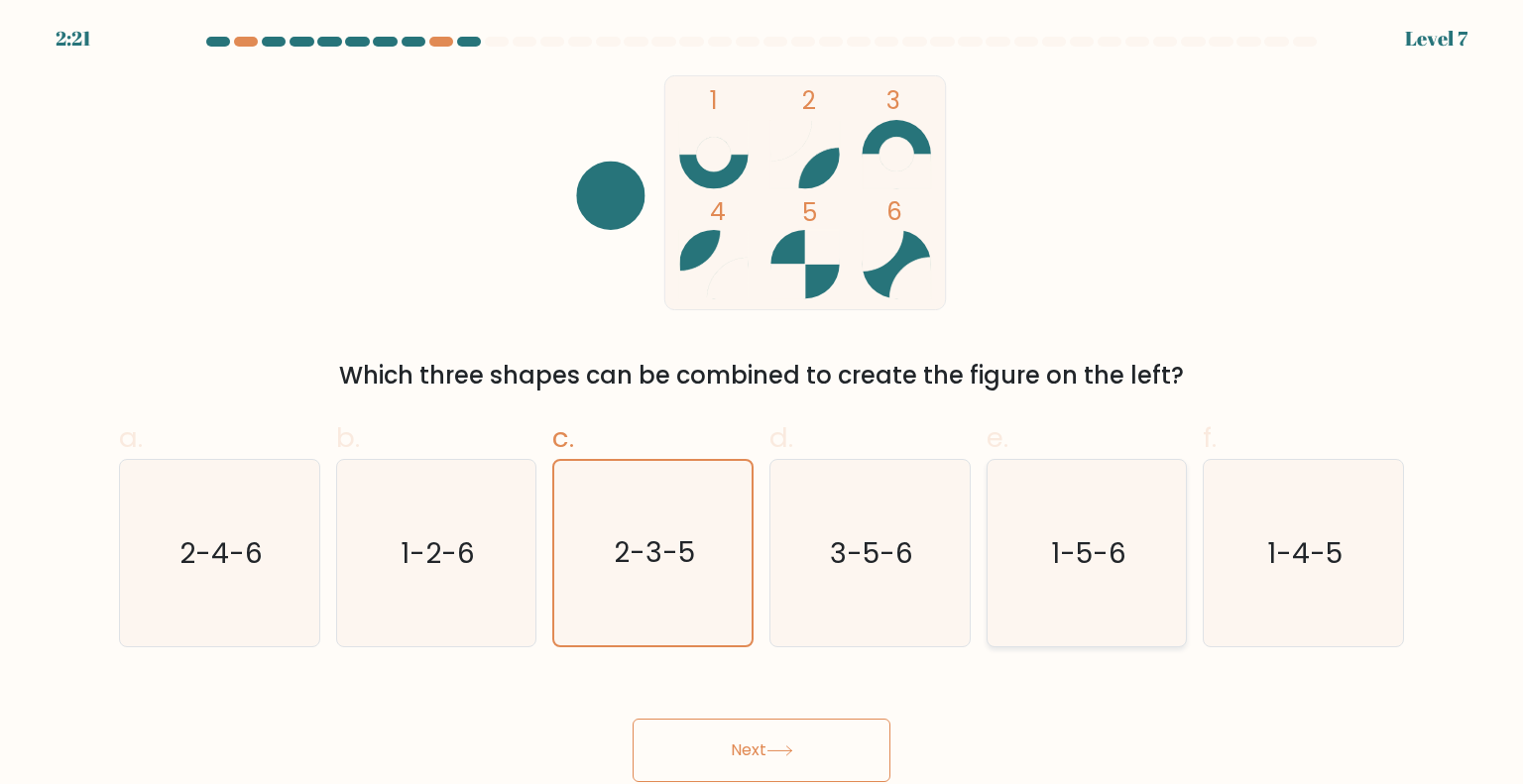 click on "1-5-6" at bounding box center (1089, 552) 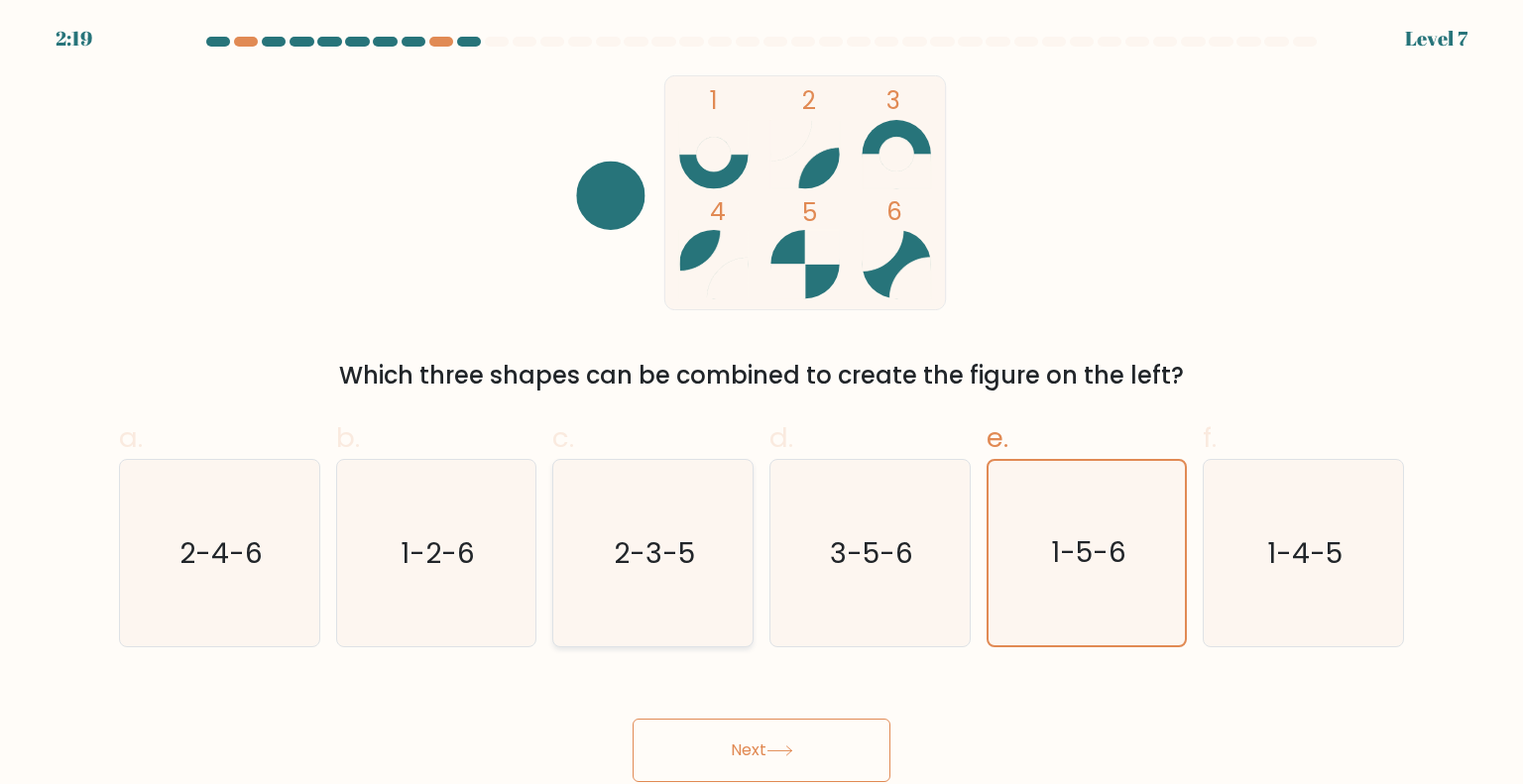 click on "2-3-5" at bounding box center (652, 553) 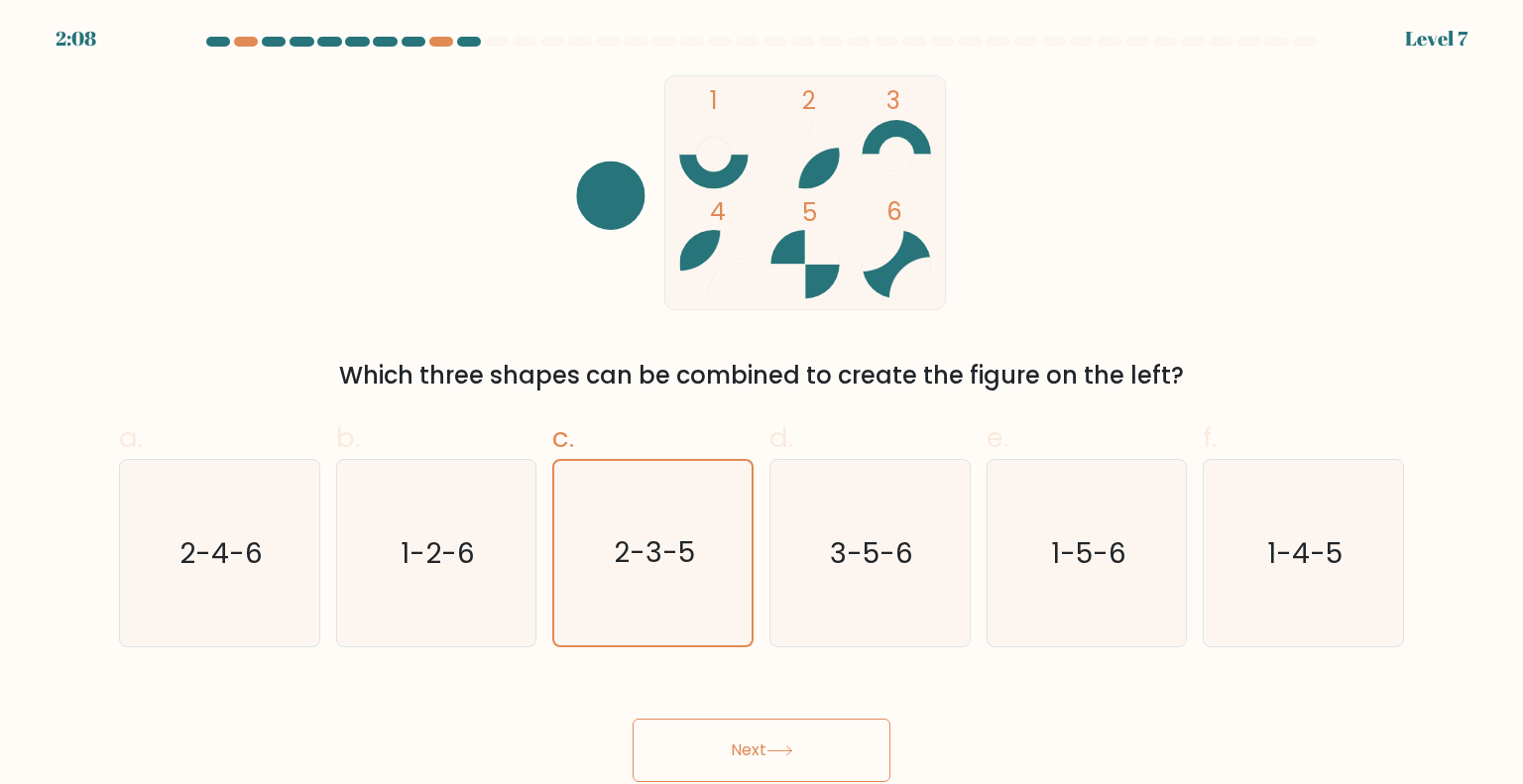 click on "Next" at bounding box center [762, 750] 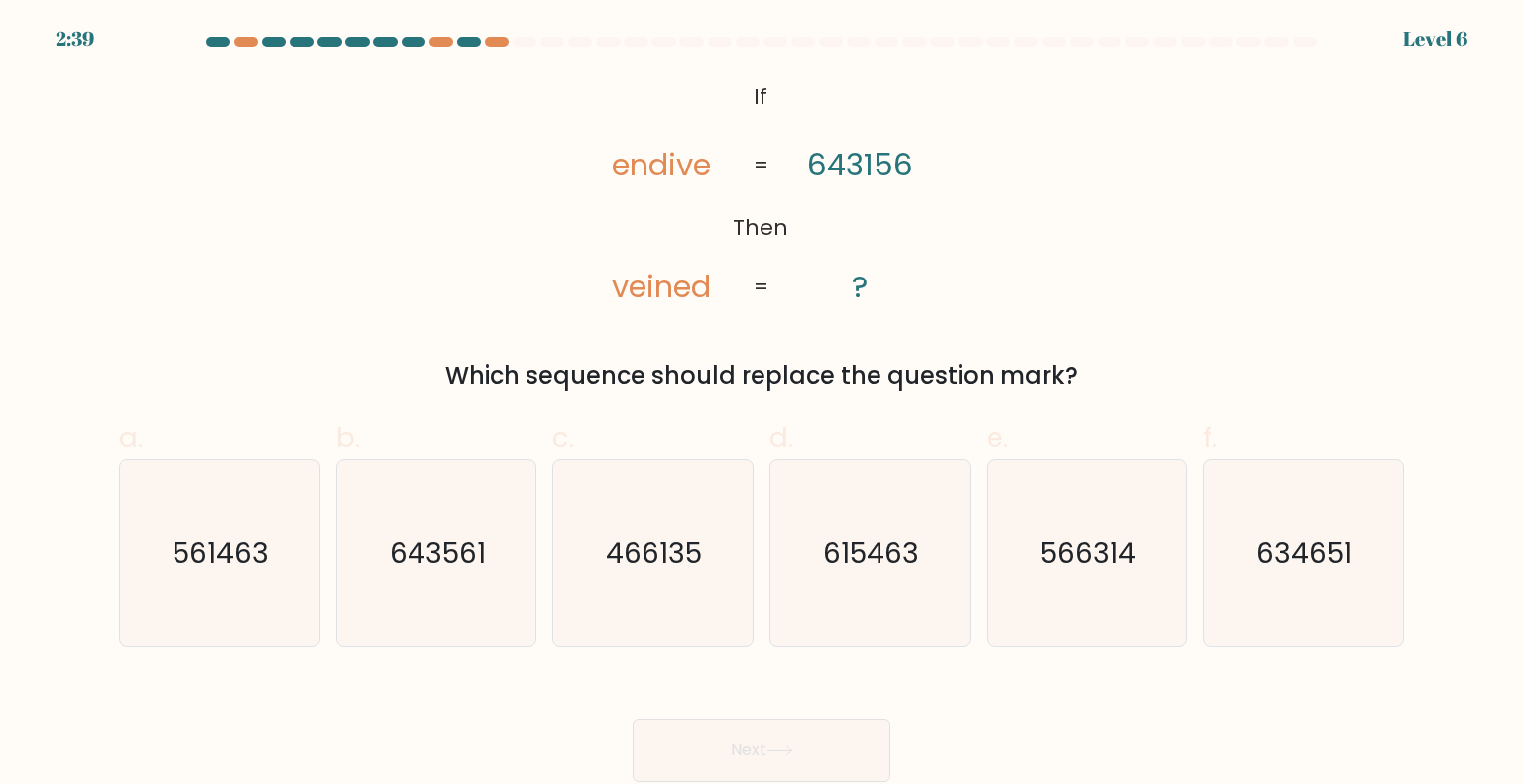 click on "643156" at bounding box center [861, 165] 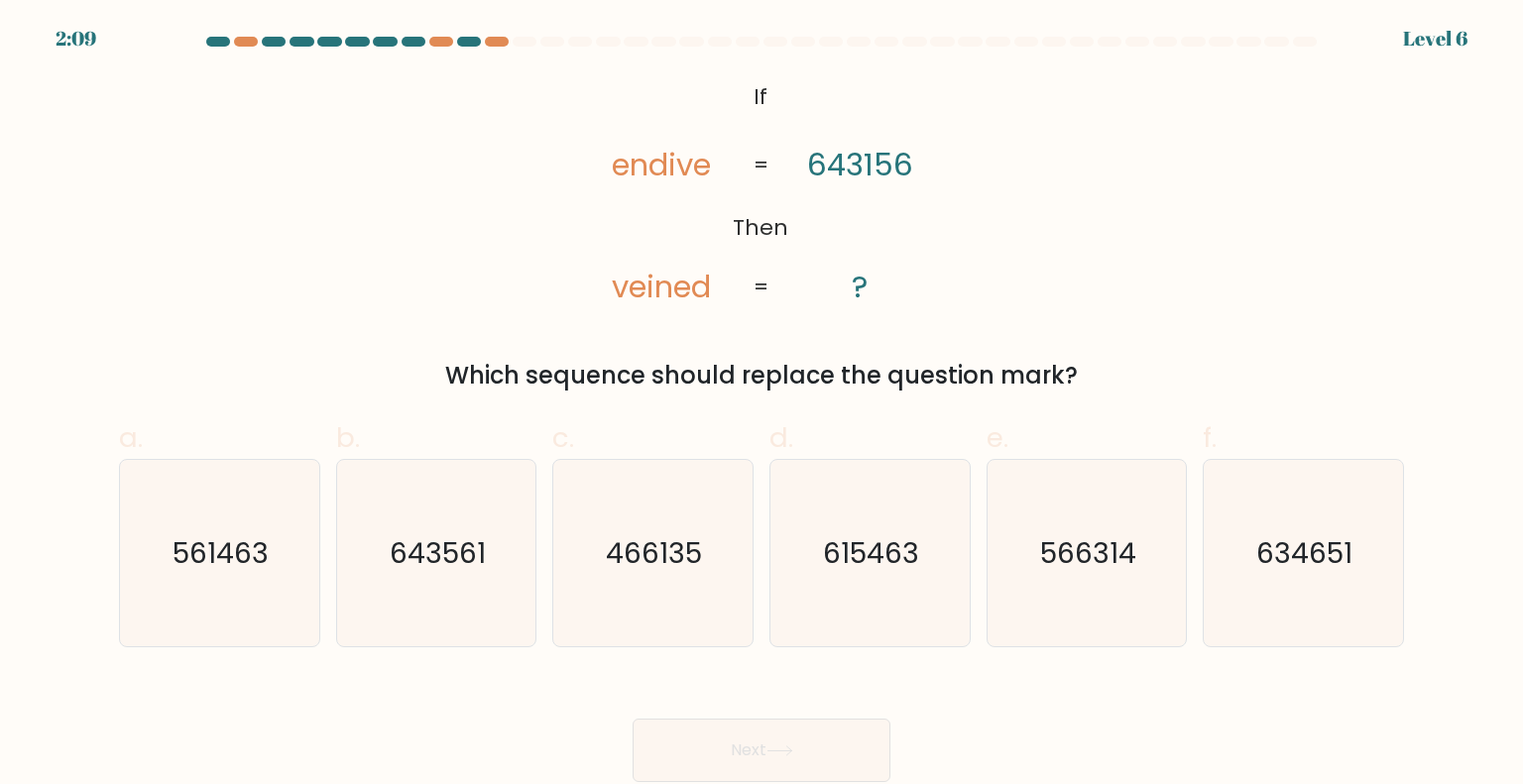 click at bounding box center [1305, 42] 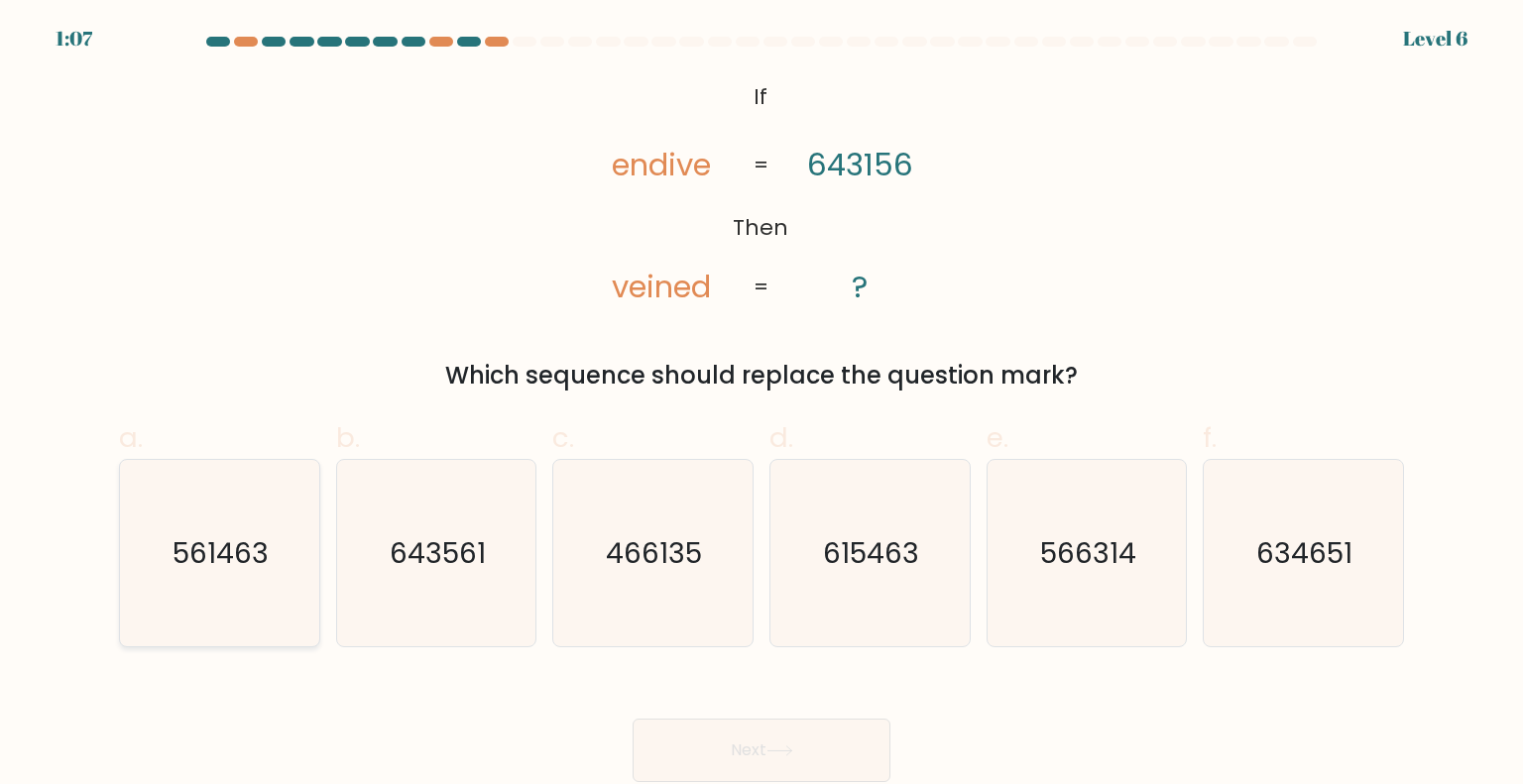 click on "561463" at bounding box center [221, 552] 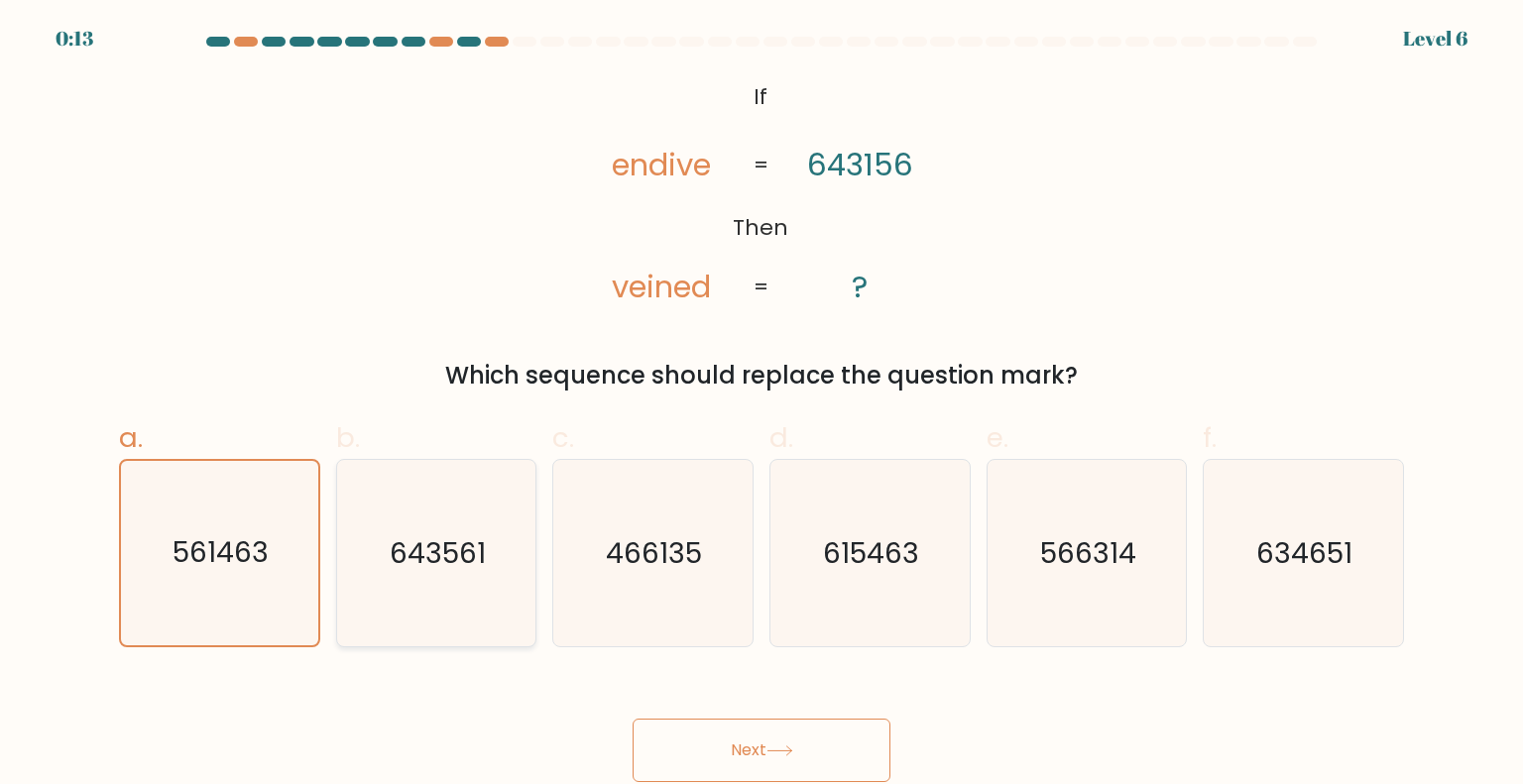 click on "643561" at bounding box center (436, 553) 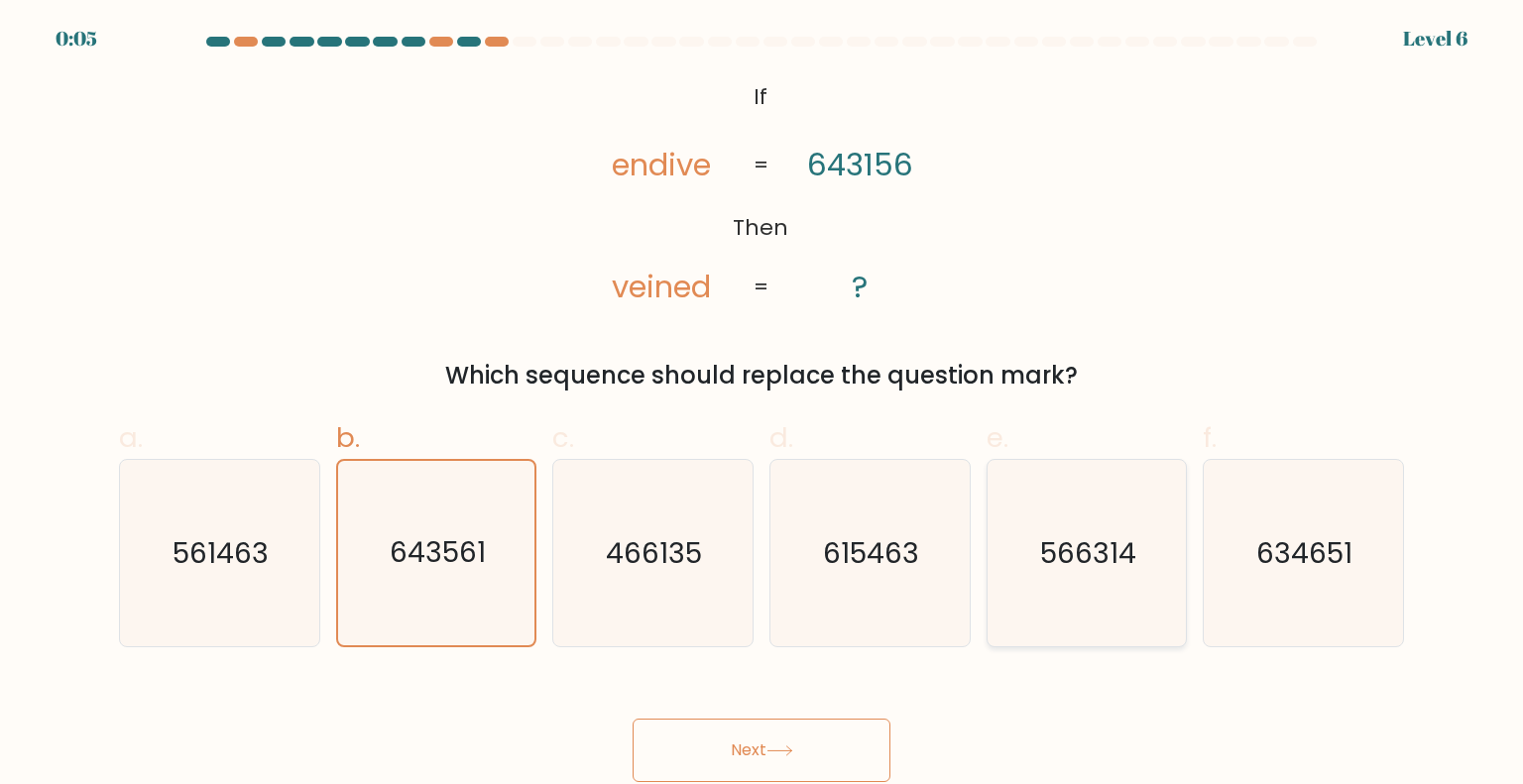 click on "566314" at bounding box center [1087, 553] 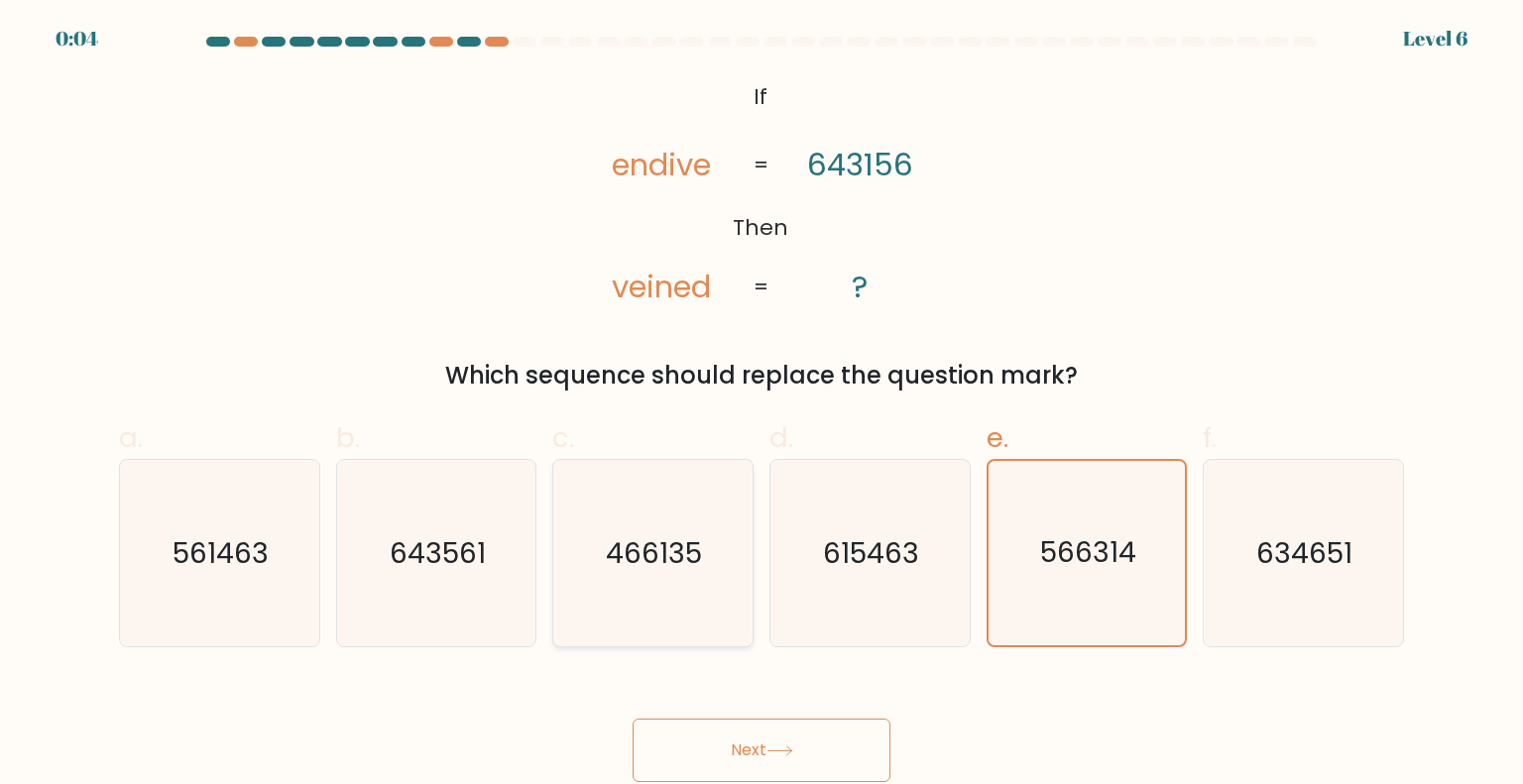 click on "466135" at bounding box center (654, 552) 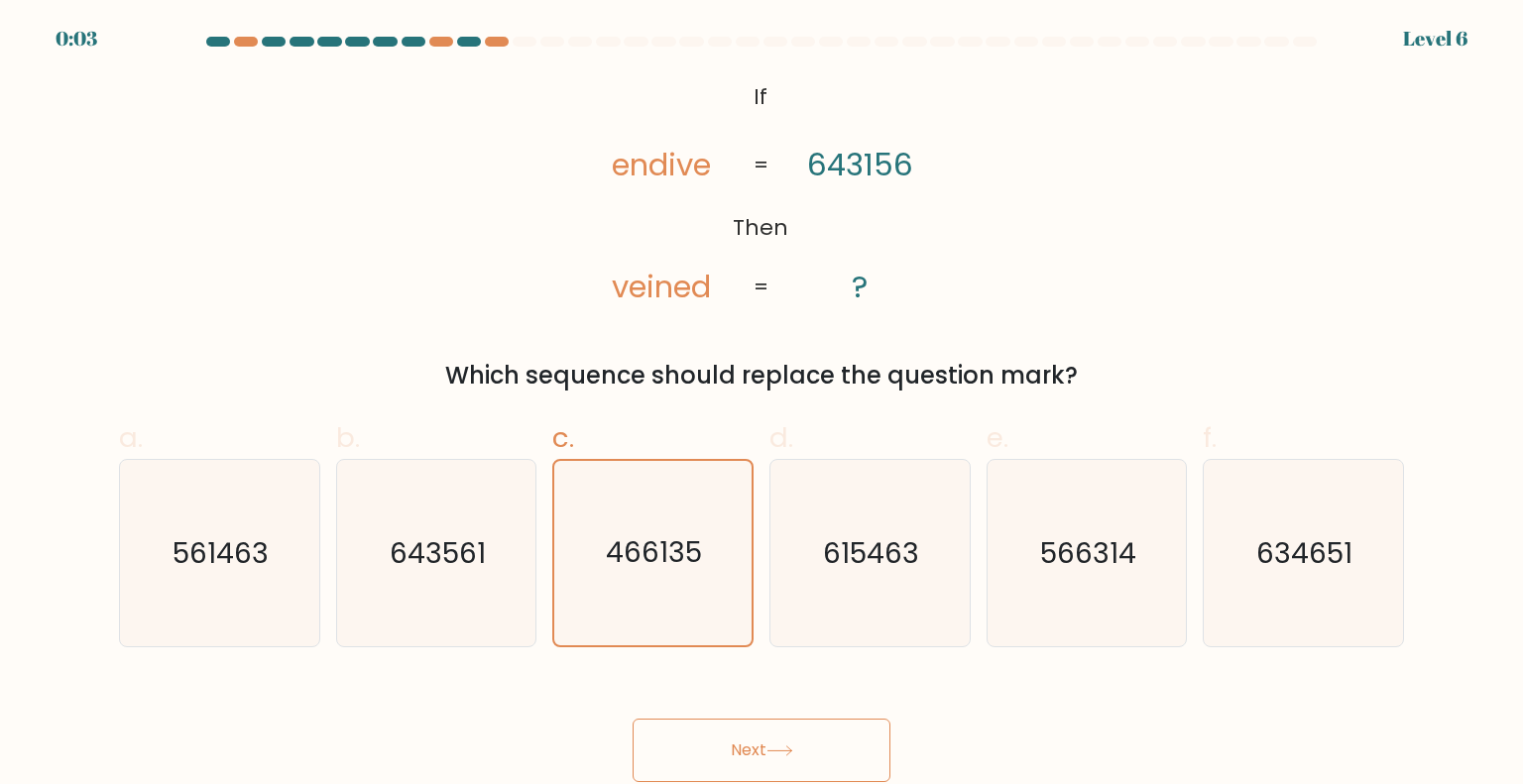 click on "Next" at bounding box center (762, 750) 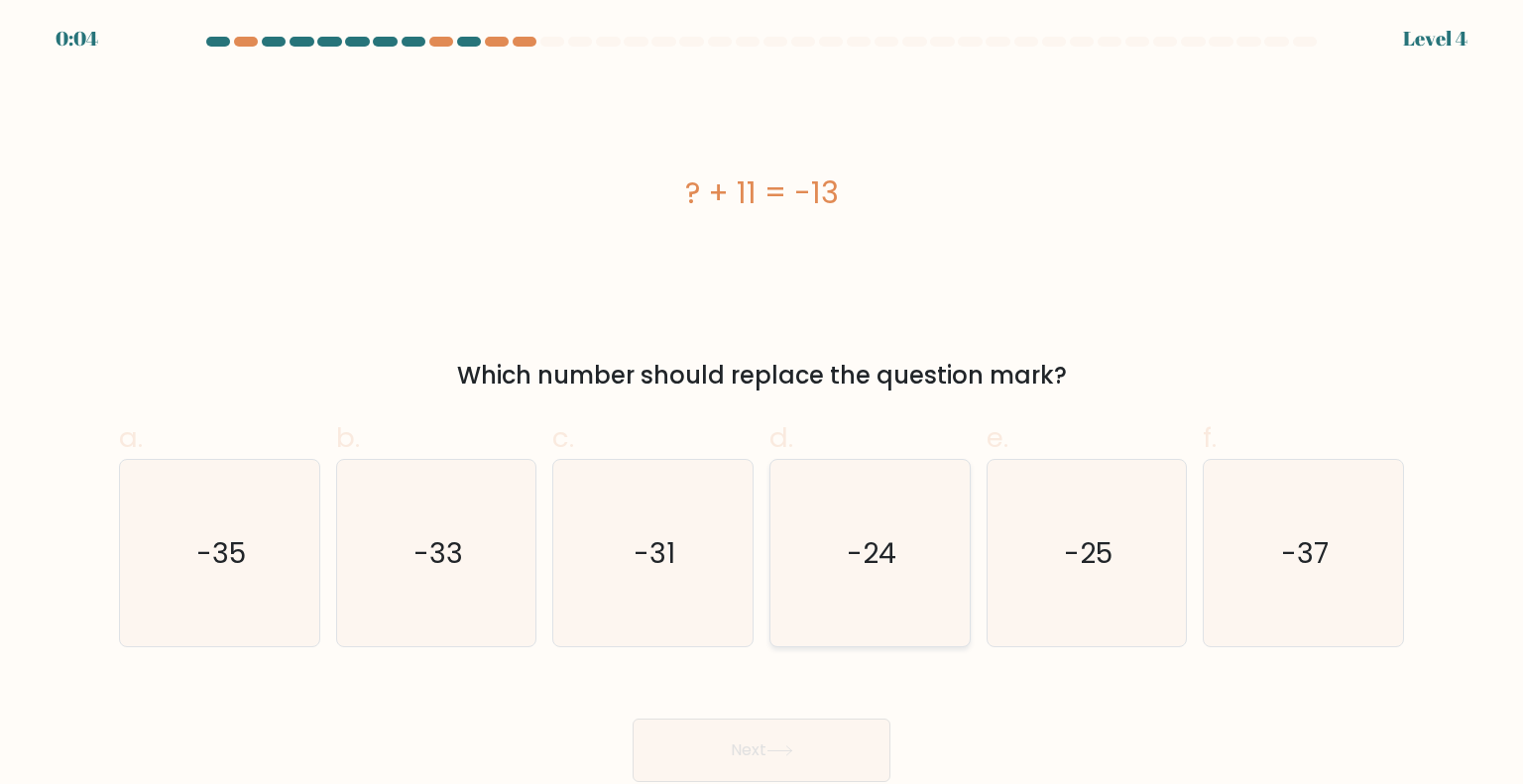 click on "-24" at bounding box center (870, 553) 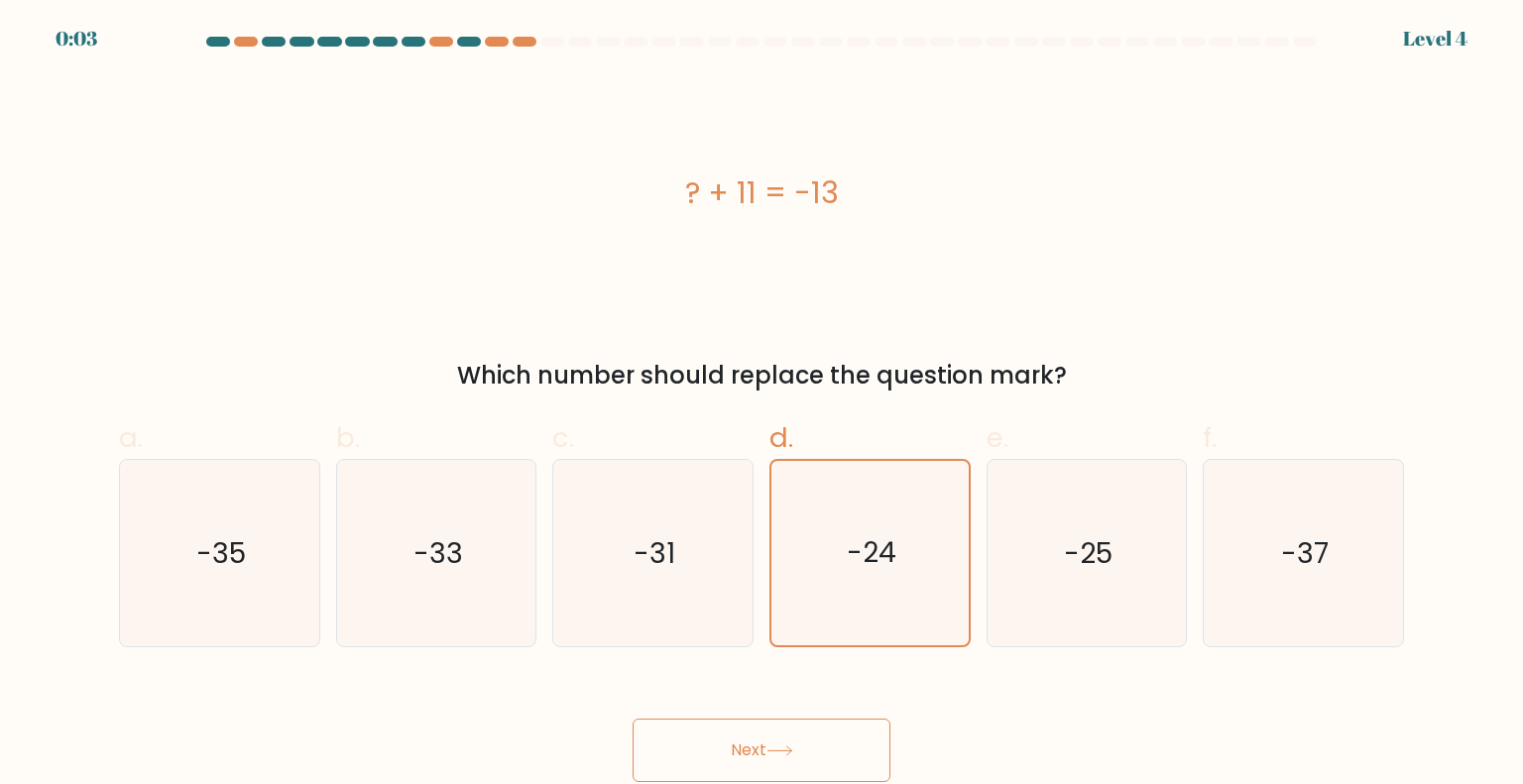 click on "Next" at bounding box center (762, 750) 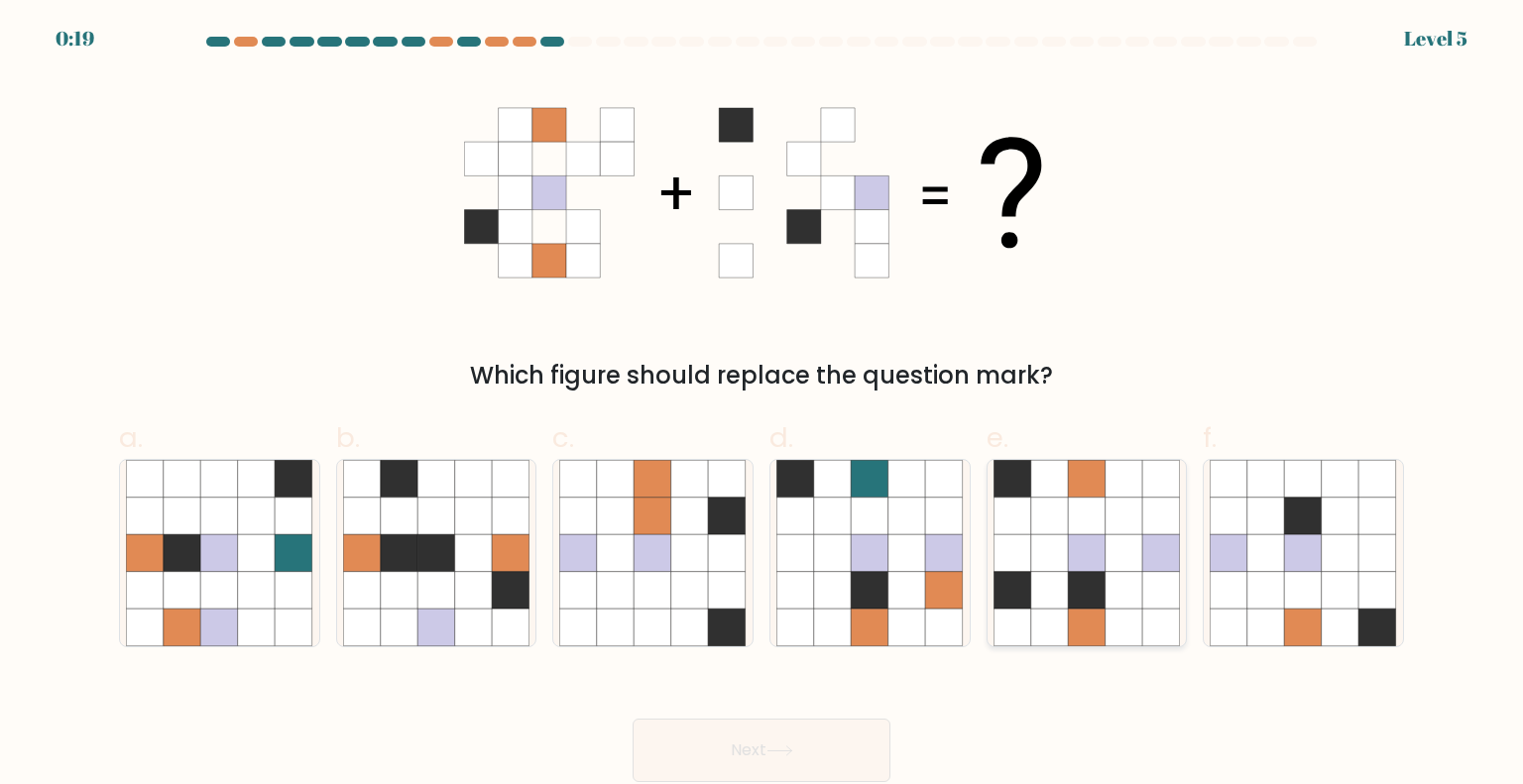 click at bounding box center [1087, 479] 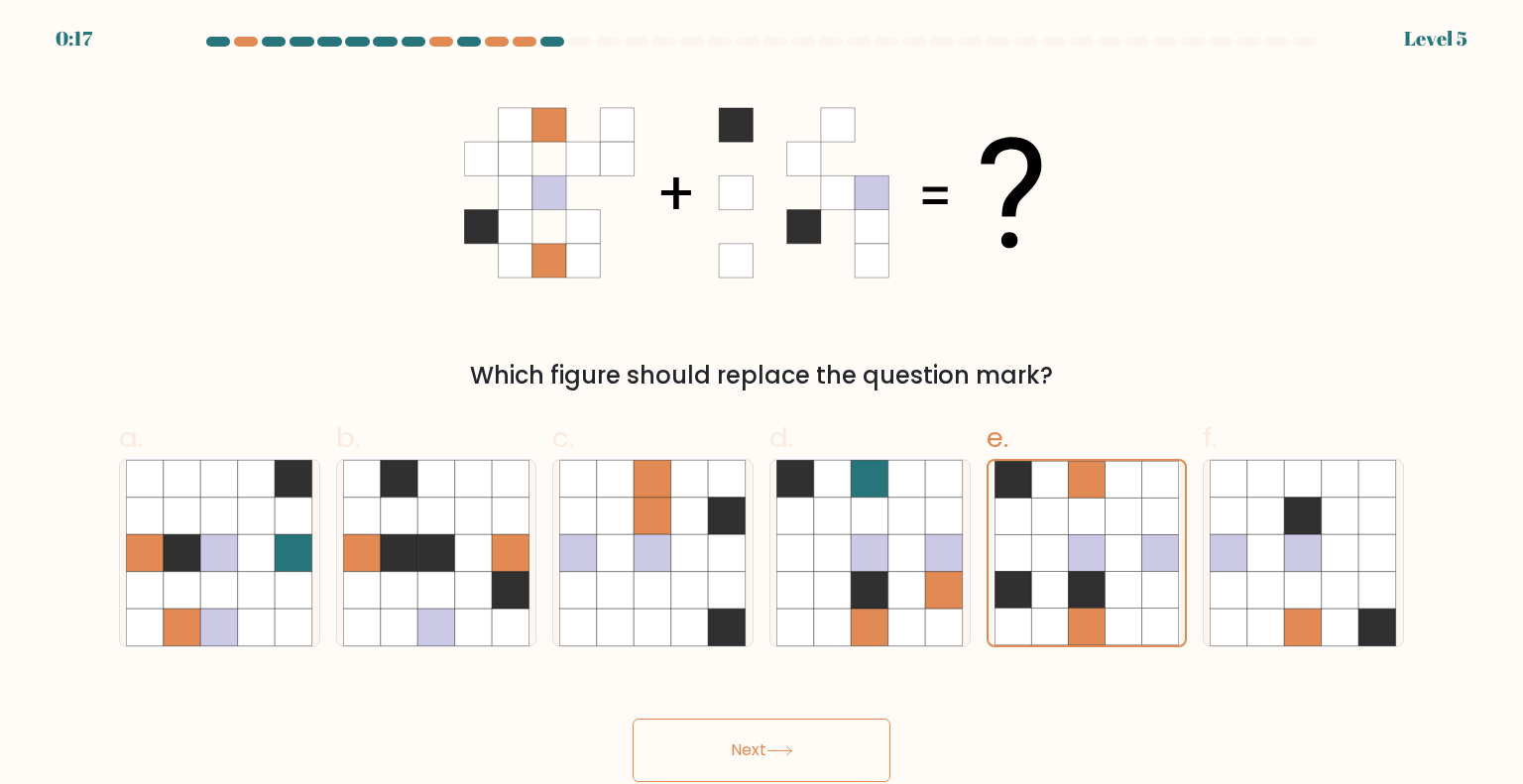 click on "Next" at bounding box center [762, 750] 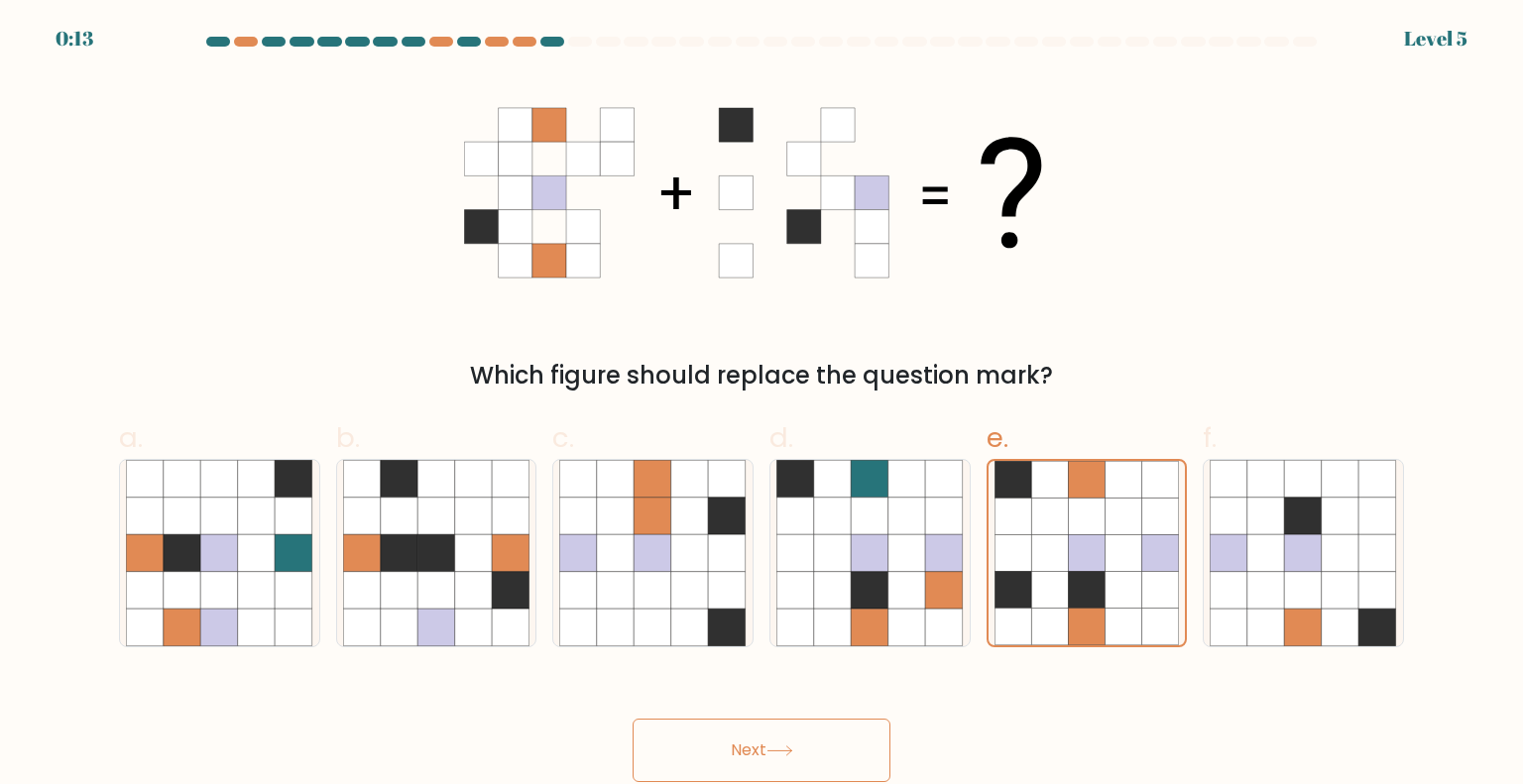 click on "Next" at bounding box center (762, 750) 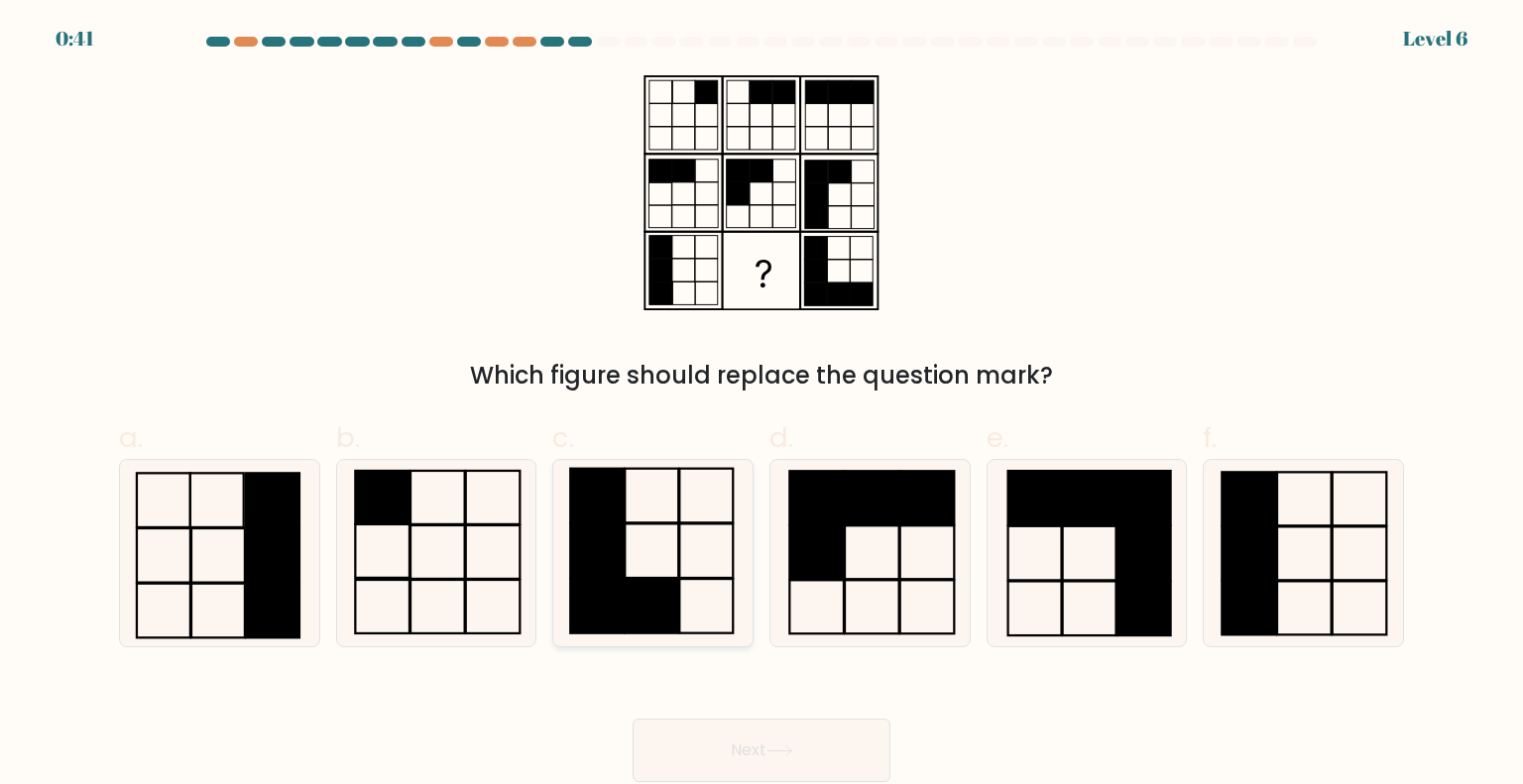 click at bounding box center (652, 553) 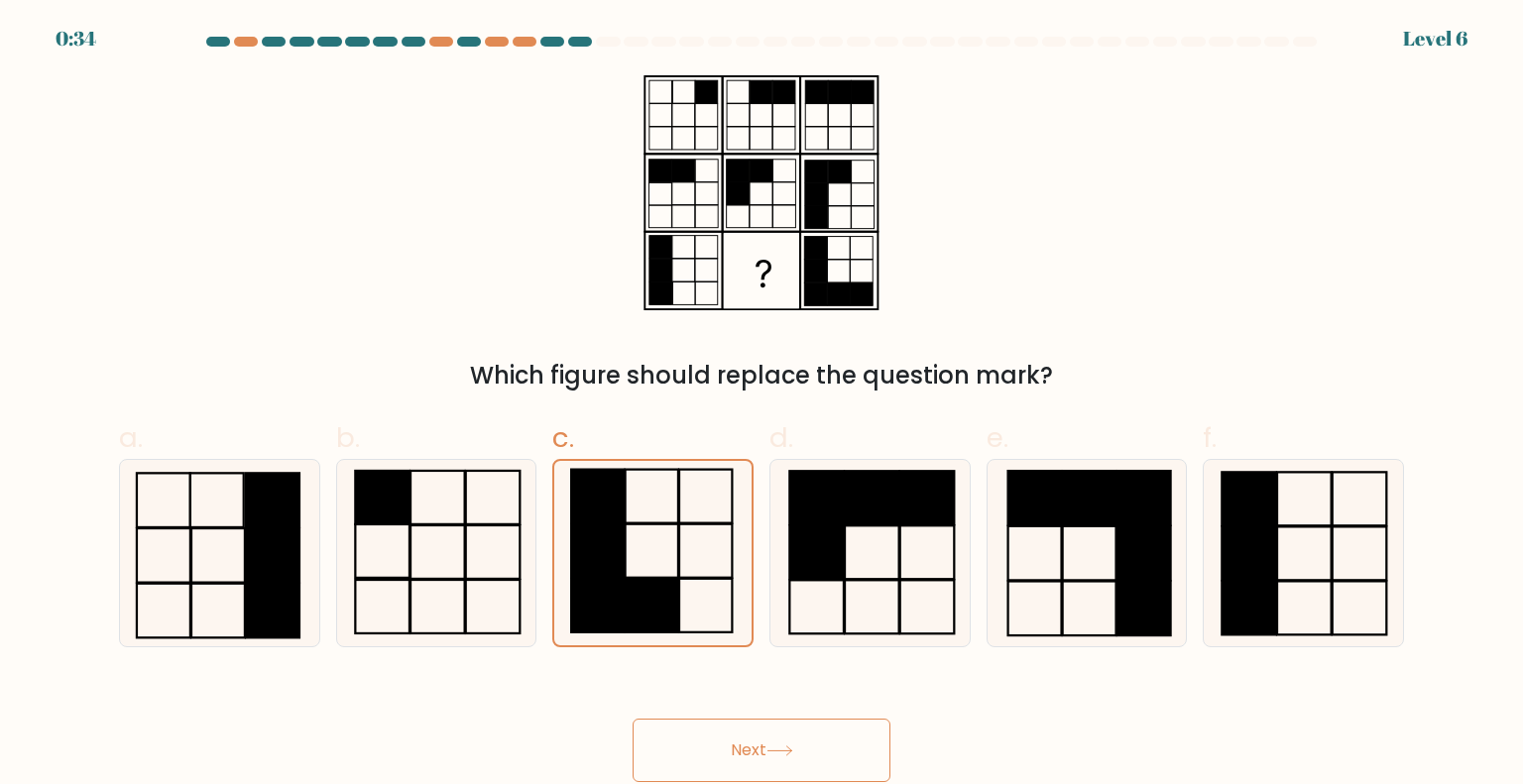 click on "Next" at bounding box center [762, 750] 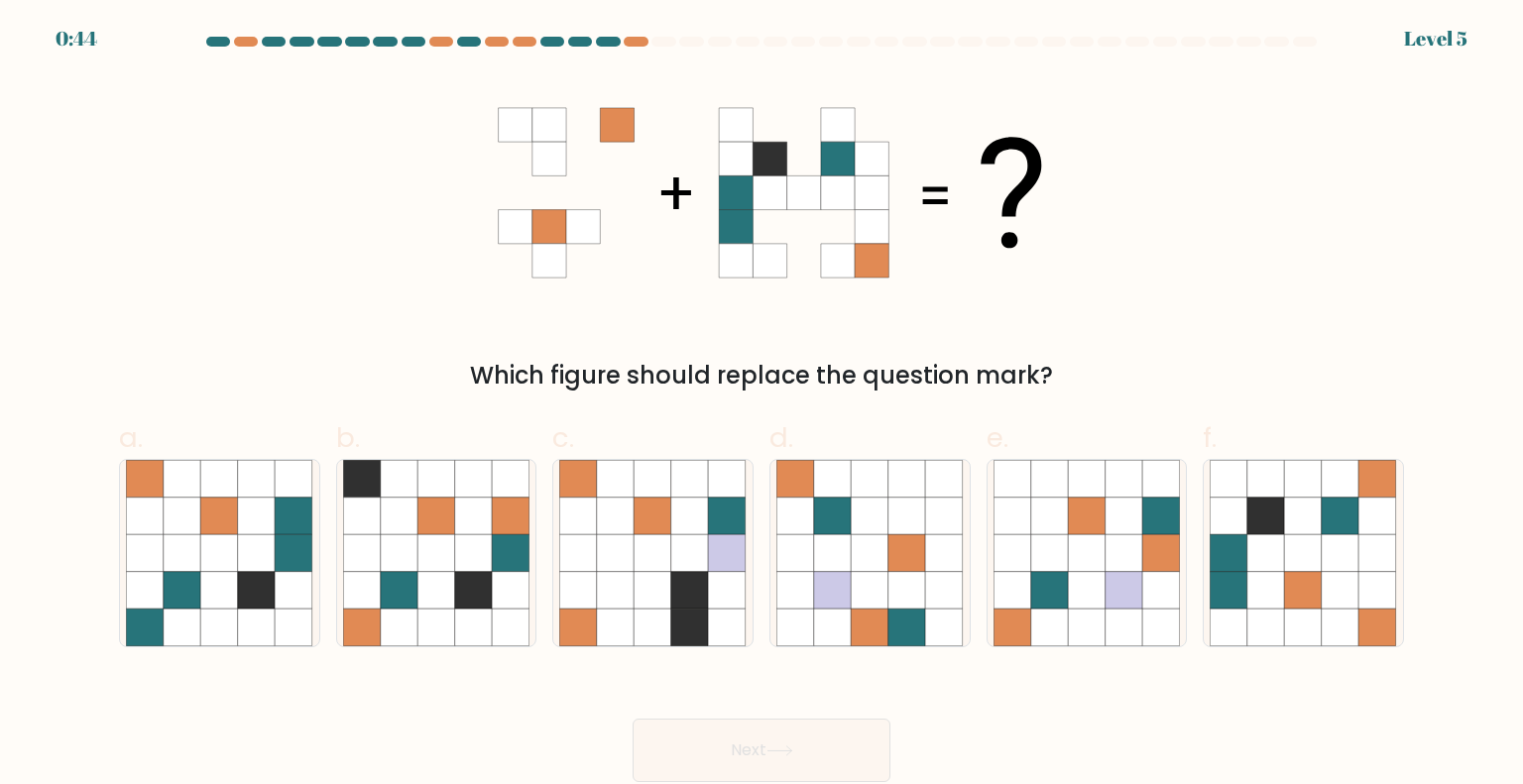scroll, scrollTop: 0, scrollLeft: 0, axis: both 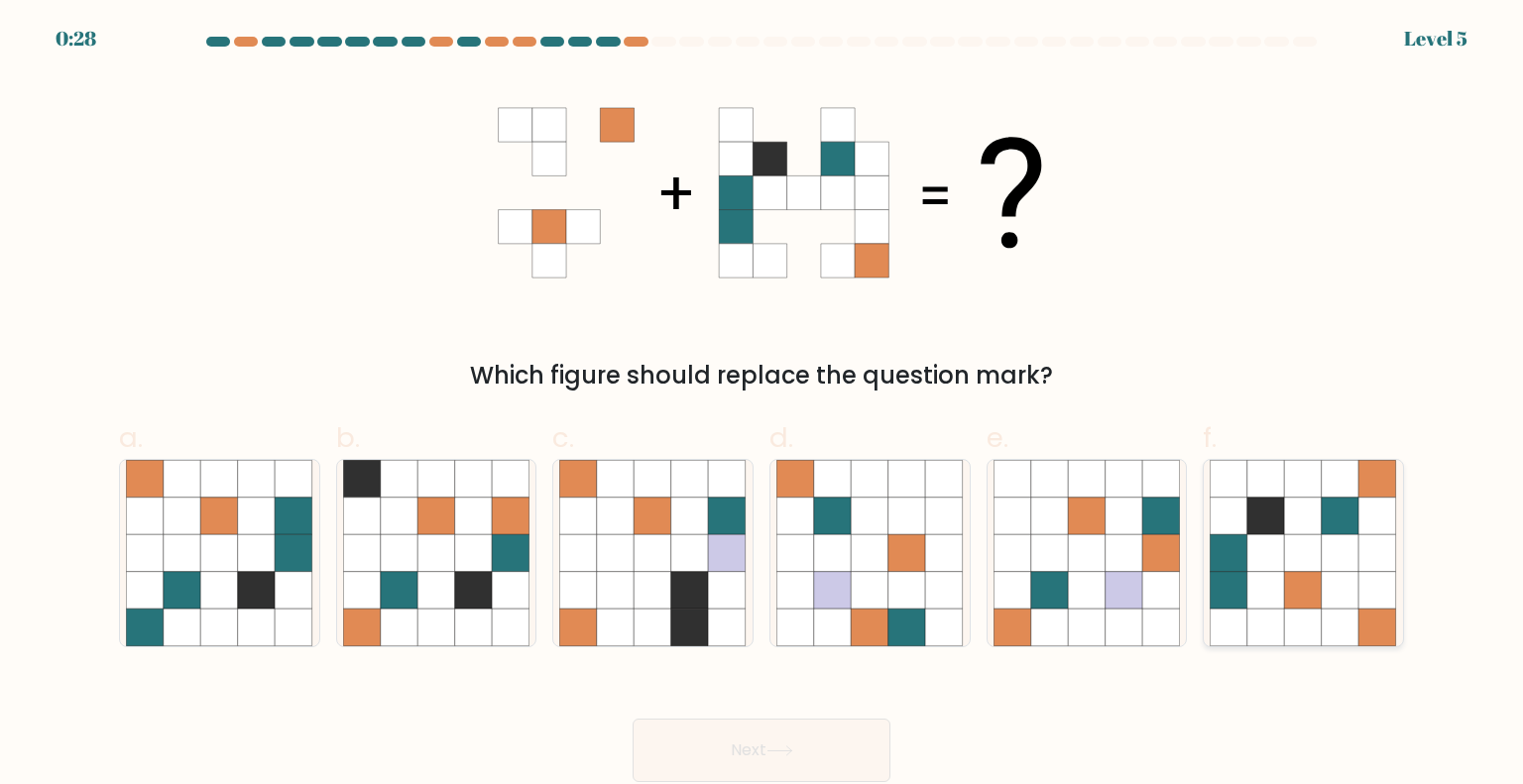 click at bounding box center (1341, 591) 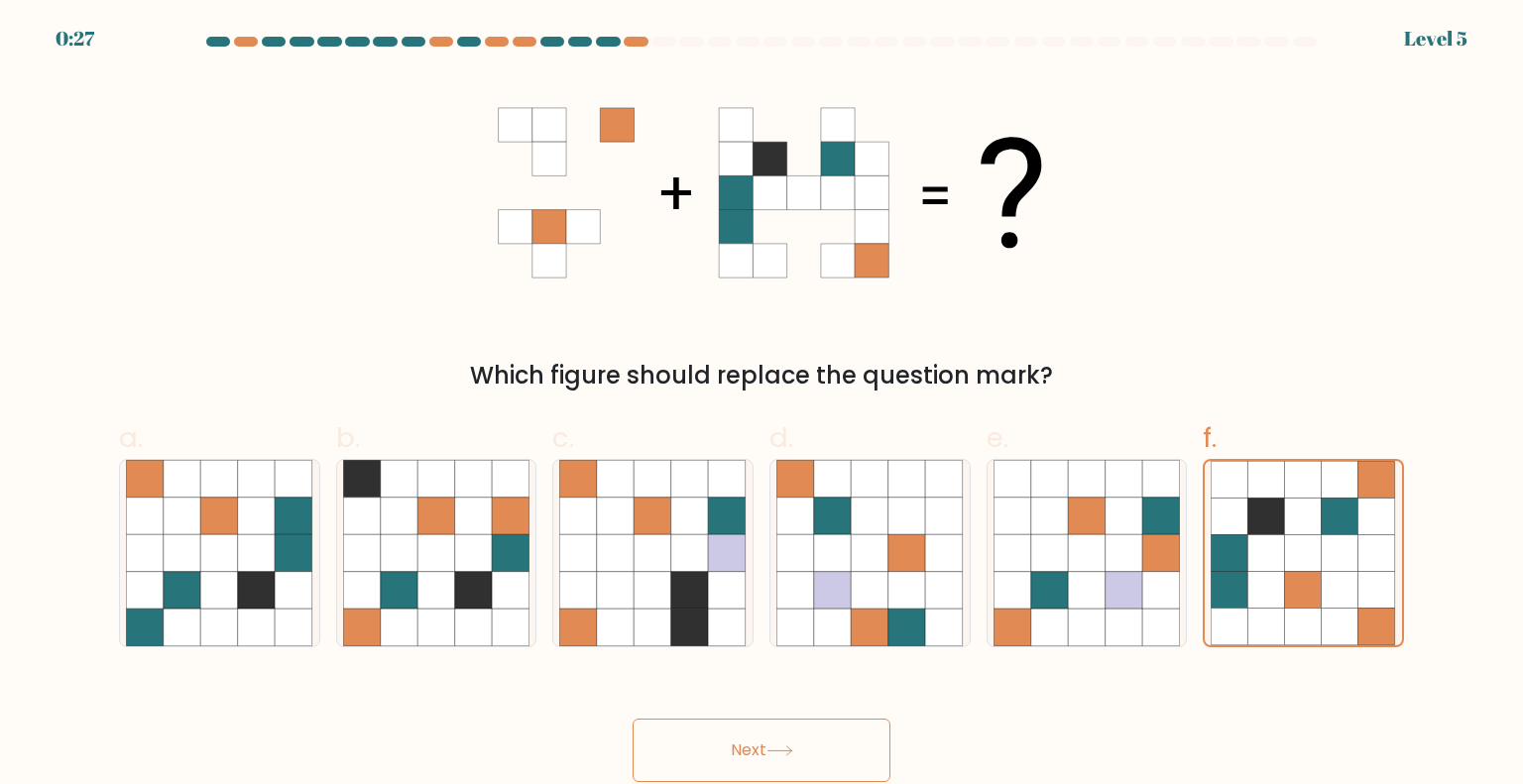 click on "Next" at bounding box center (762, 750) 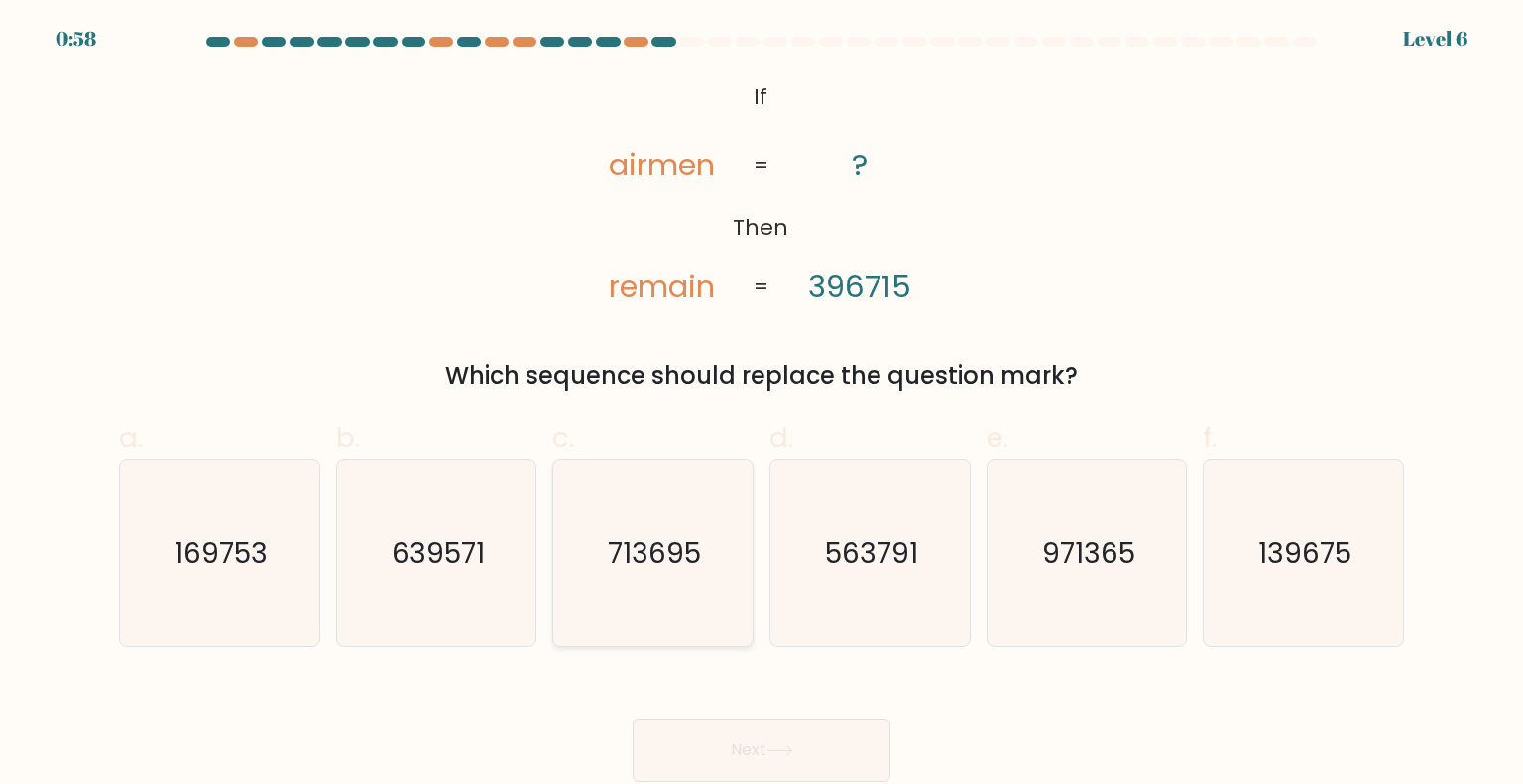 click on "713695" at bounding box center (652, 553) 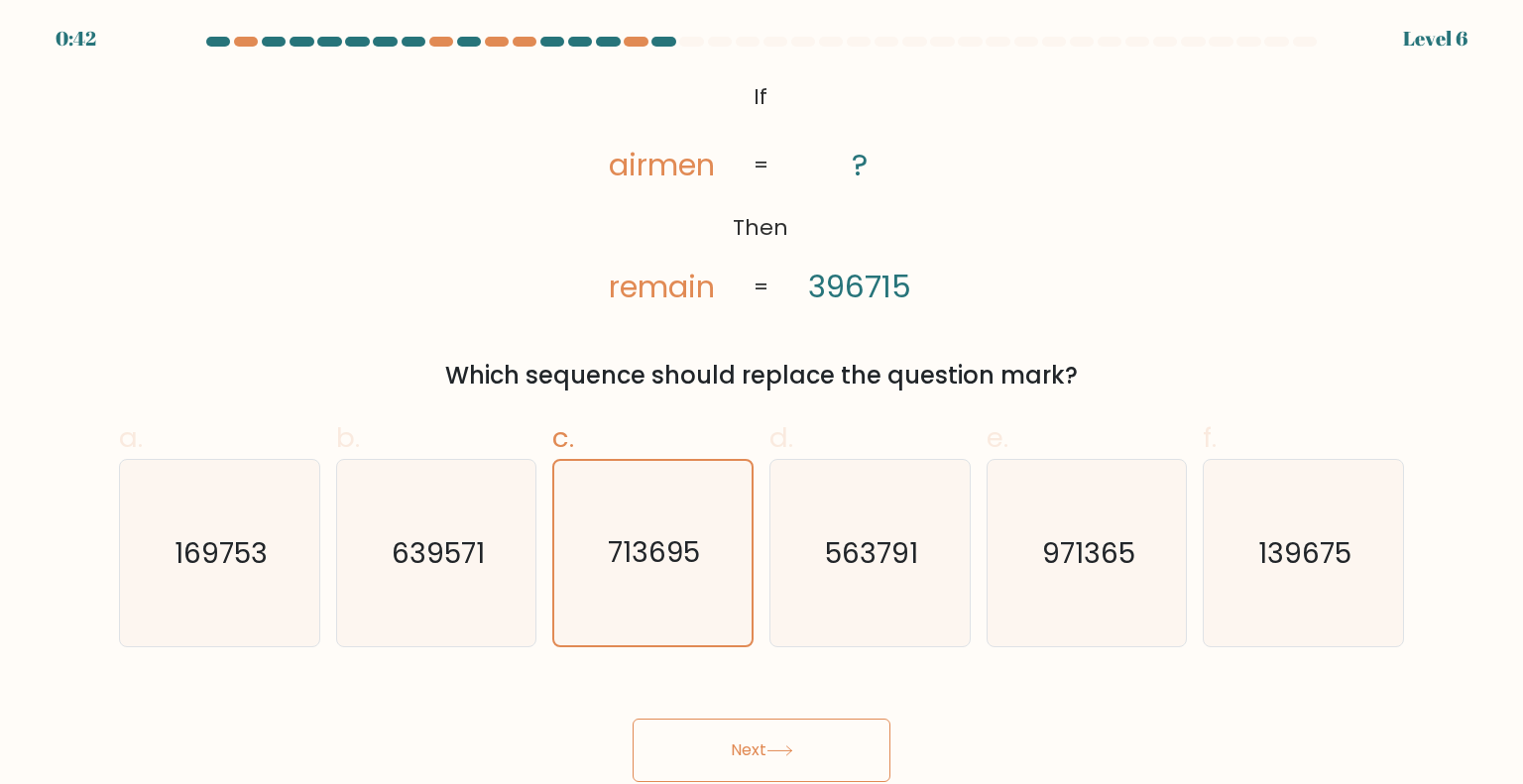 click on "Next" at bounding box center [762, 750] 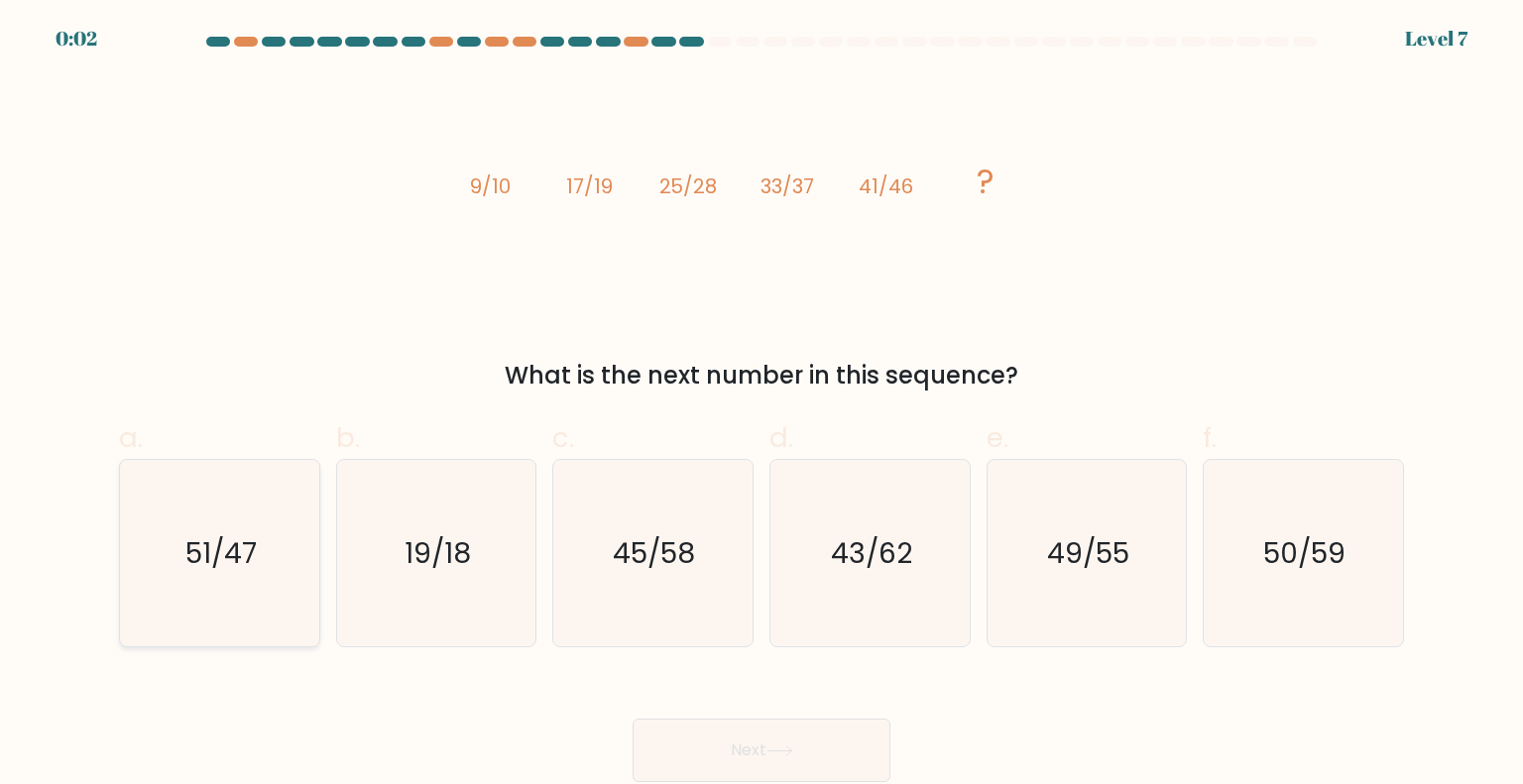 radio on "true" 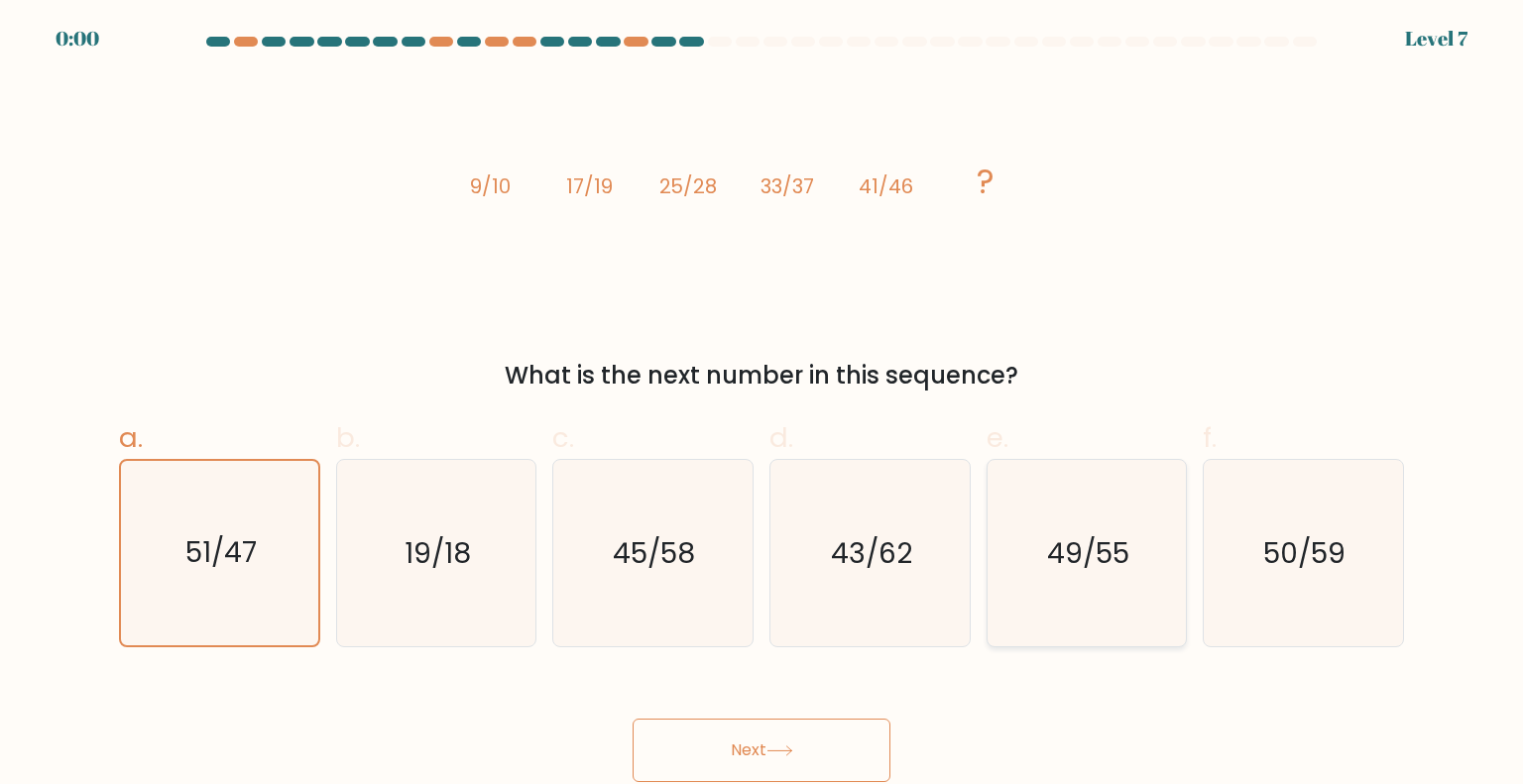 click on "49/55" at bounding box center (1087, 553) 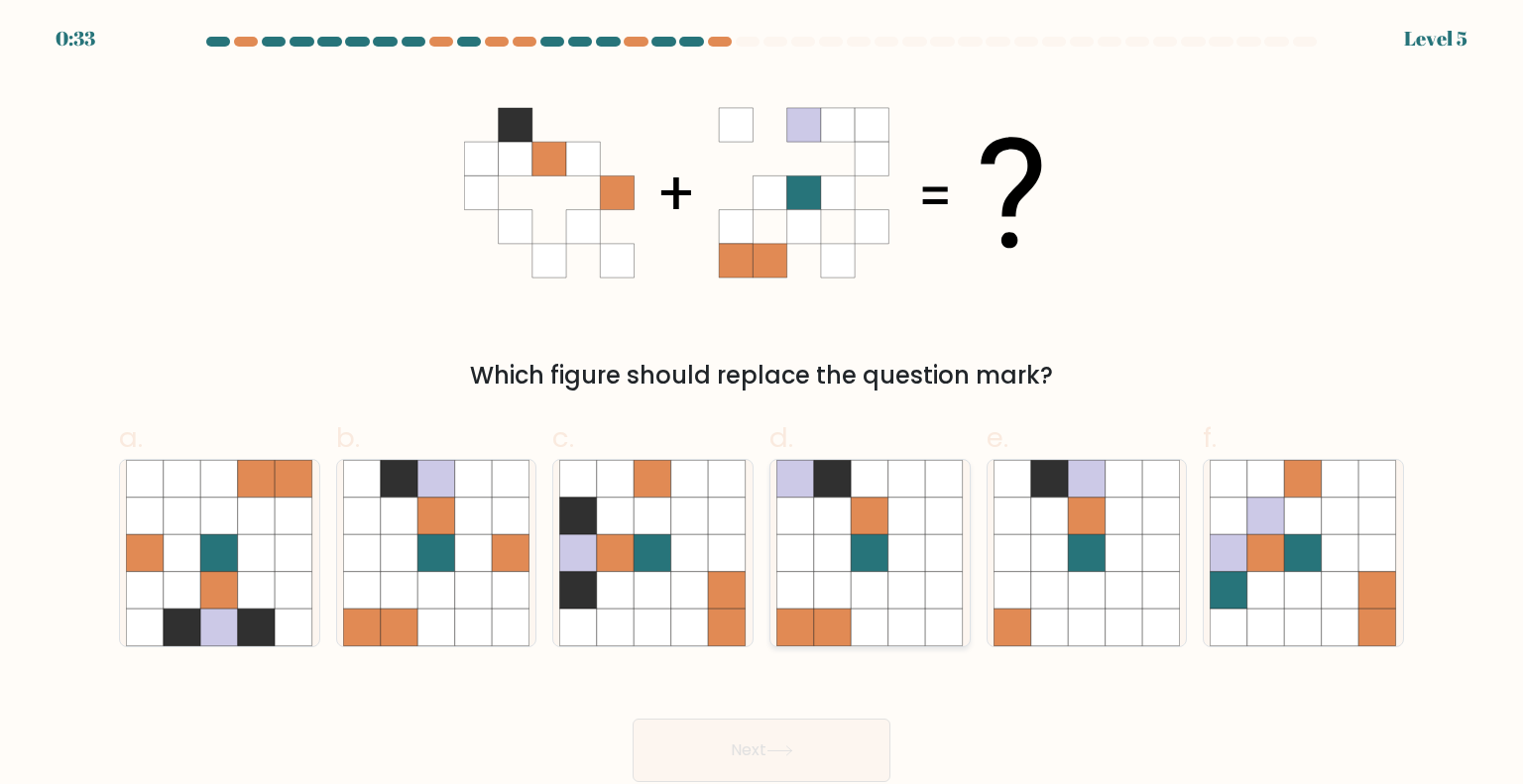 drag, startPoint x: 920, startPoint y: 600, endPoint x: 874, endPoint y: 634, distance: 57.2014 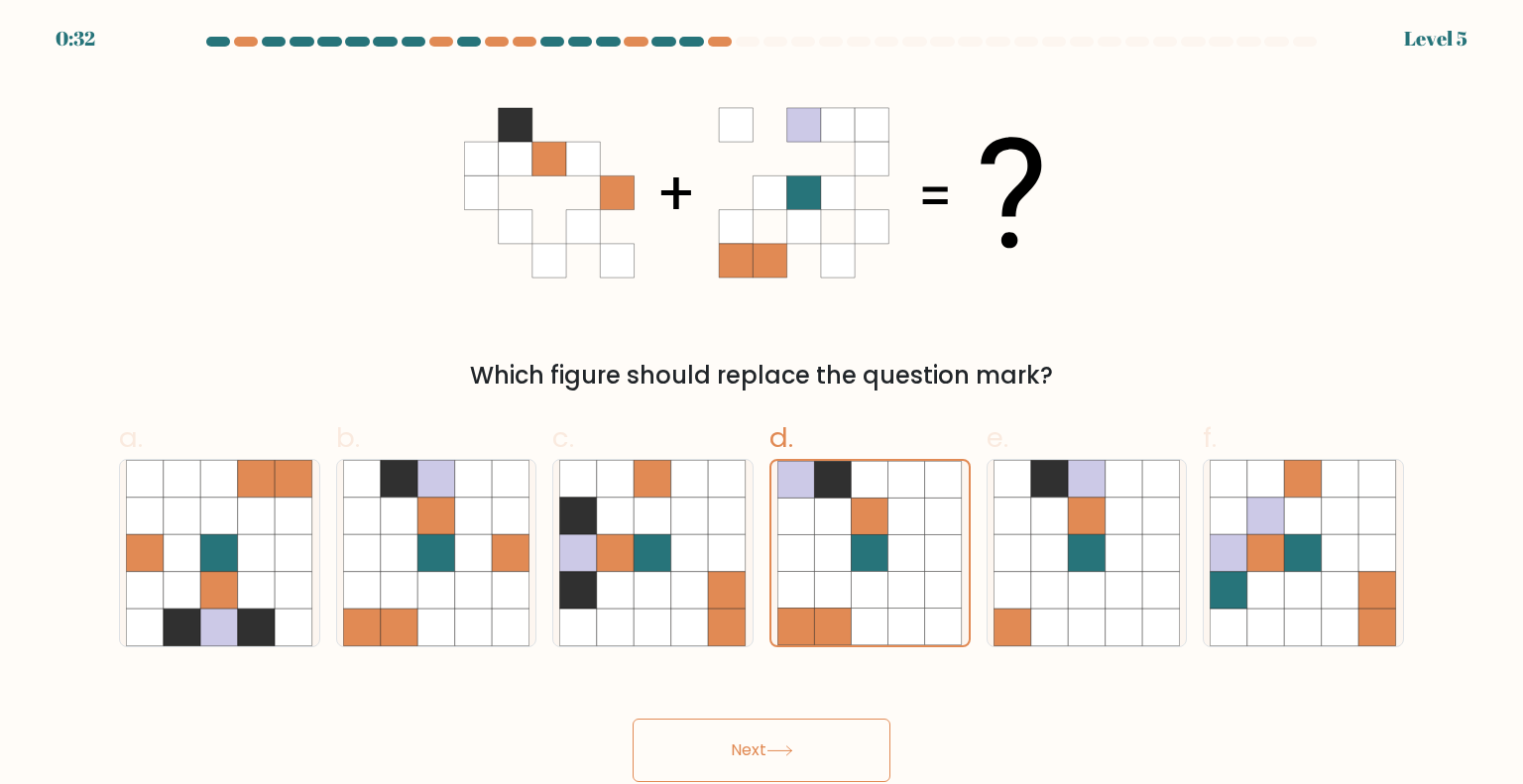 click on "Next" at bounding box center (762, 750) 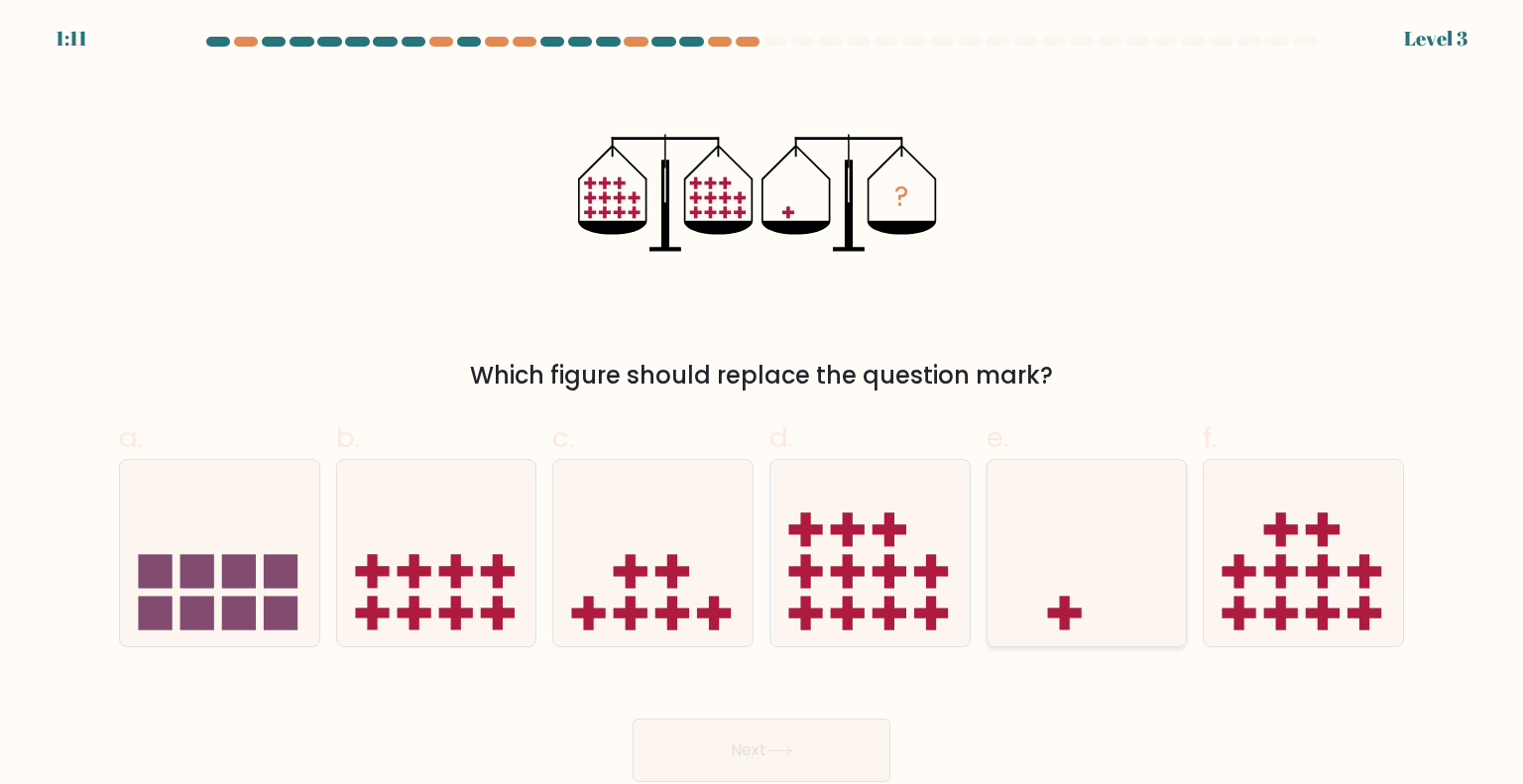 click at bounding box center [1087, 553] 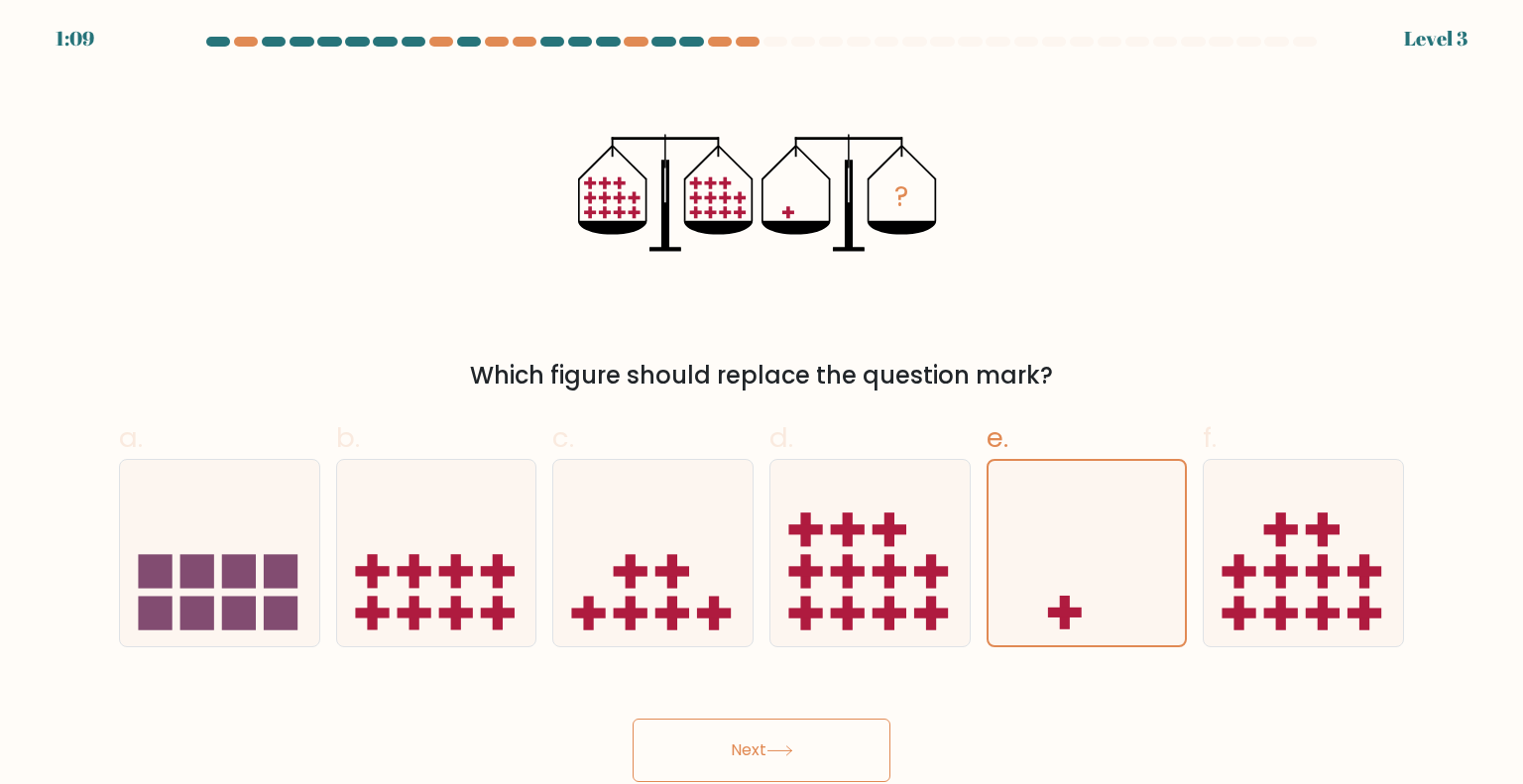 click on "Next" at bounding box center [762, 750] 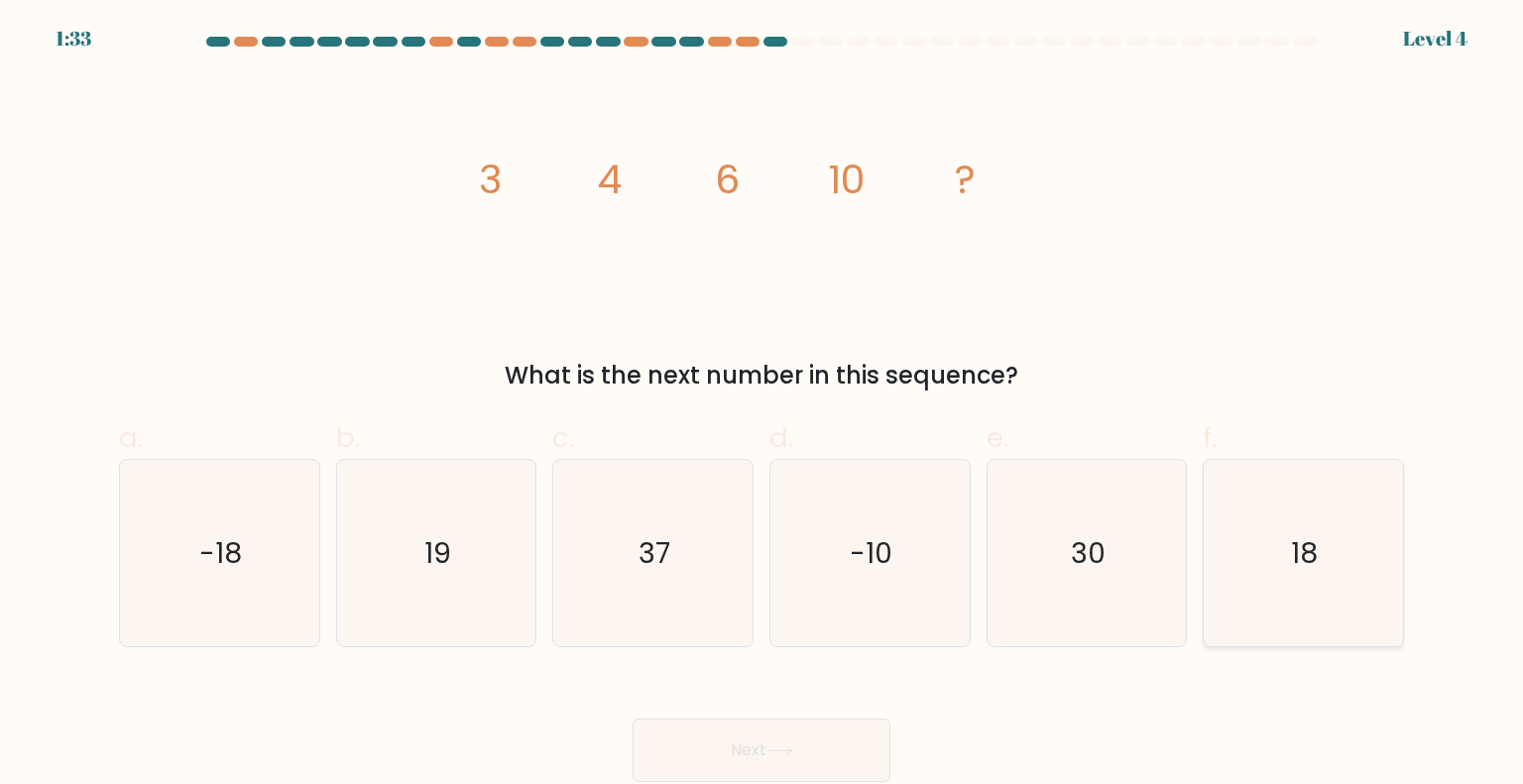 click on "18" at bounding box center (1303, 553) 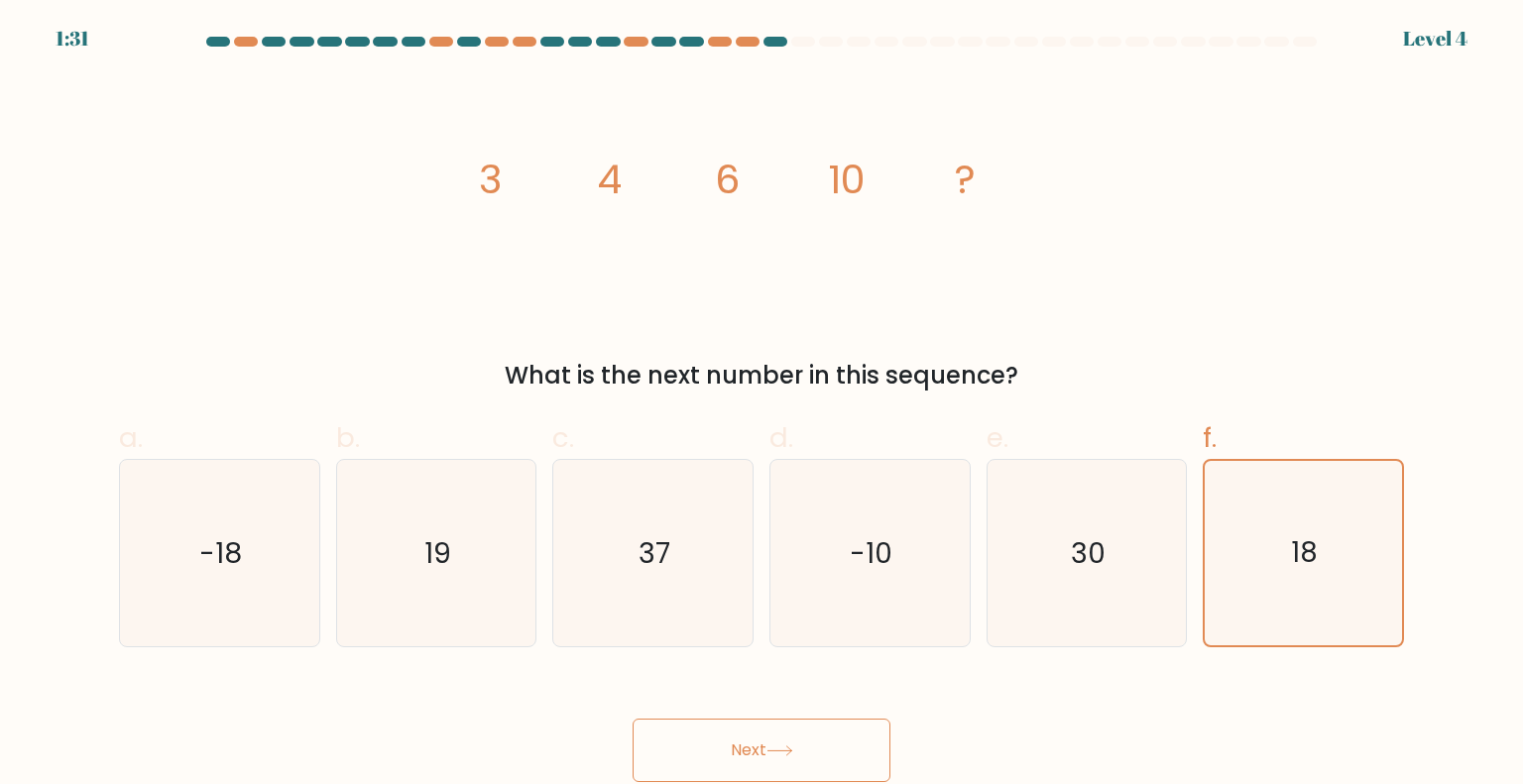 drag, startPoint x: 769, startPoint y: 760, endPoint x: 765, endPoint y: 783, distance: 23.345235 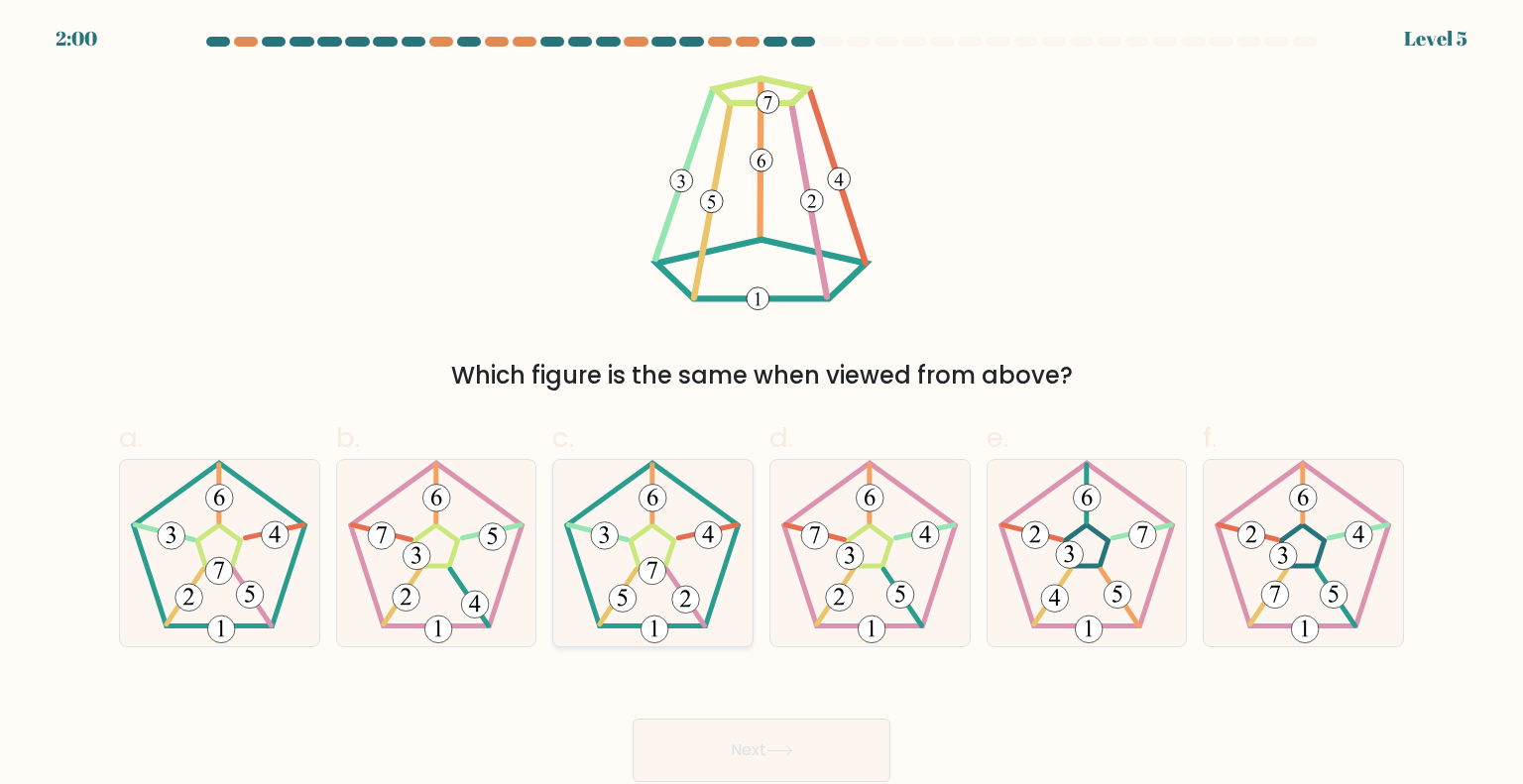 click at bounding box center [652, 553] 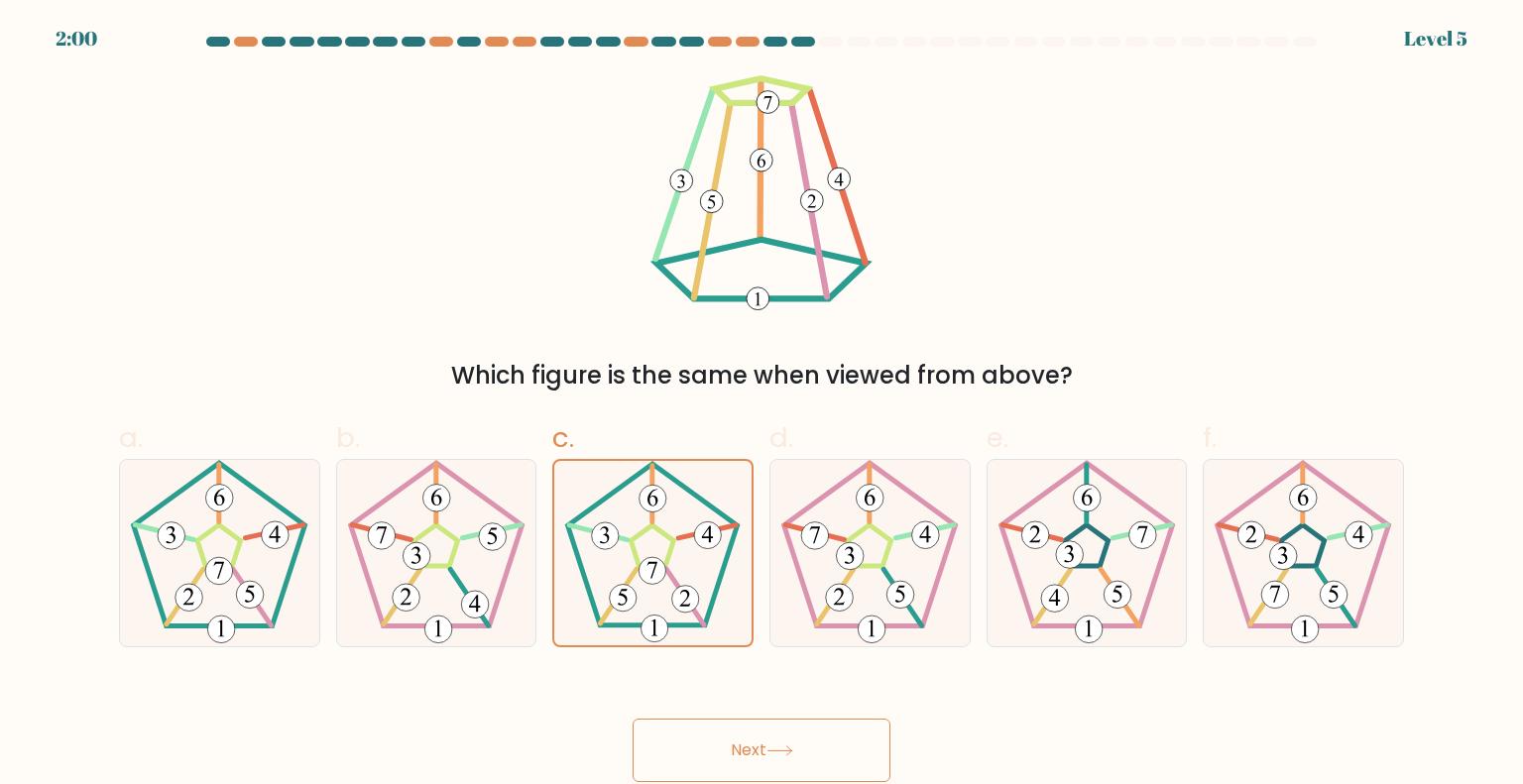 click on "Next" at bounding box center [762, 750] 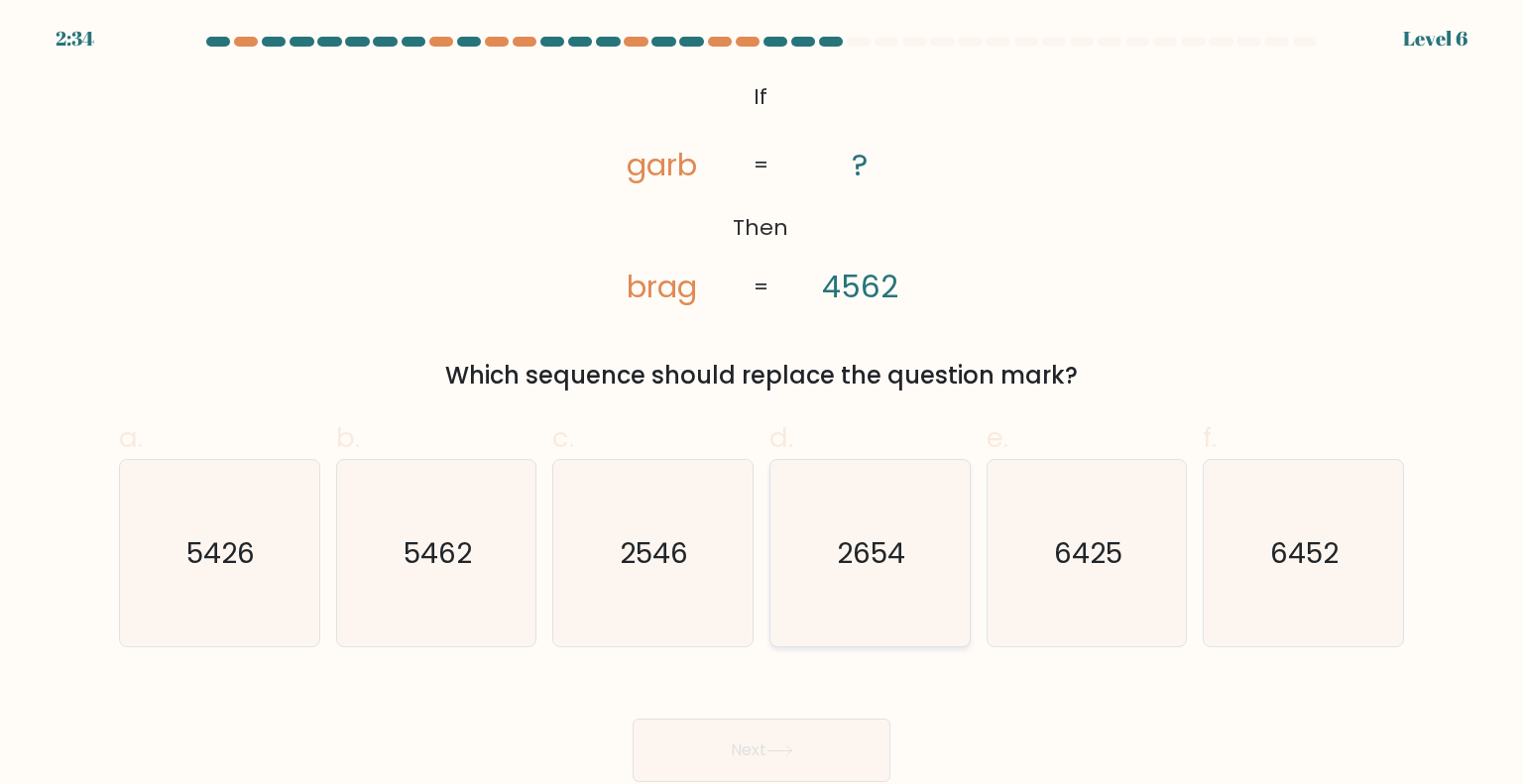 click on "2654" at bounding box center (870, 553) 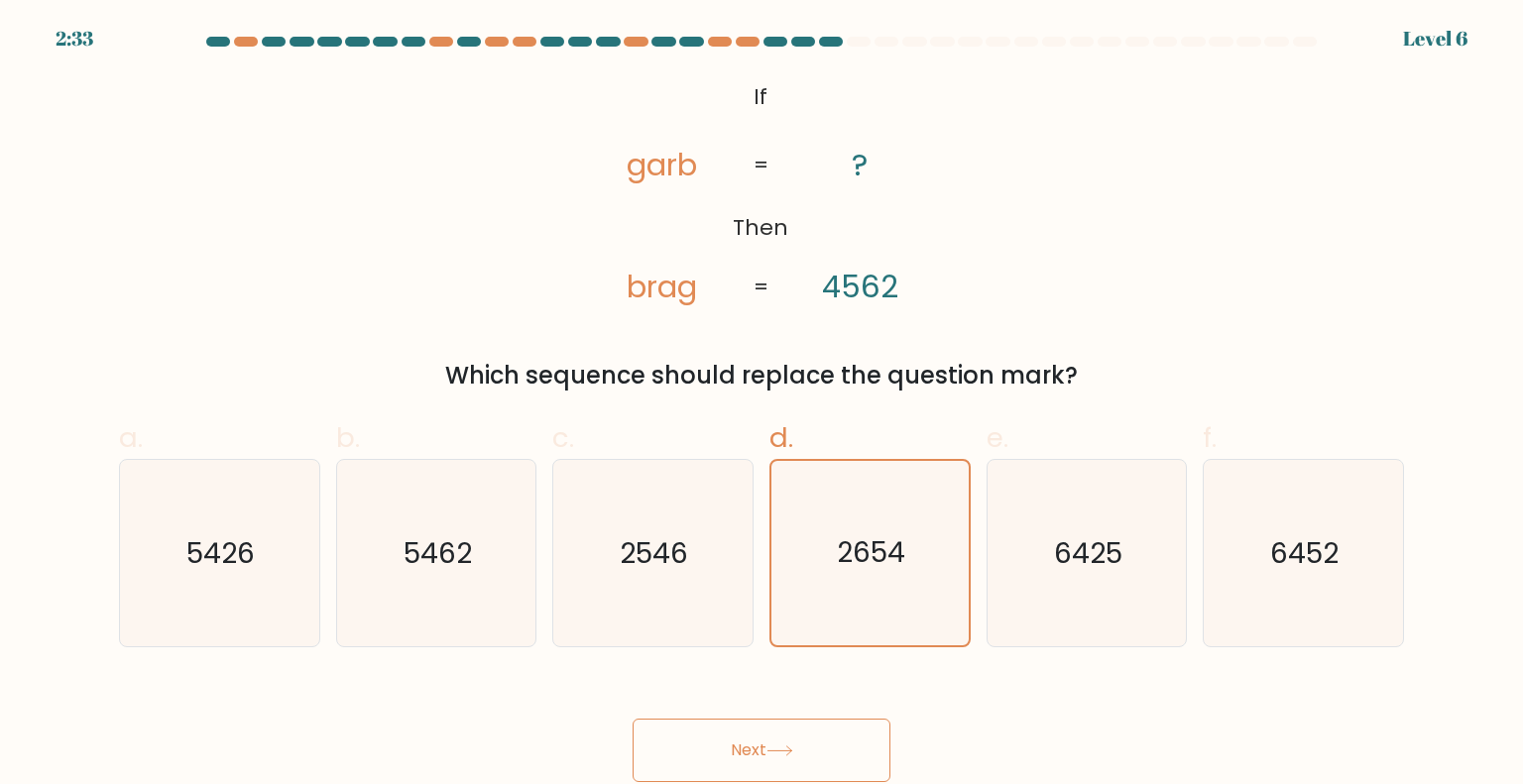 click on "Next" at bounding box center [762, 750] 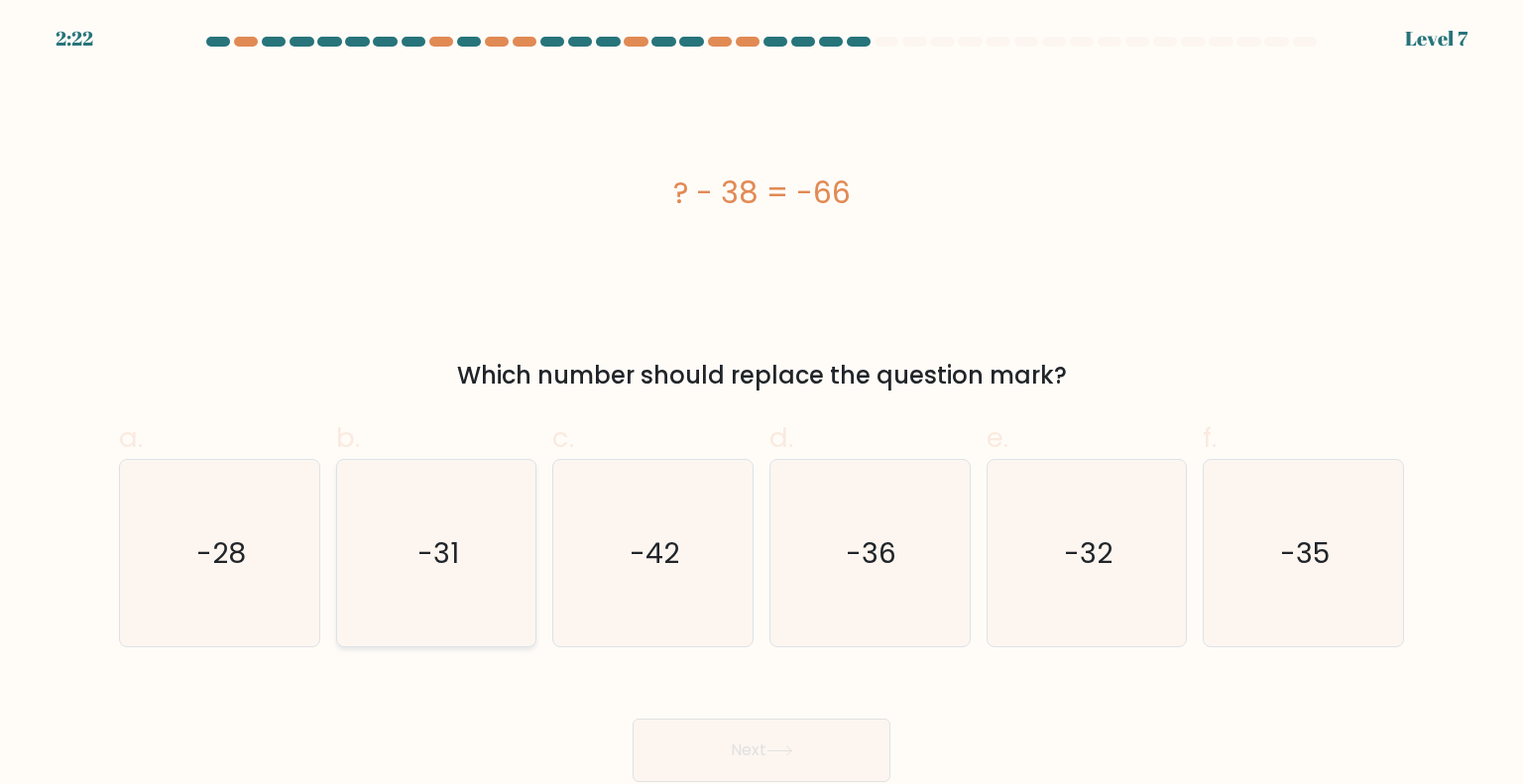 click on "-31" at bounding box center [436, 553] 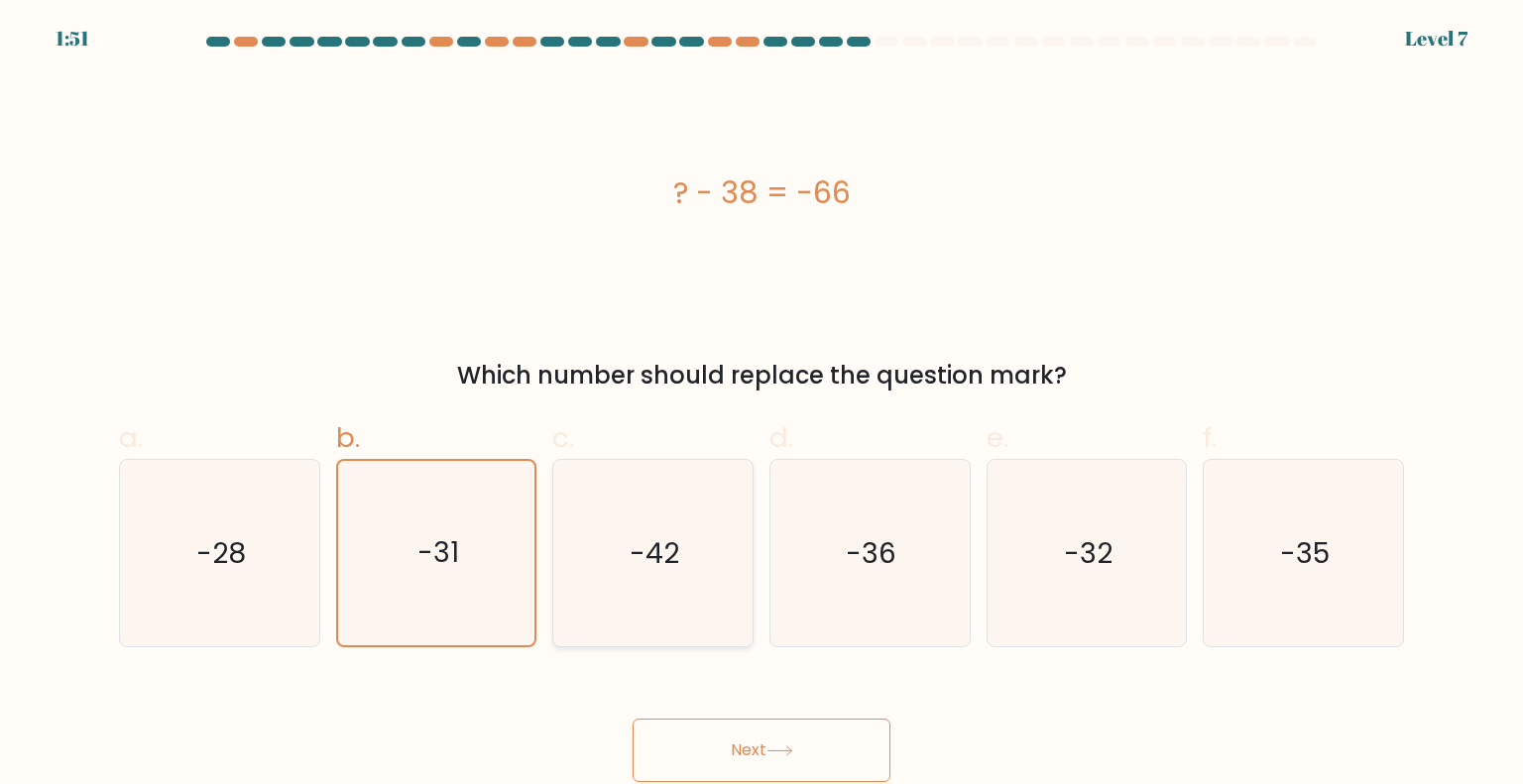 click on "-42" at bounding box center (652, 553) 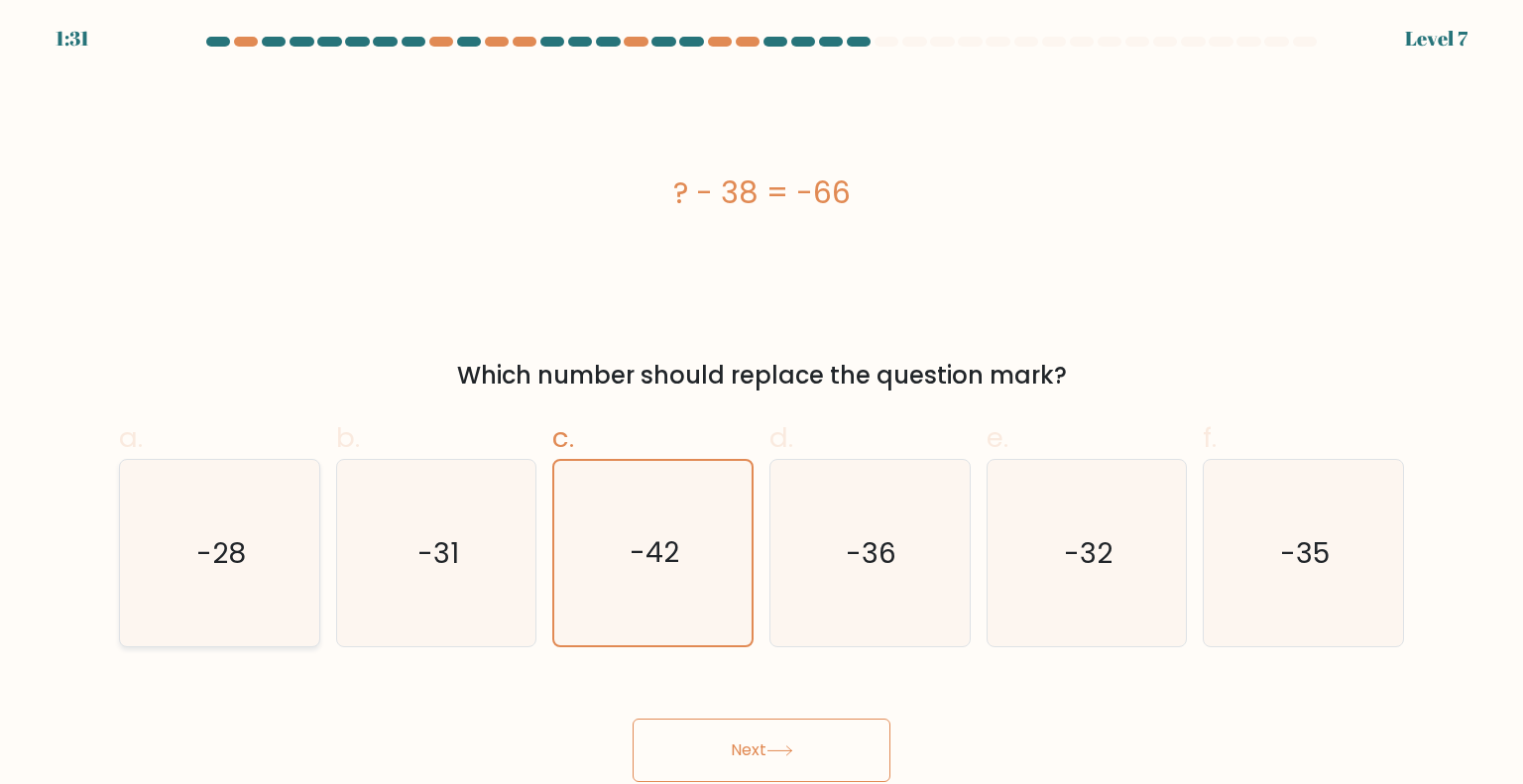 click on "-28" at bounding box center (219, 553) 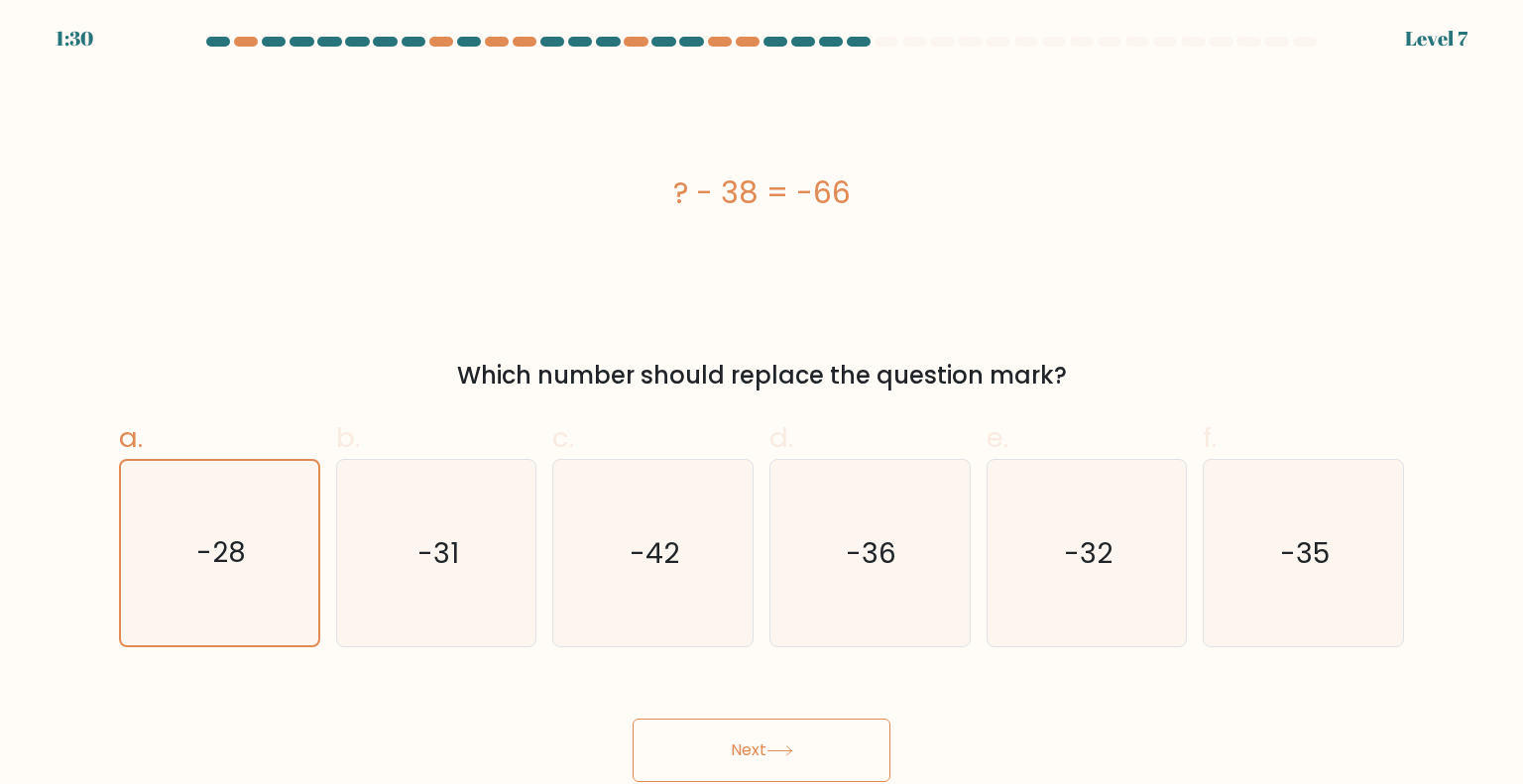 click on "Next" at bounding box center (762, 750) 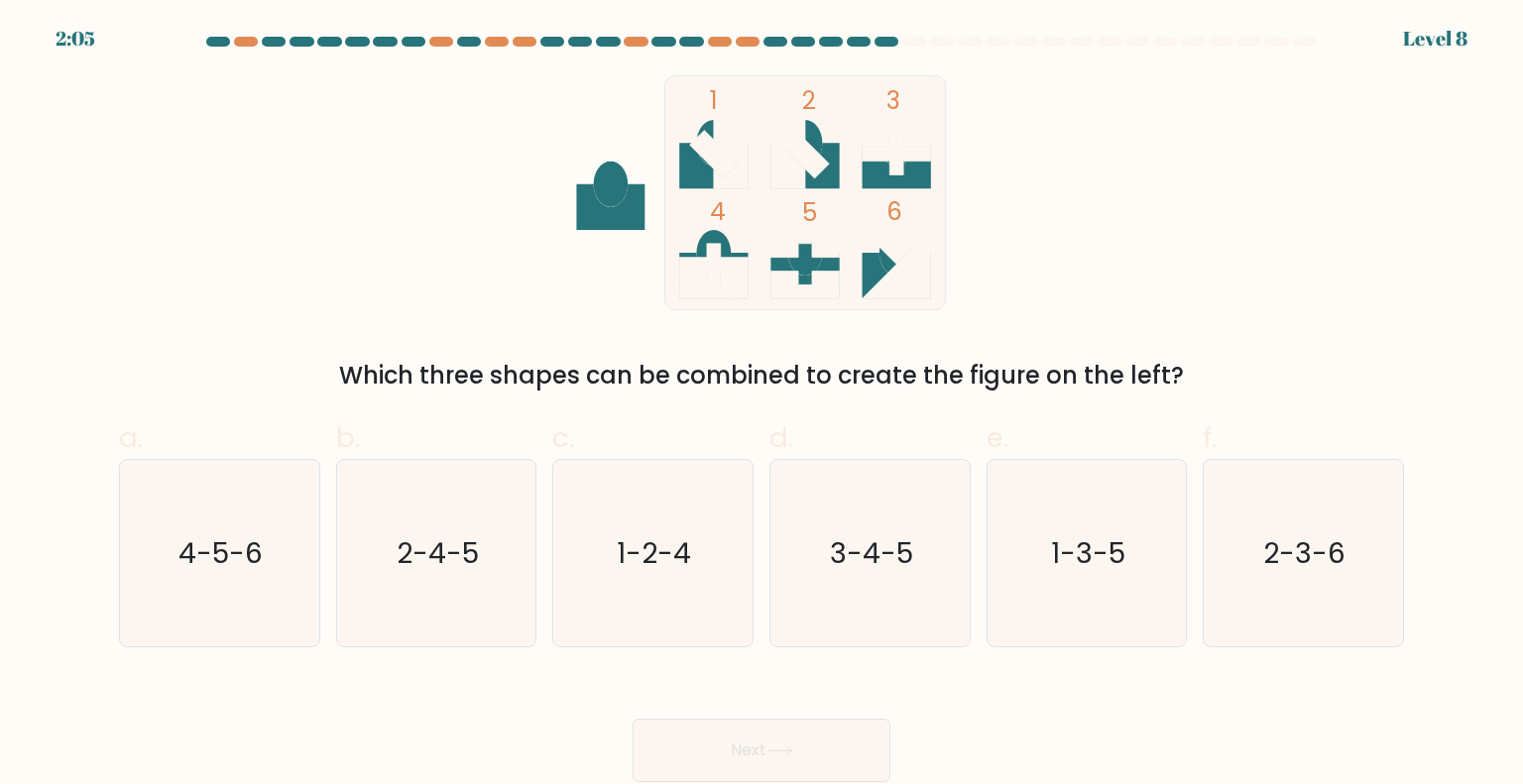 click at bounding box center [611, 184] 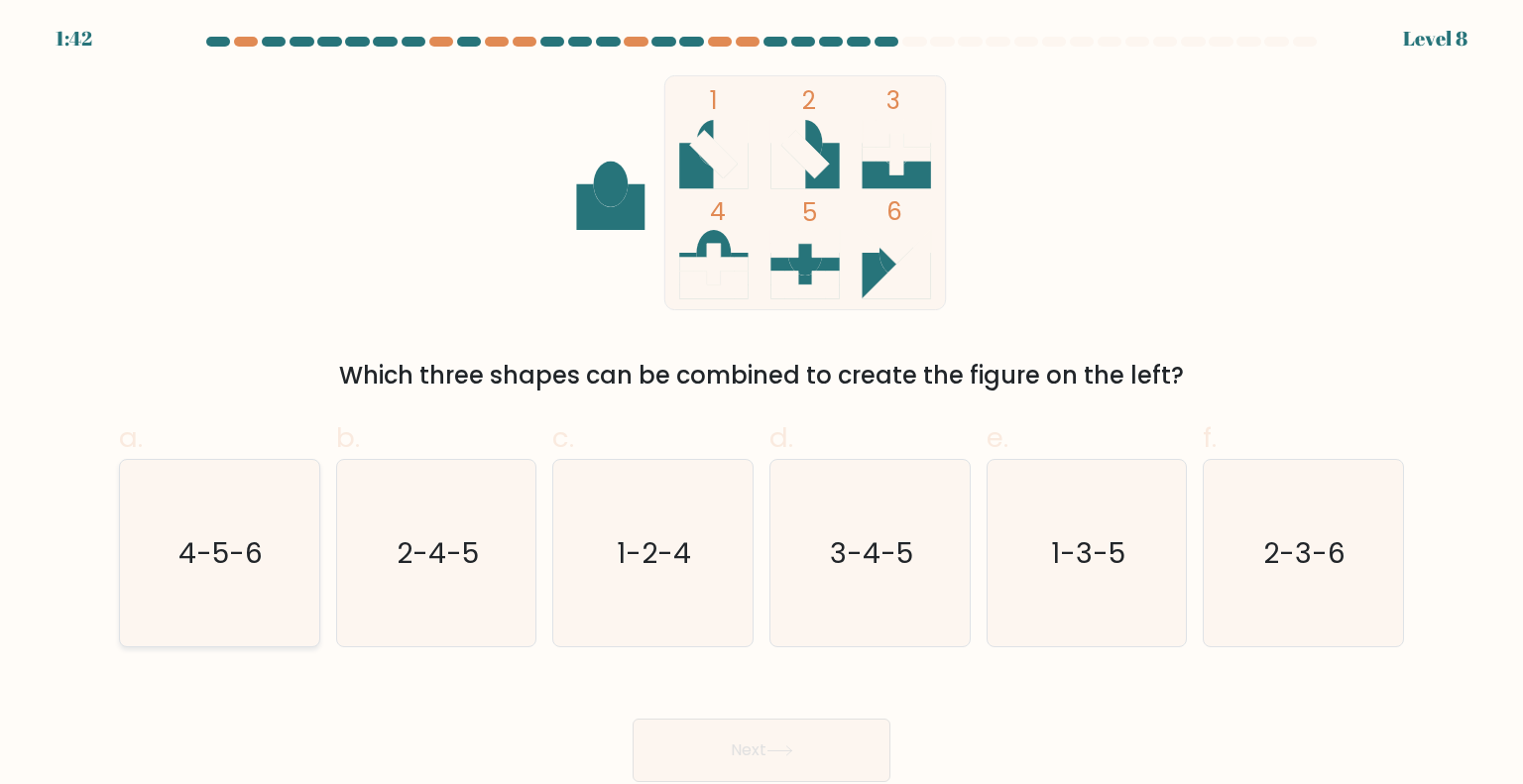 click on "4-5-6" at bounding box center (219, 553) 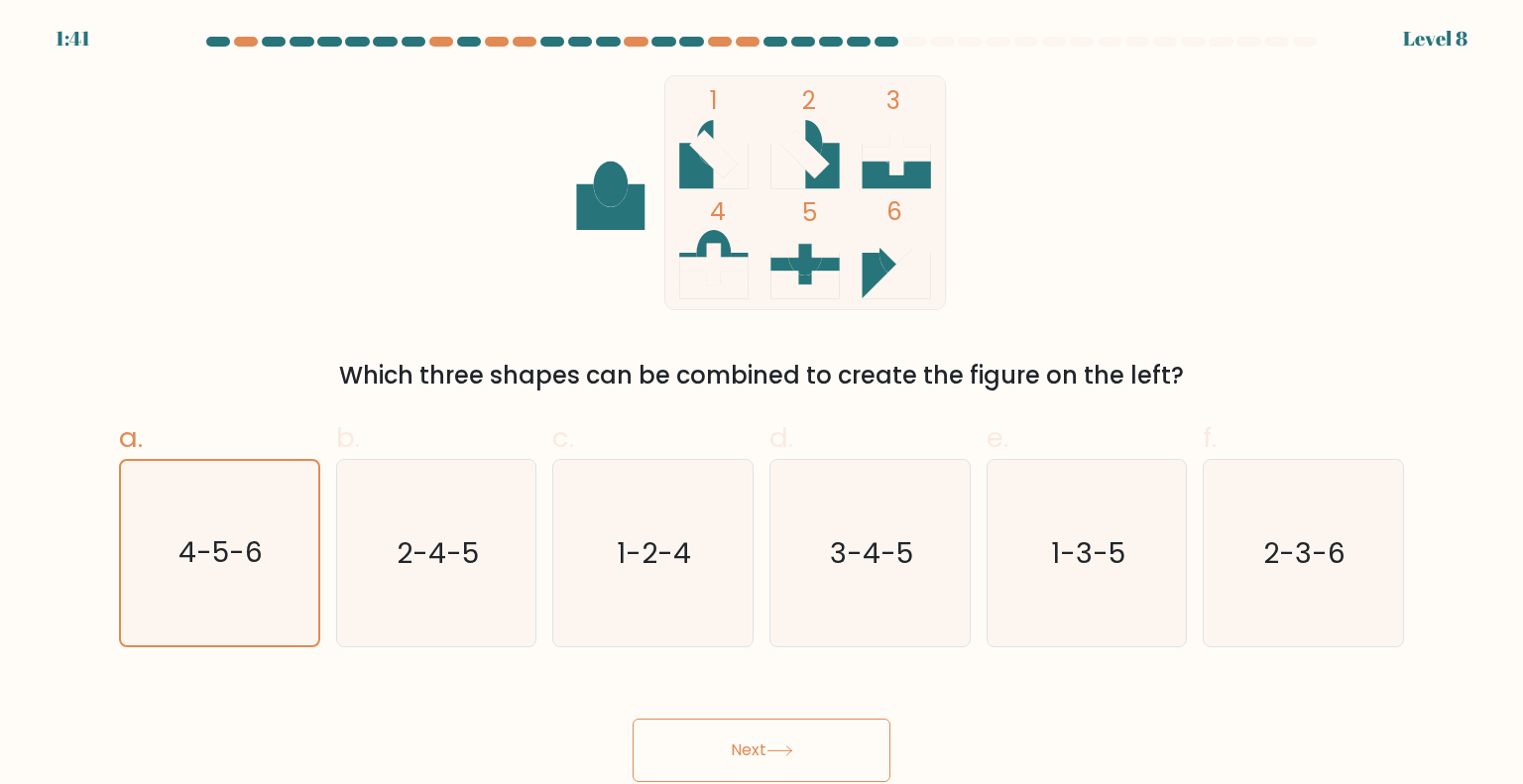 click at bounding box center (779, 750) 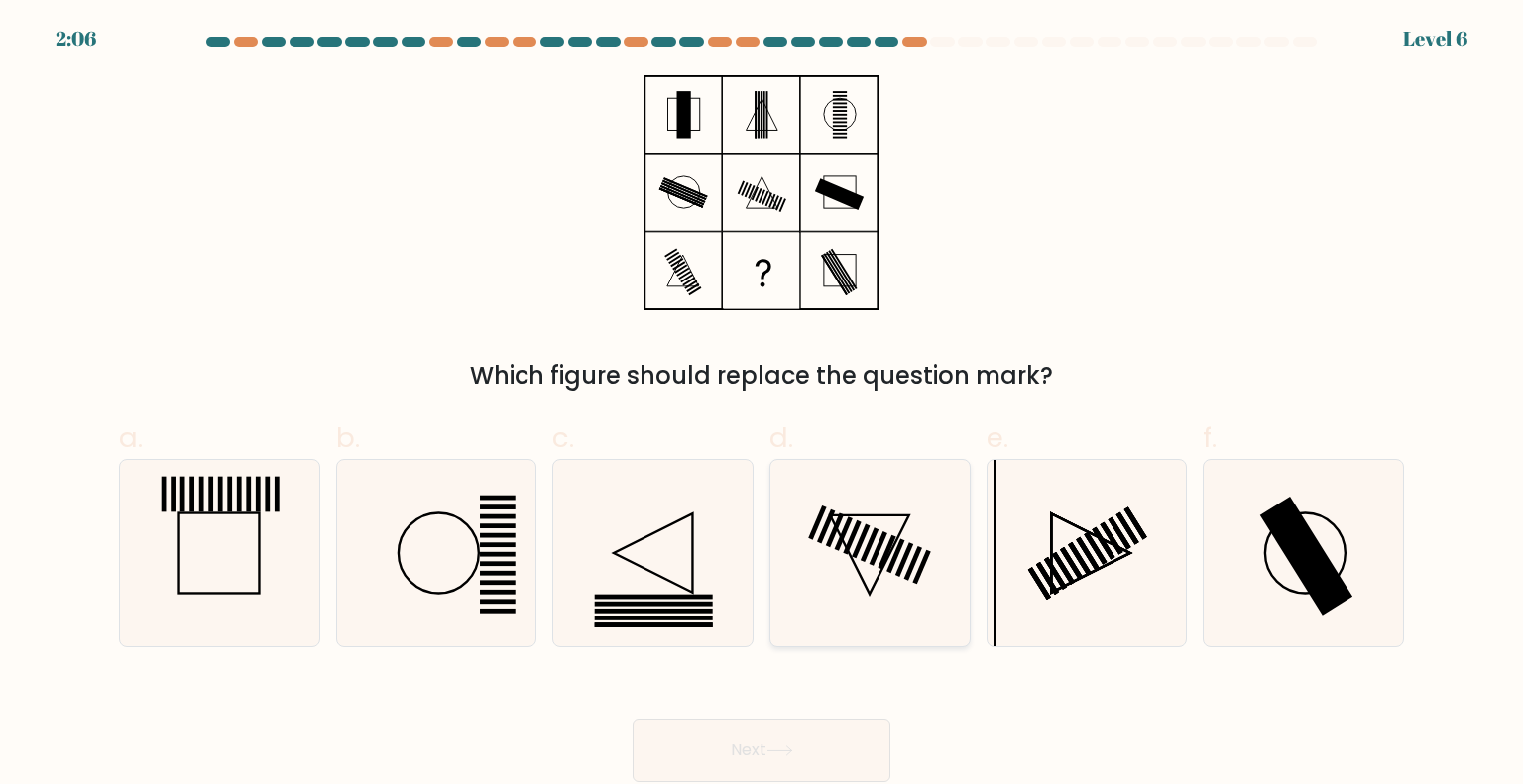 click at bounding box center (870, 553) 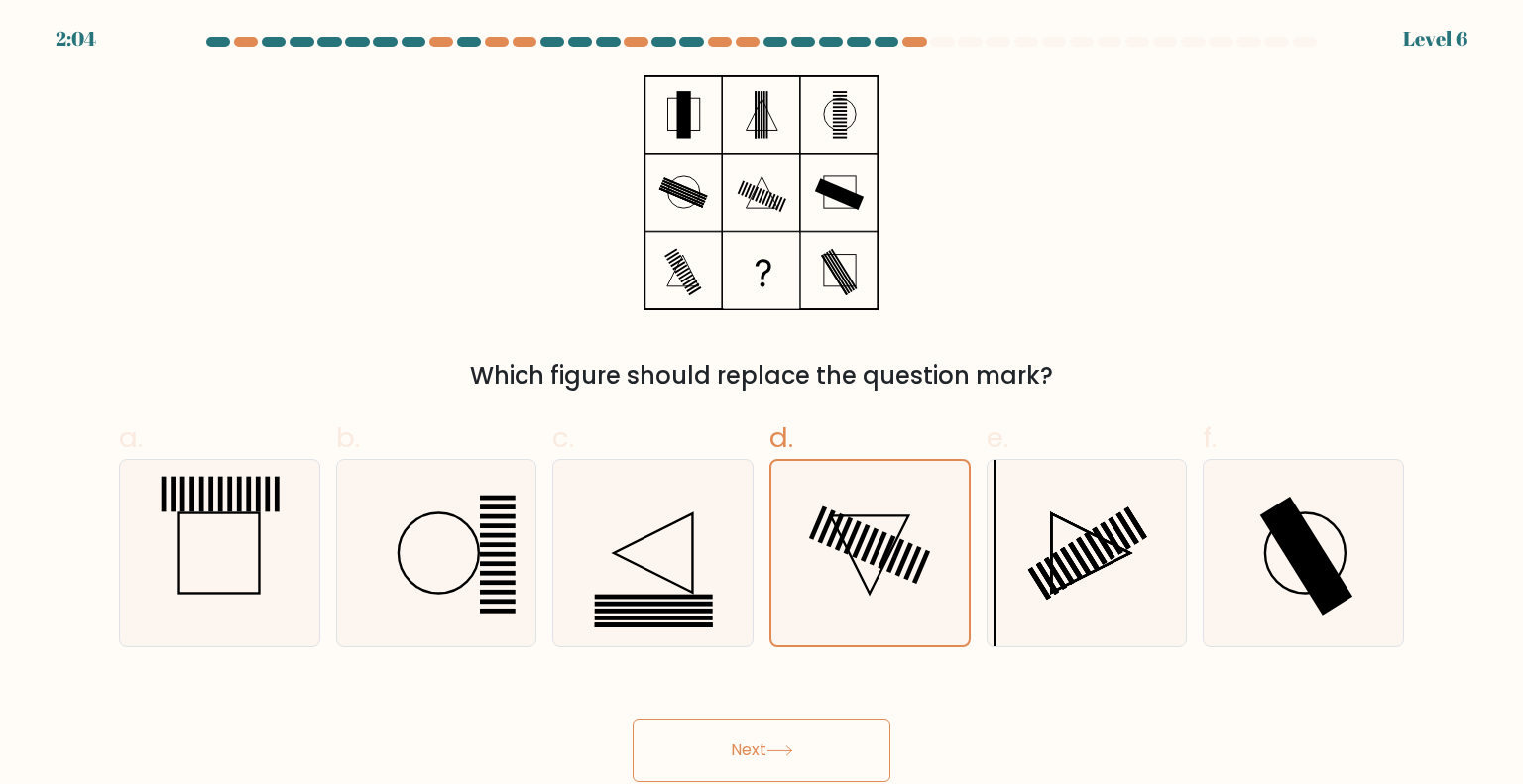 click on "Next" at bounding box center (762, 750) 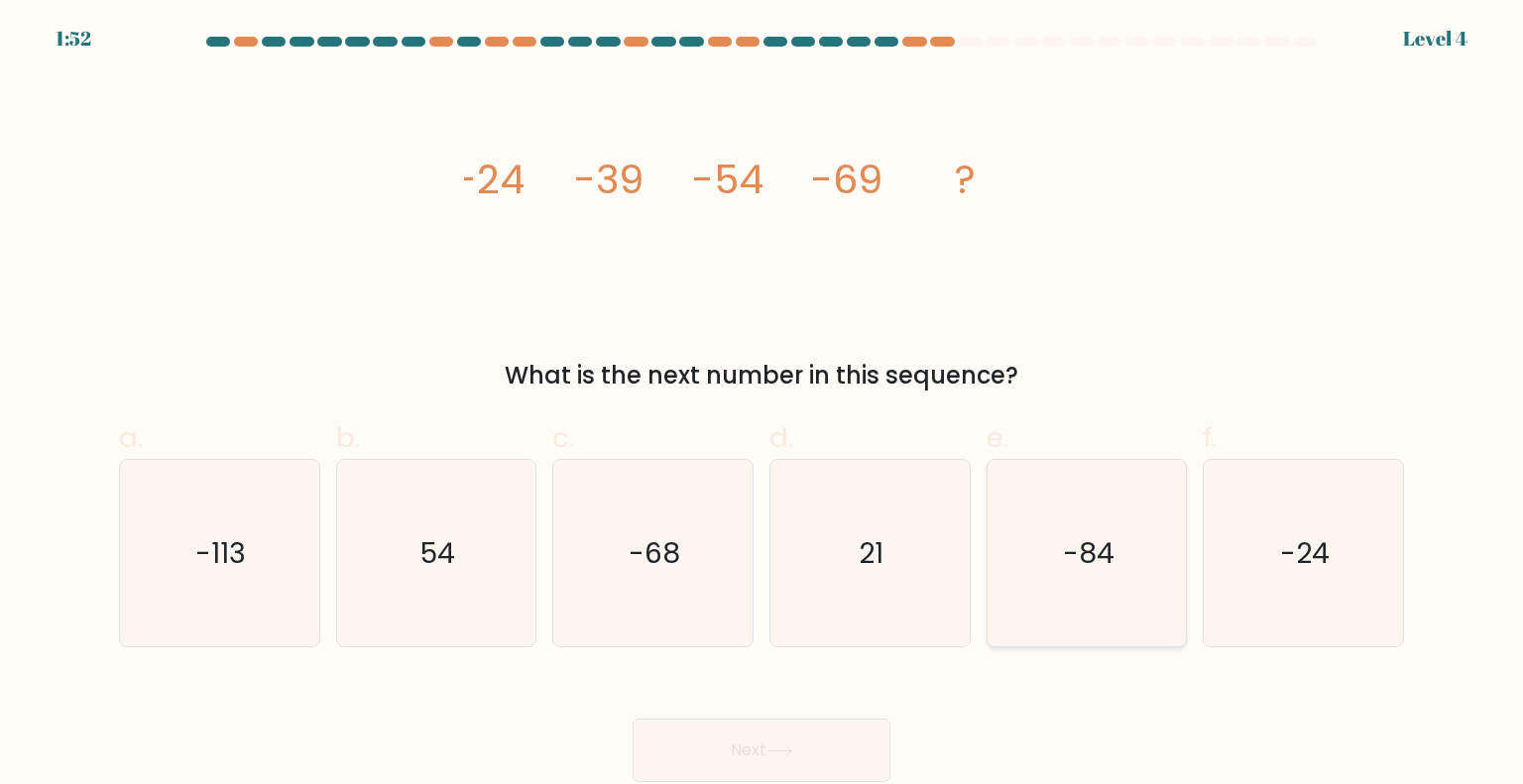 click on "-84" at bounding box center (1087, 553) 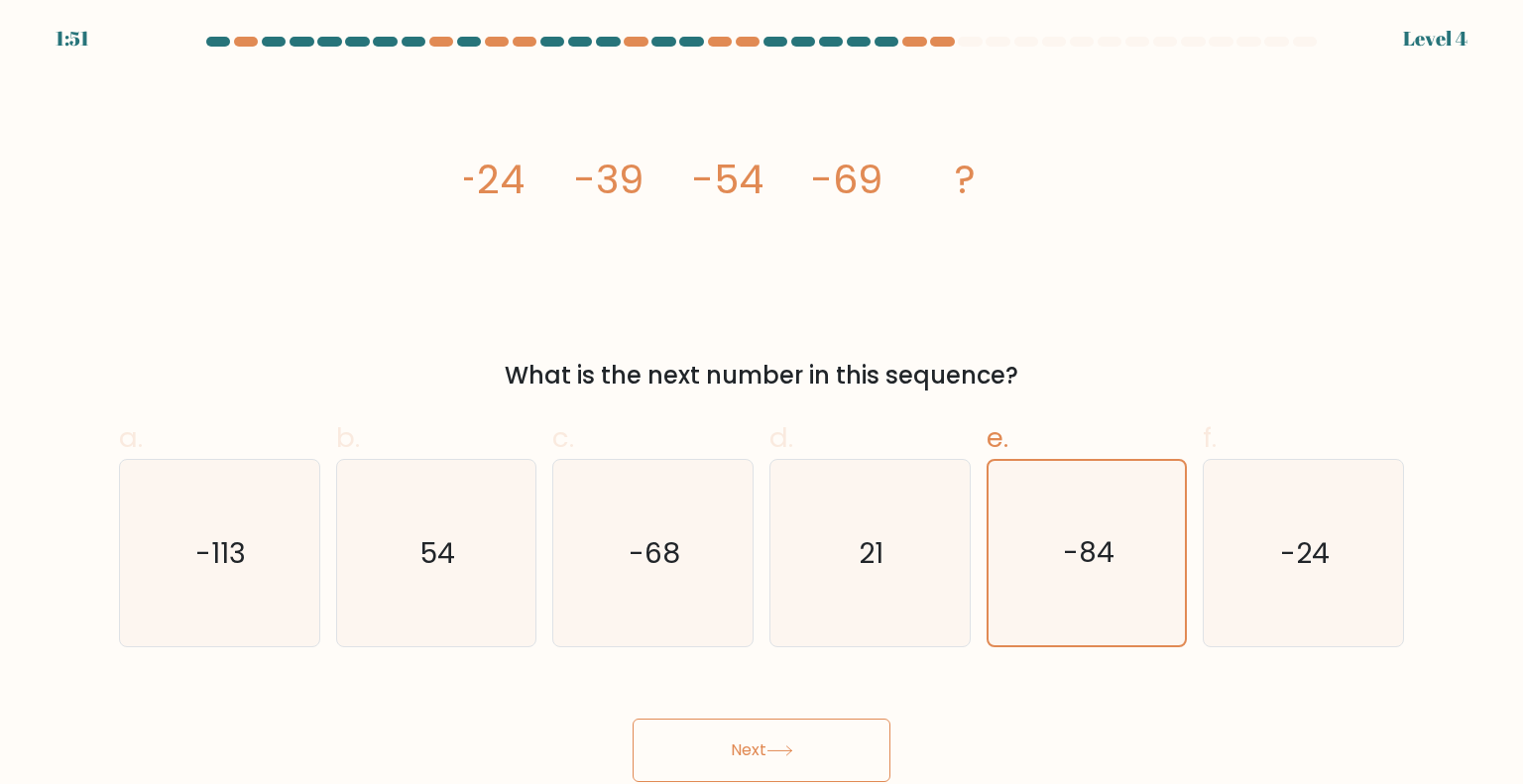 click on "Next" at bounding box center (762, 750) 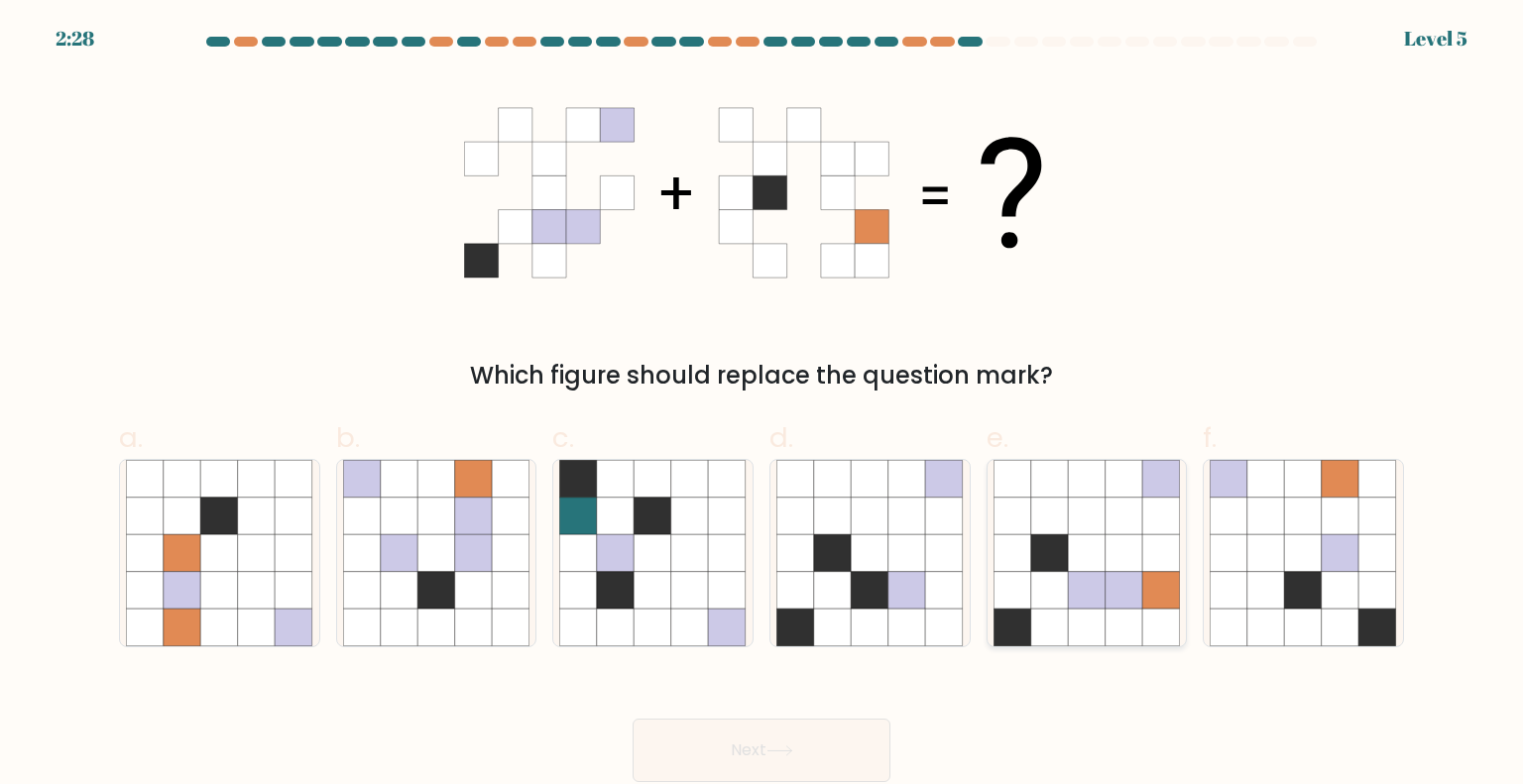 click at bounding box center (1124, 553) 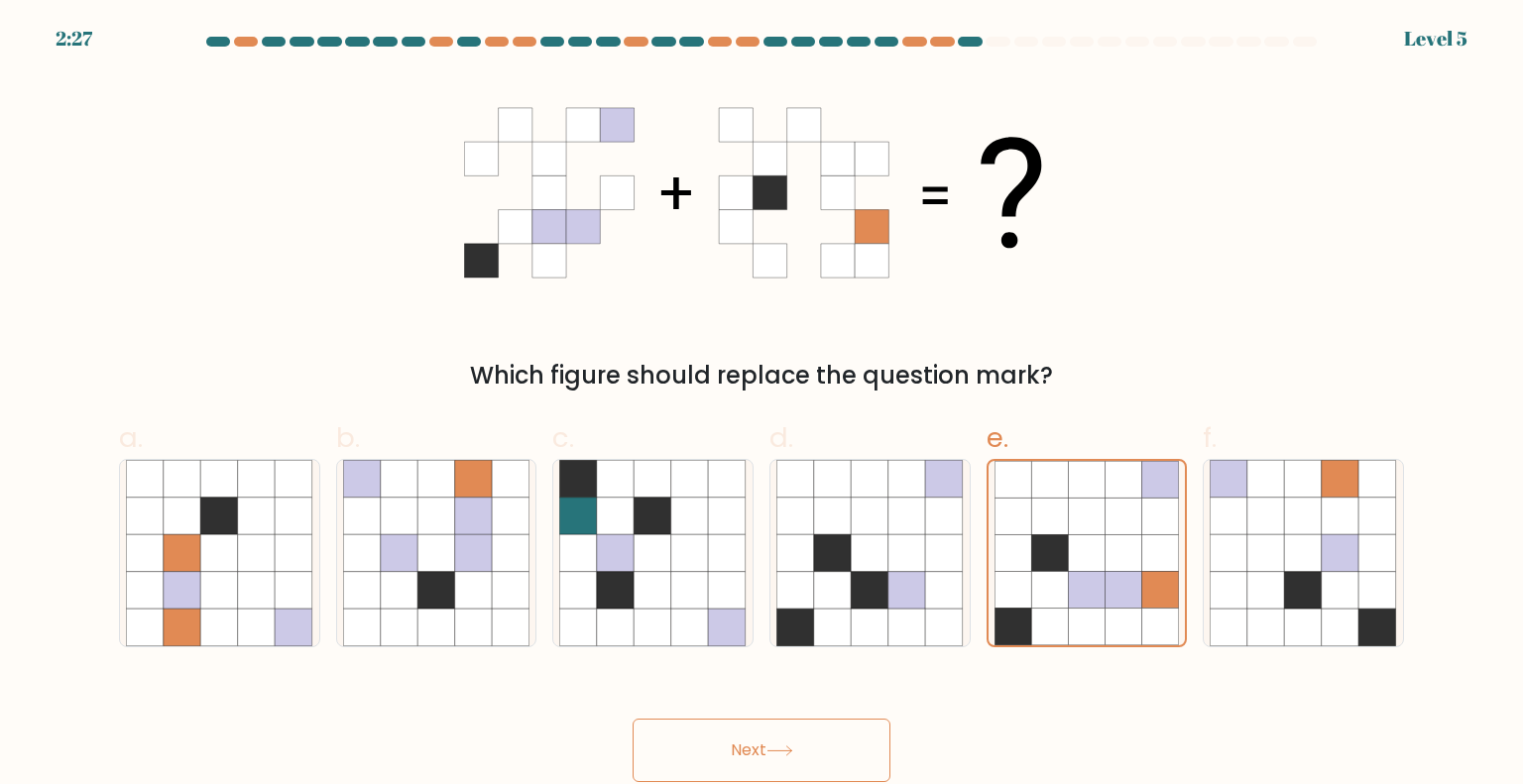 click on "Next" at bounding box center (762, 750) 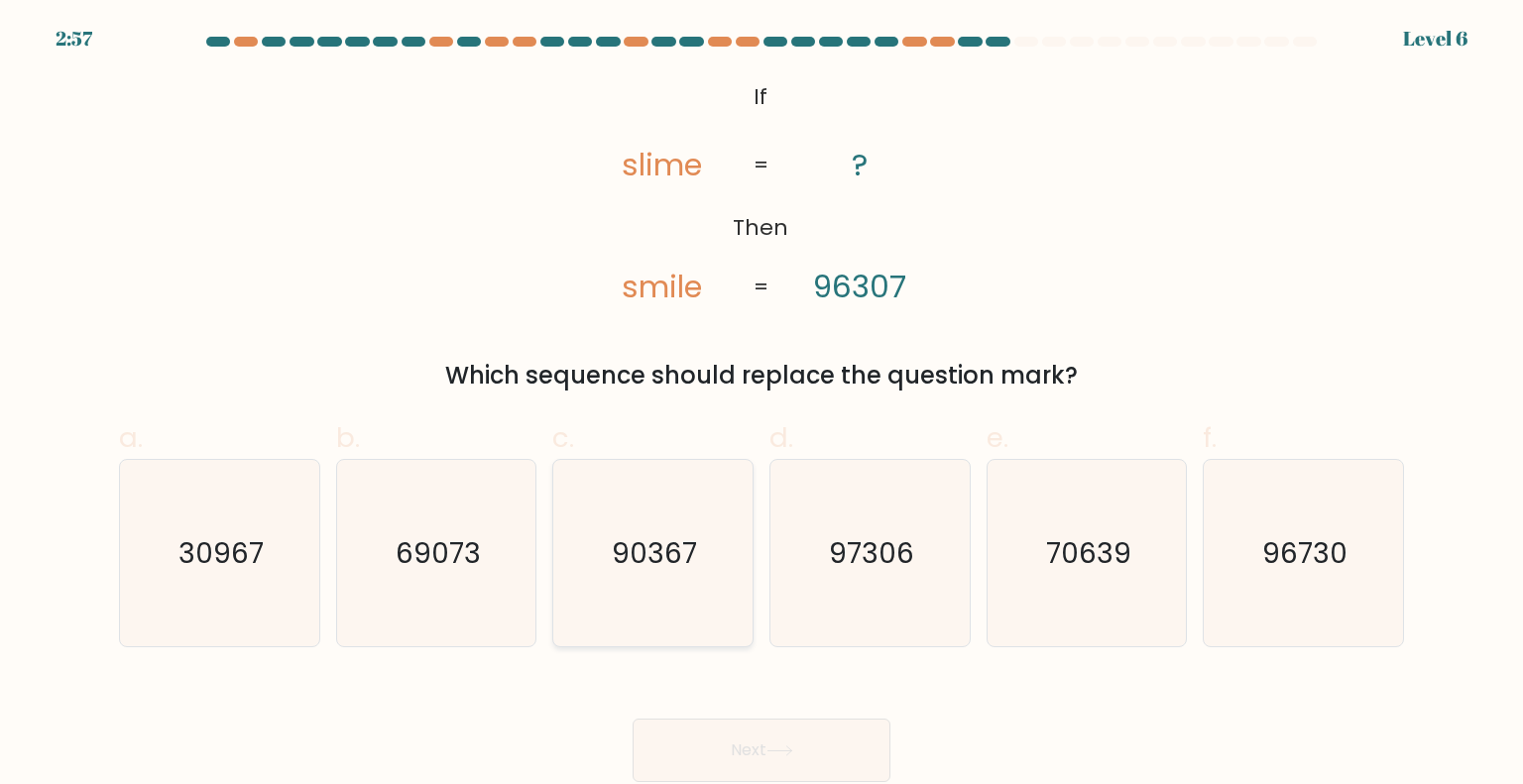 click on "90367" at bounding box center (652, 553) 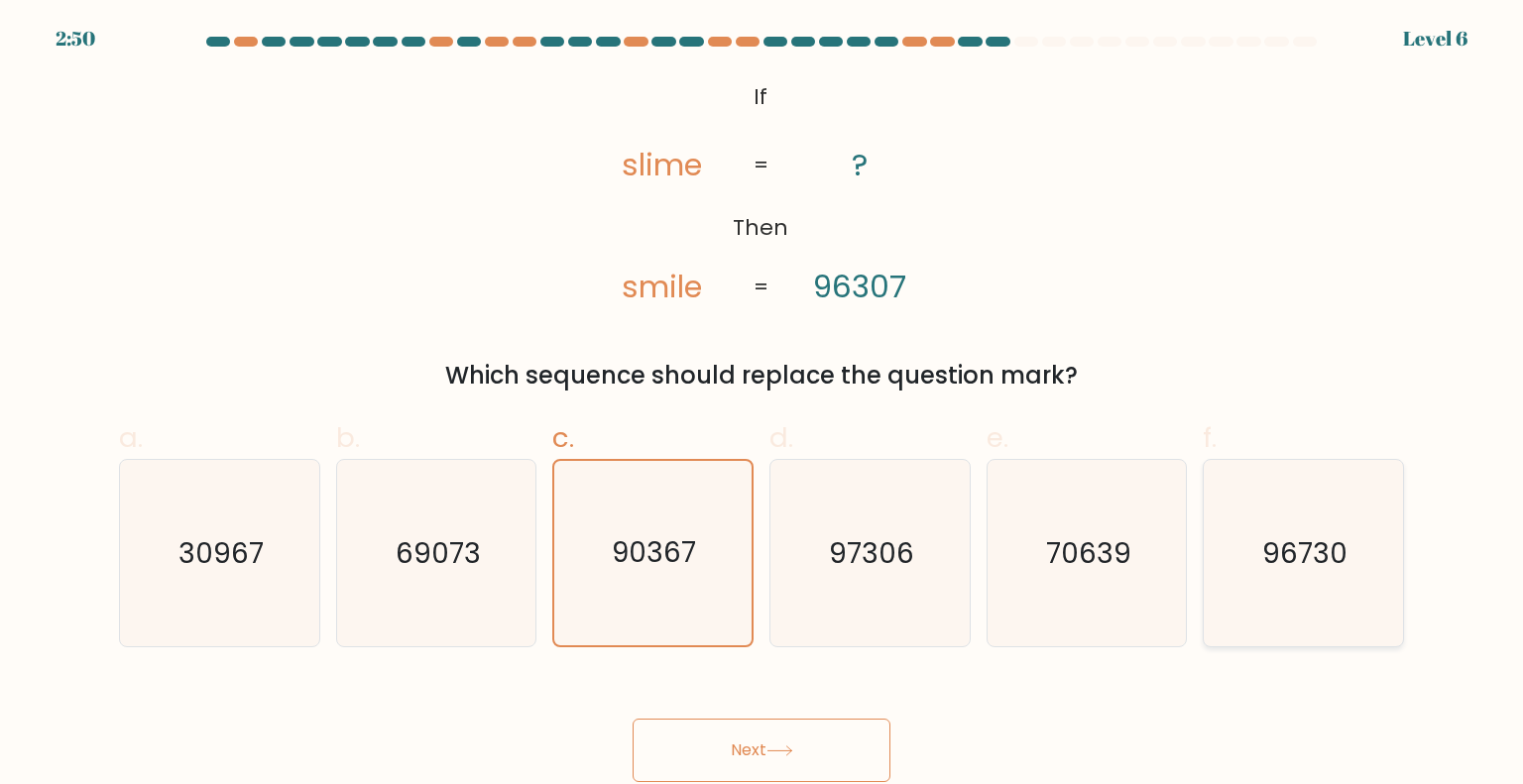 click on "96730" at bounding box center [1303, 553] 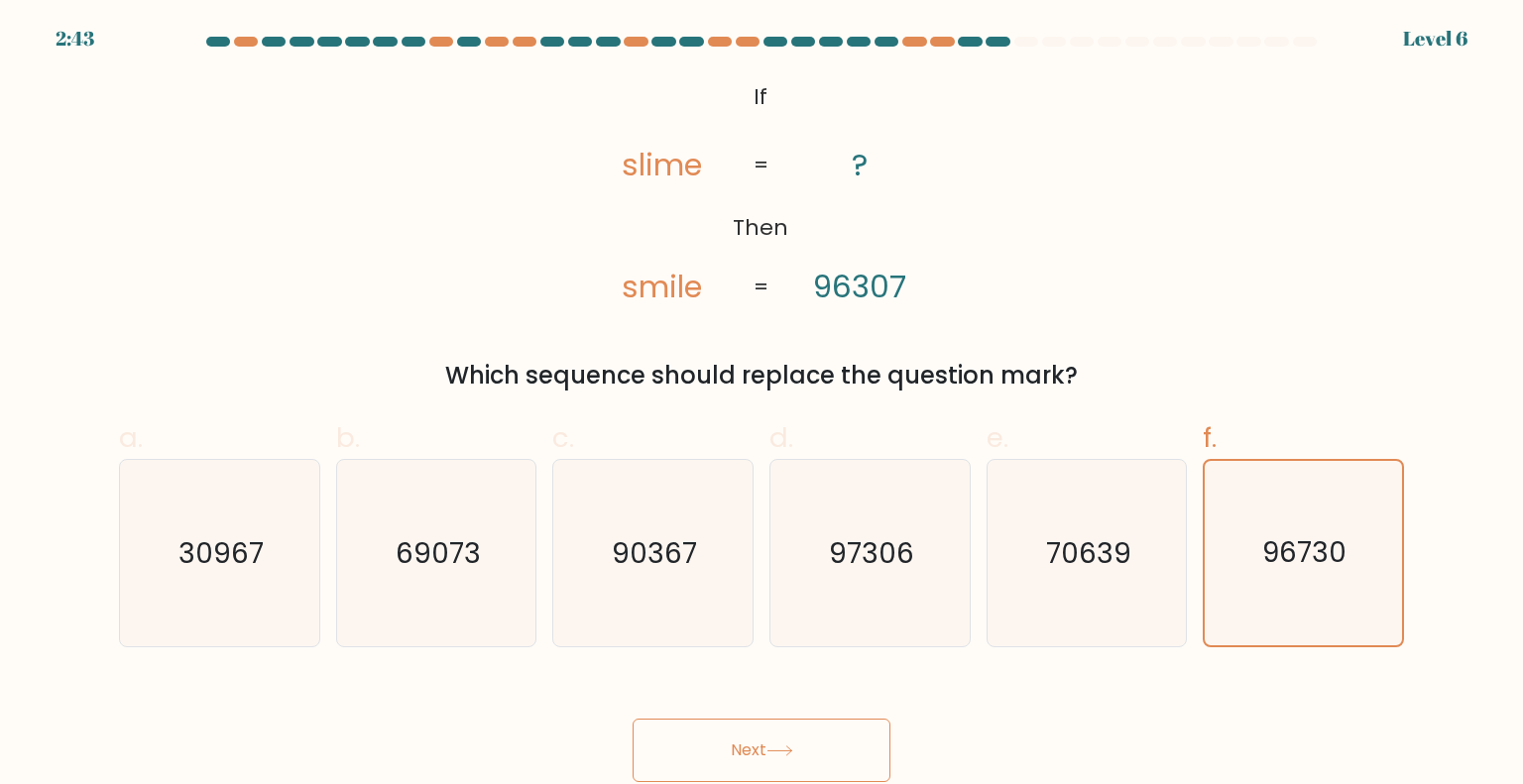 click on "Next" at bounding box center [762, 750] 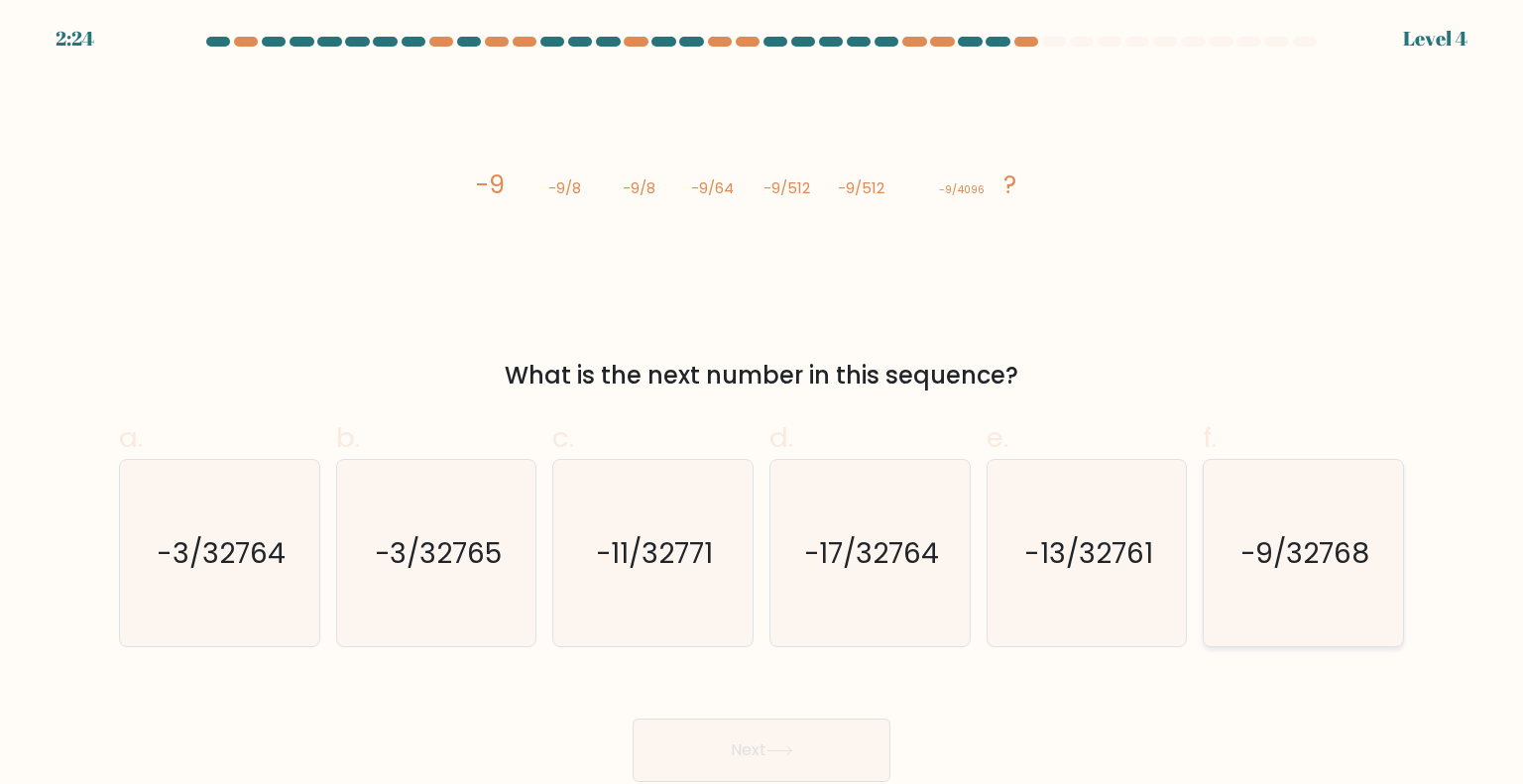 click on "-9/32768" at bounding box center (1305, 552) 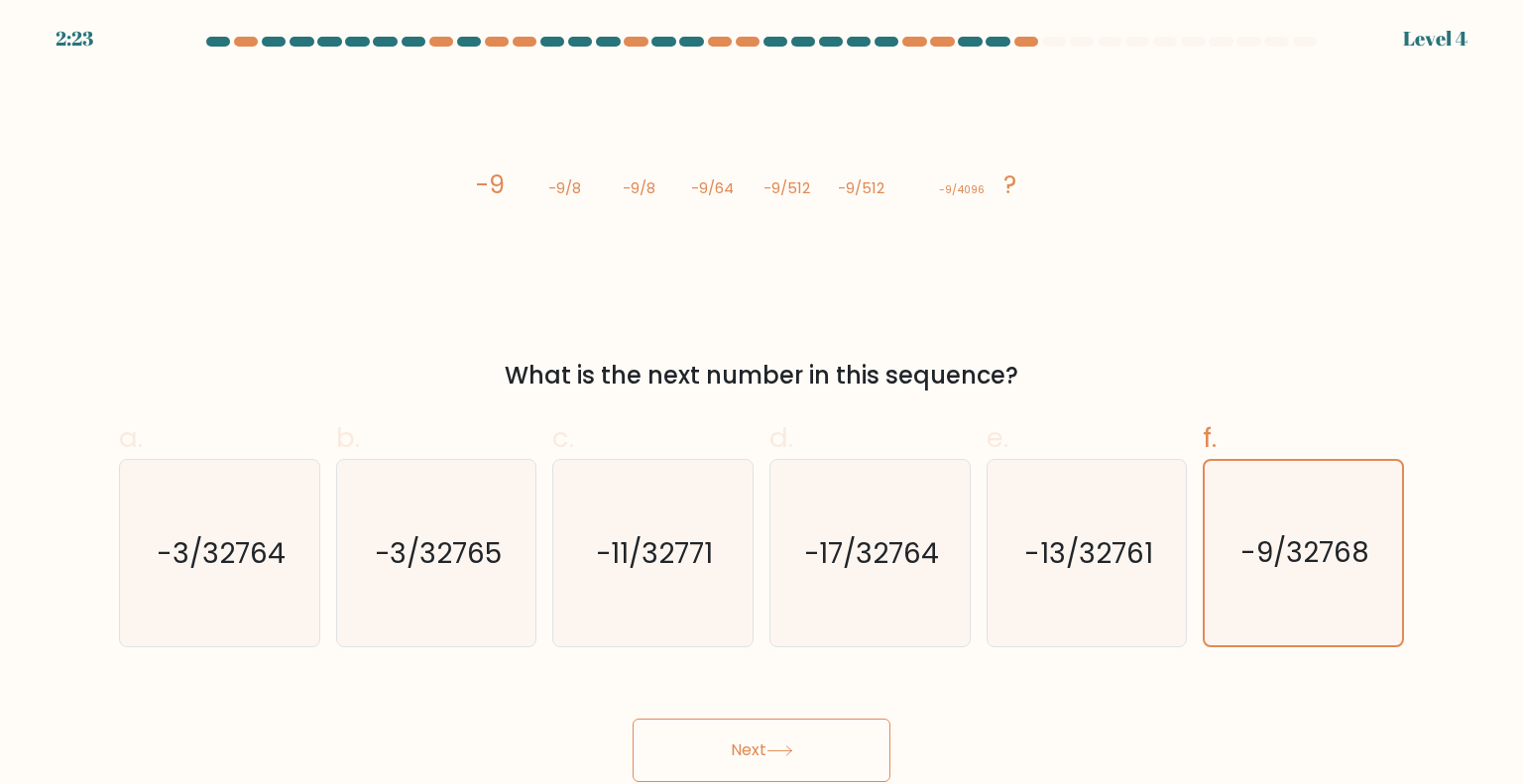click on "Next" at bounding box center (762, 750) 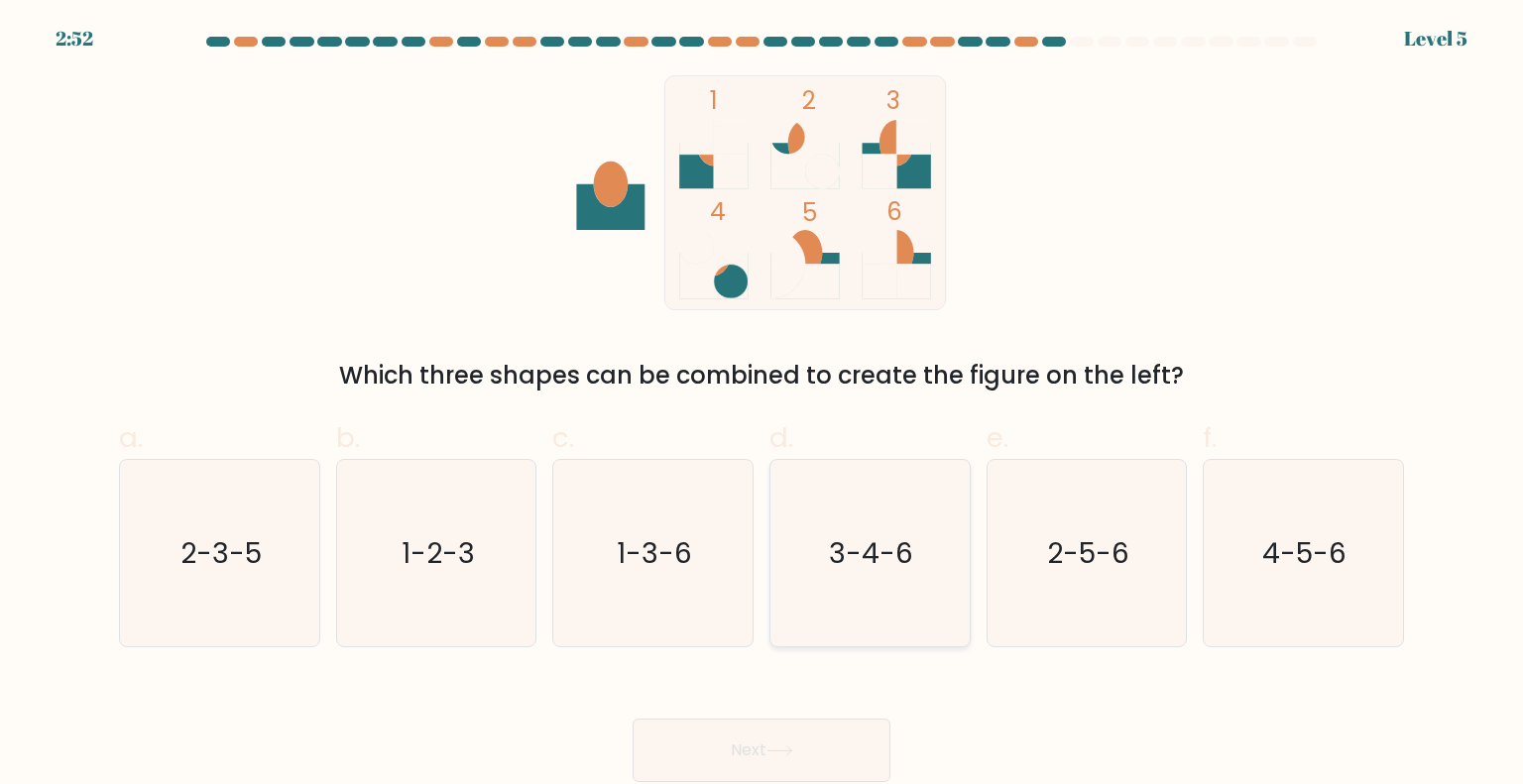 click on "3-4-6" at bounding box center [870, 553] 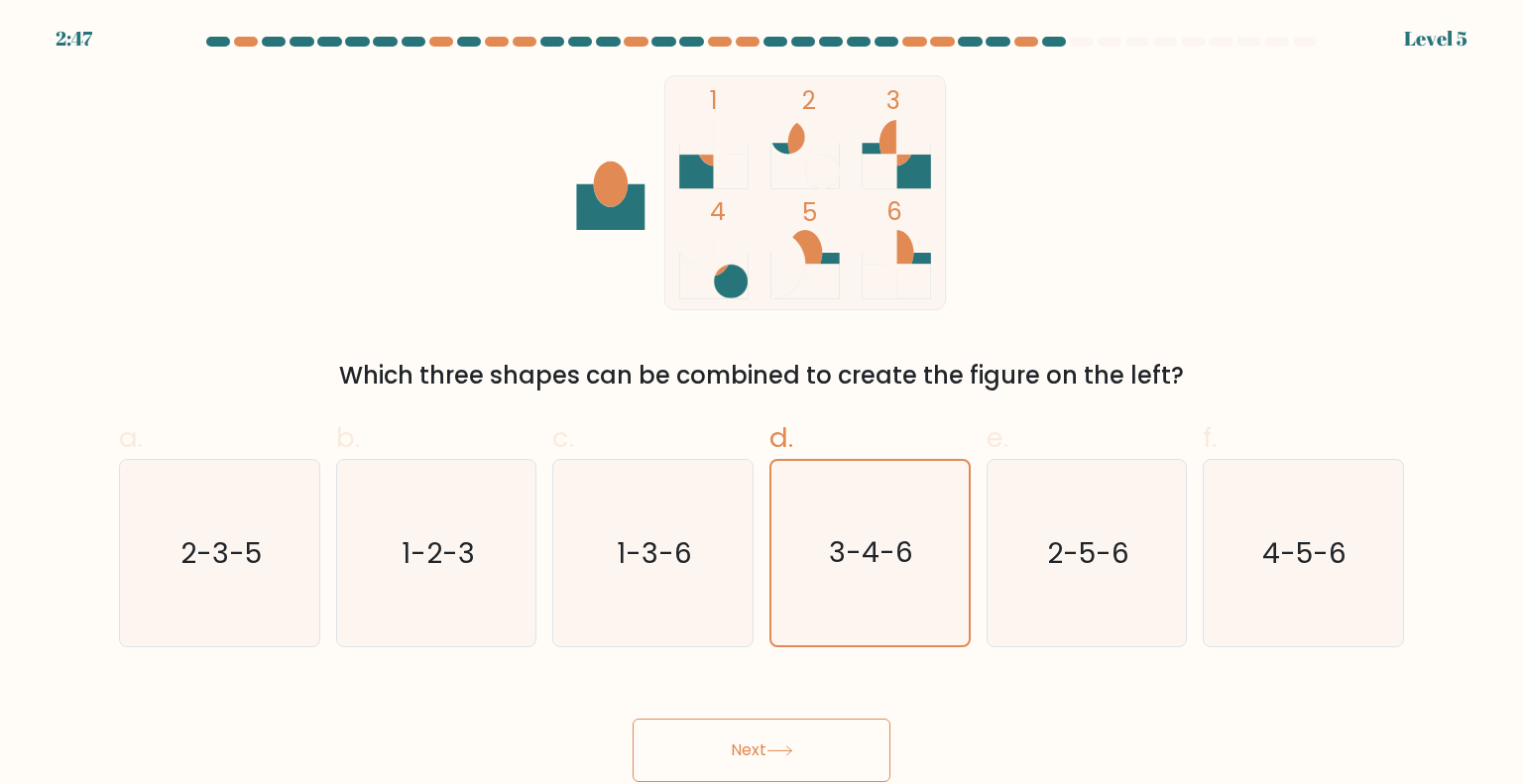 click on "Next" at bounding box center (762, 750) 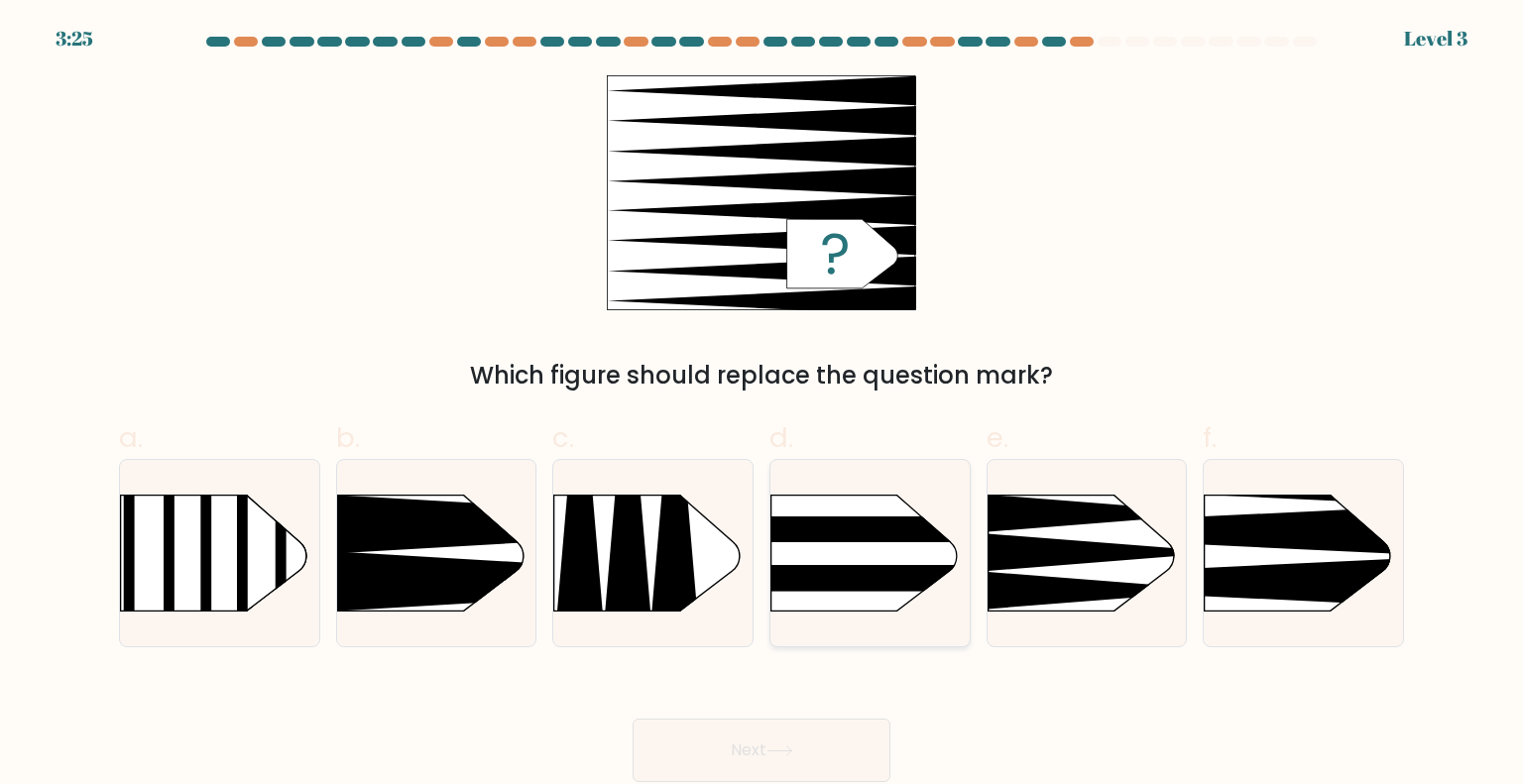 click at bounding box center [742, 468] 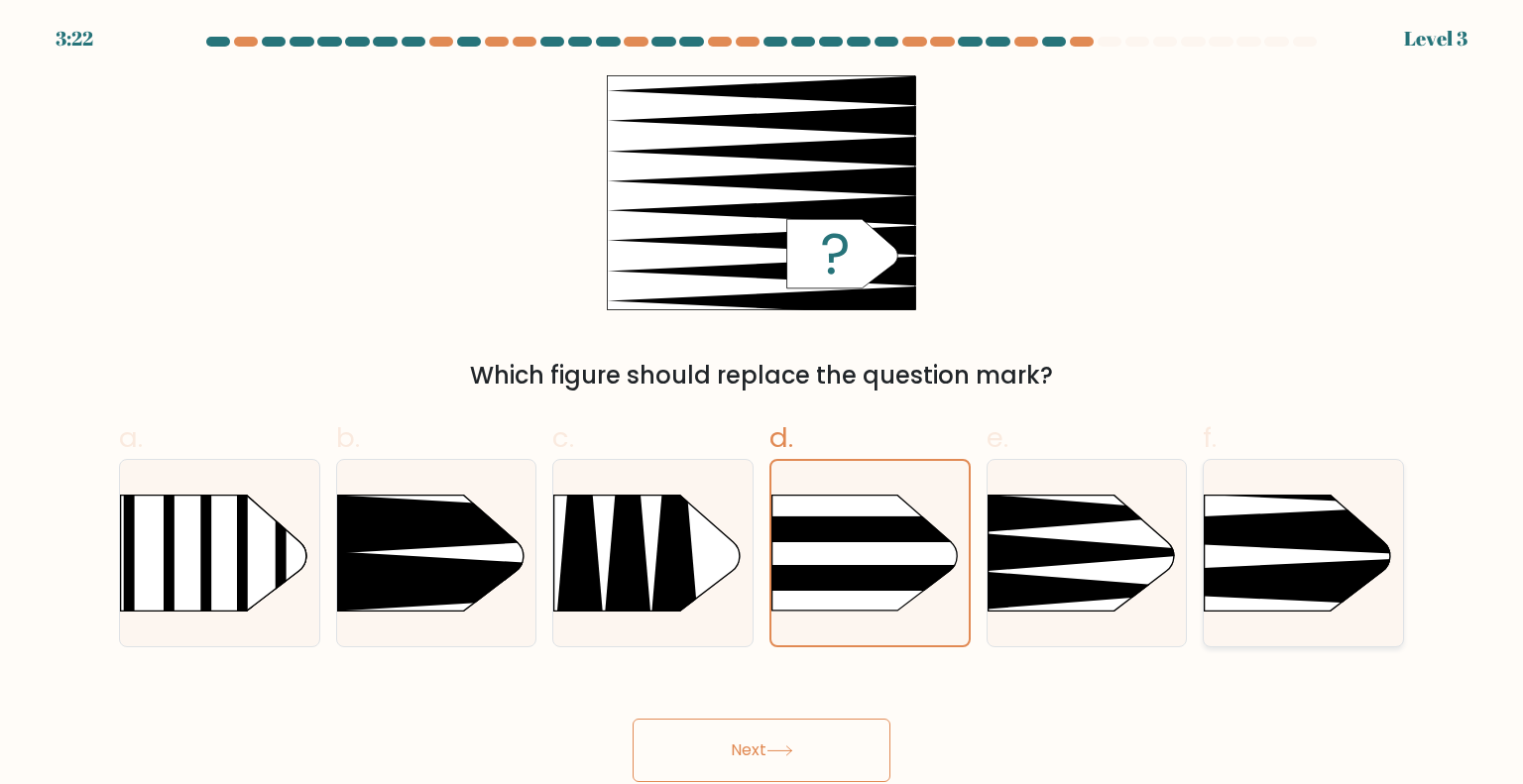 click at bounding box center [1163, 530] 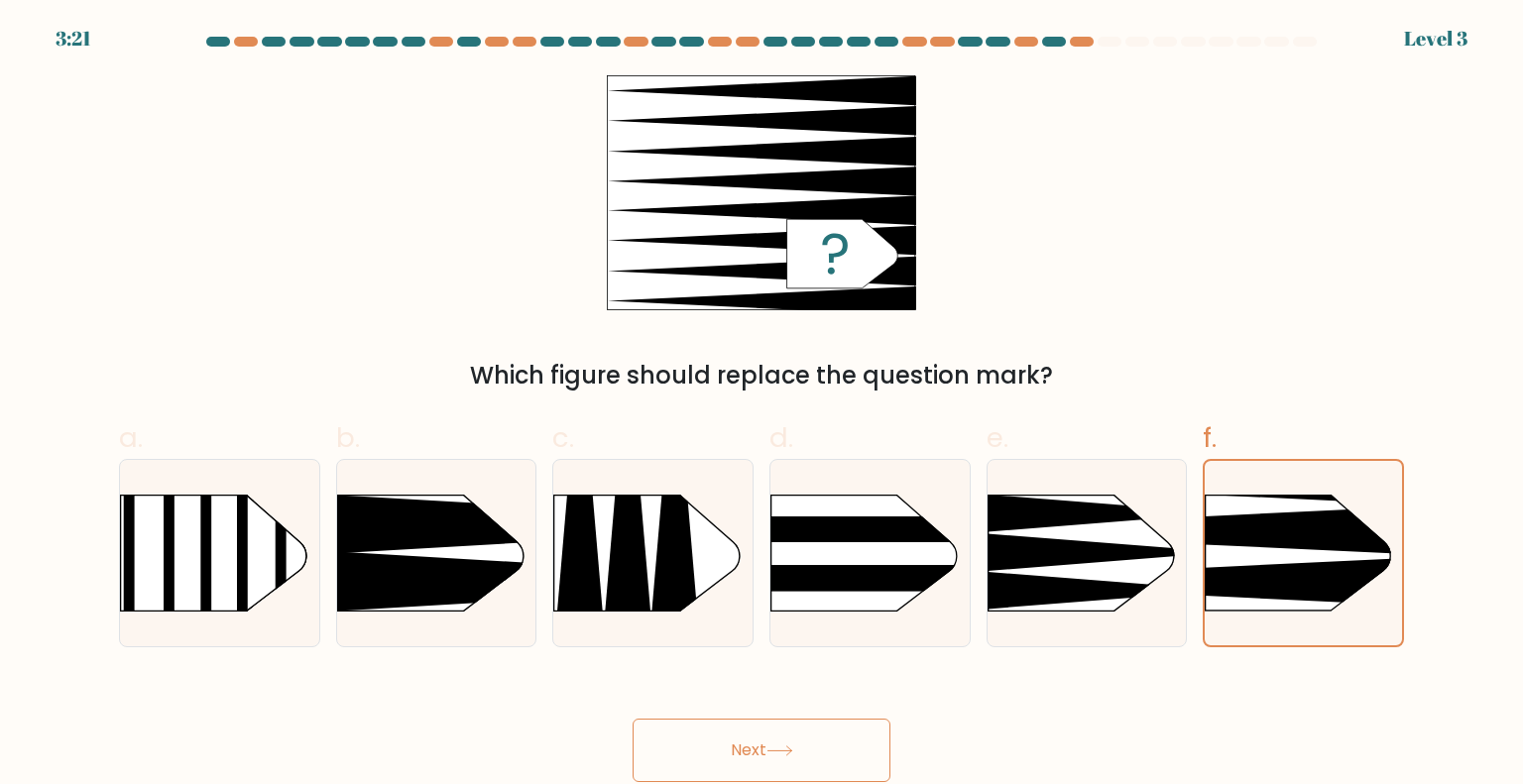 click on "Next" at bounding box center [762, 750] 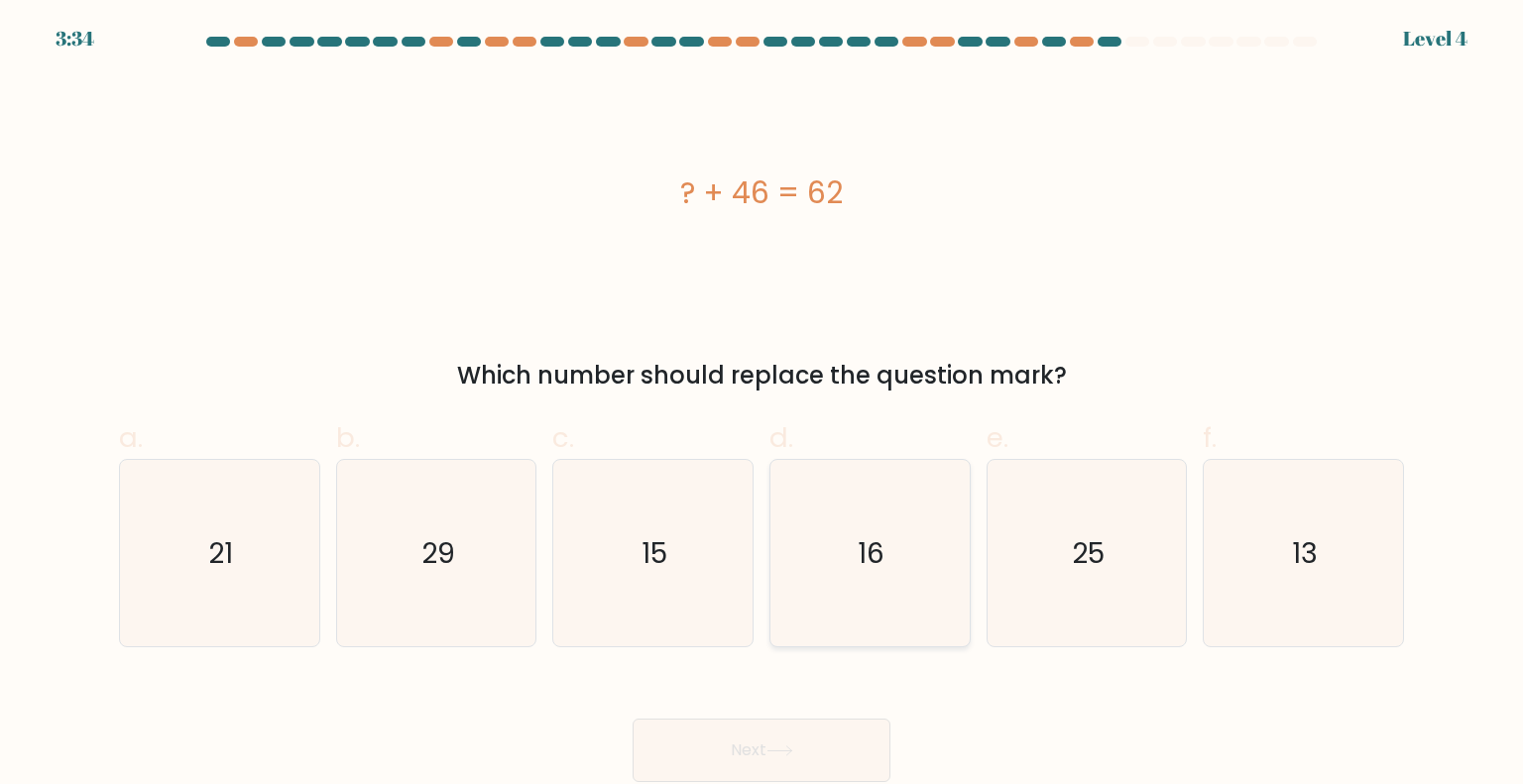 click on "16" at bounding box center [870, 553] 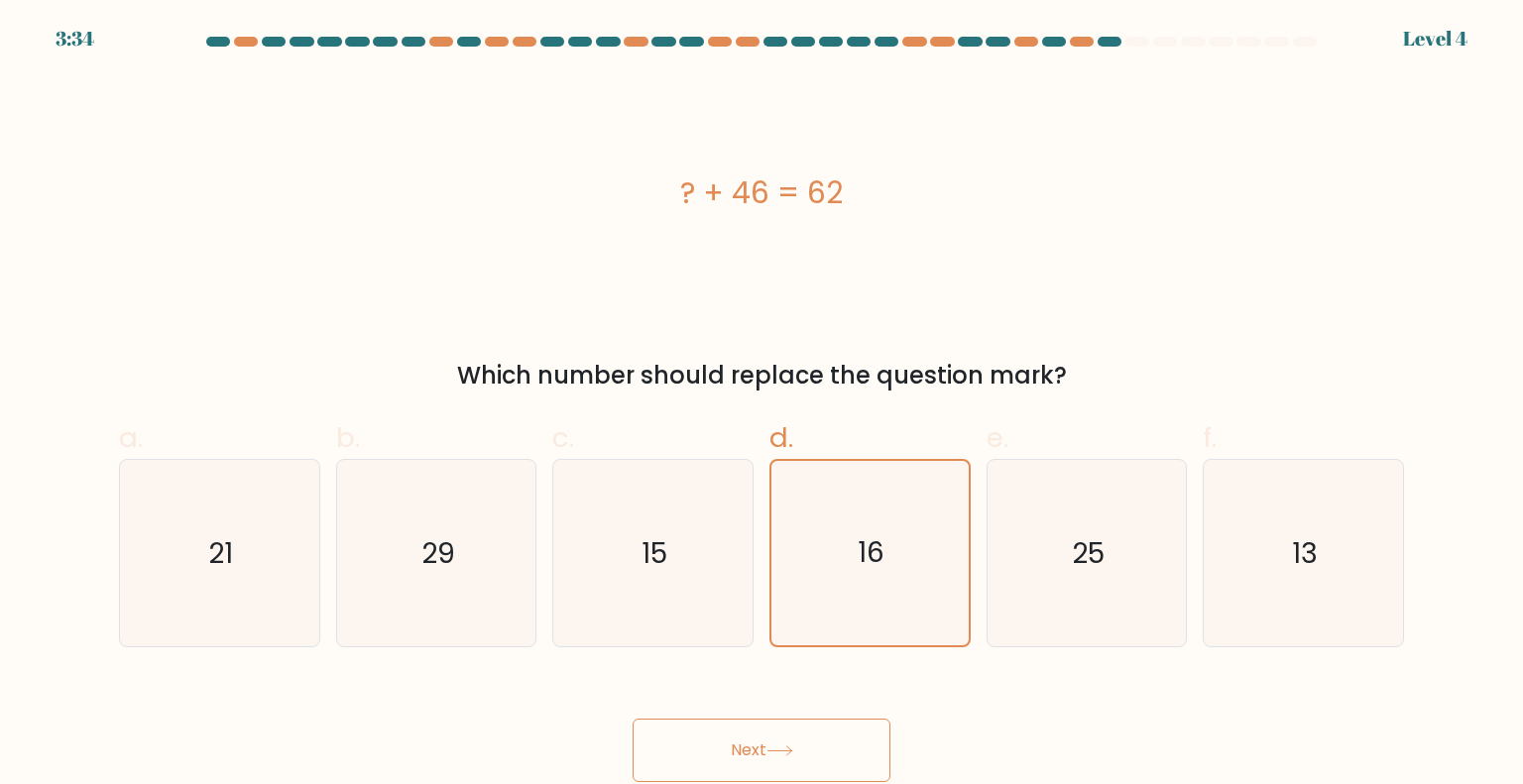 click on "Next" at bounding box center (762, 750) 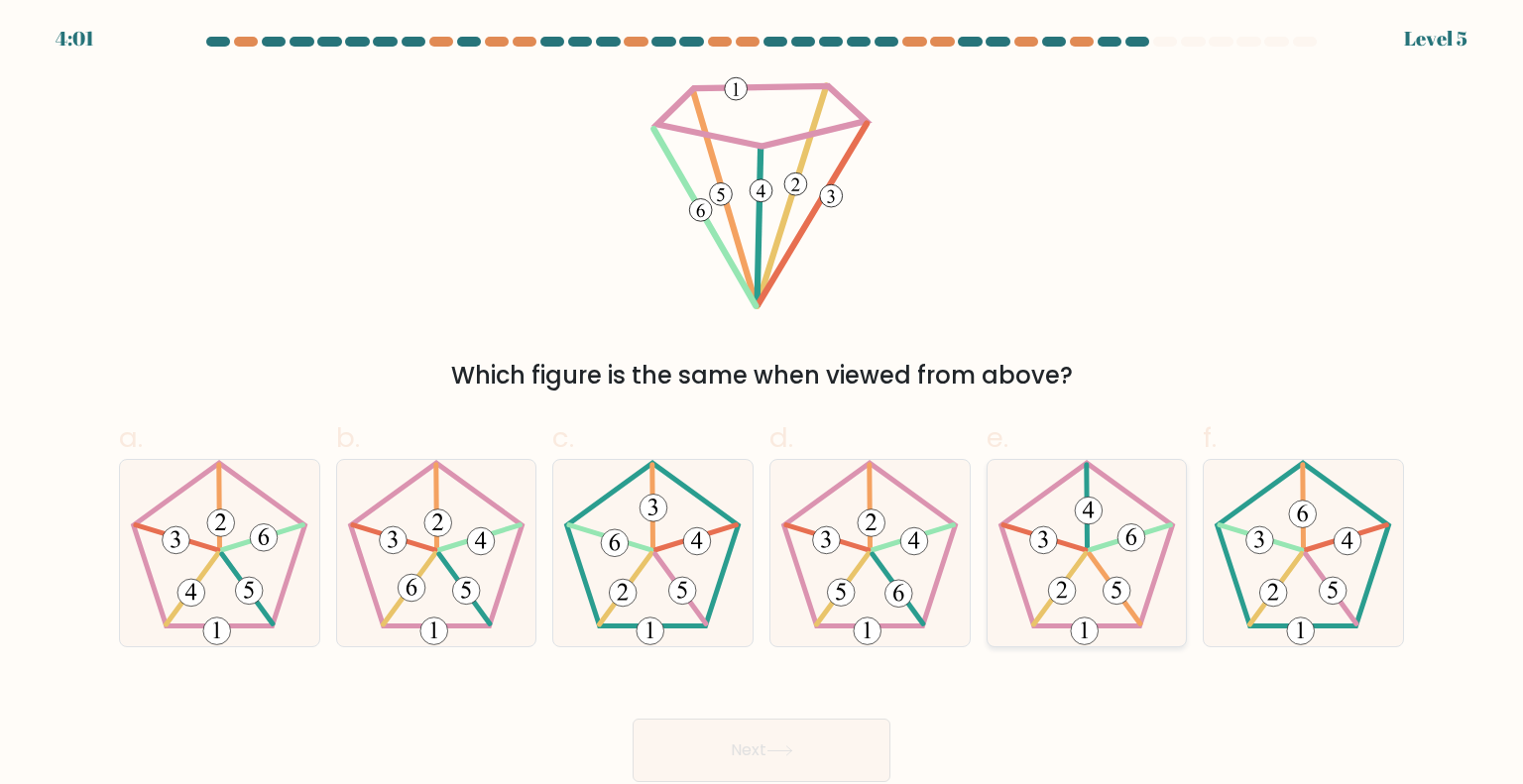 click at bounding box center (1044, 536) 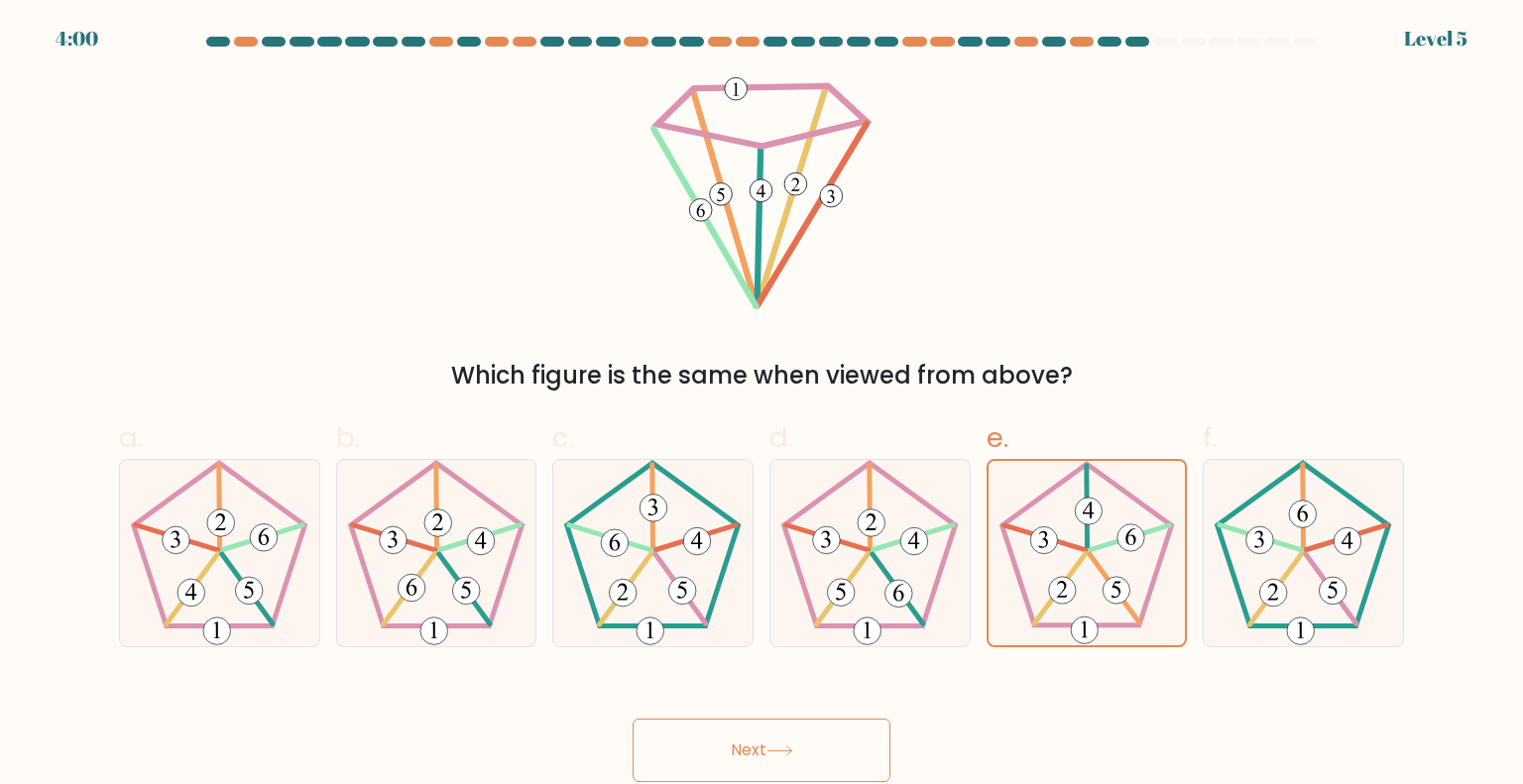 click on "Next" at bounding box center (762, 750) 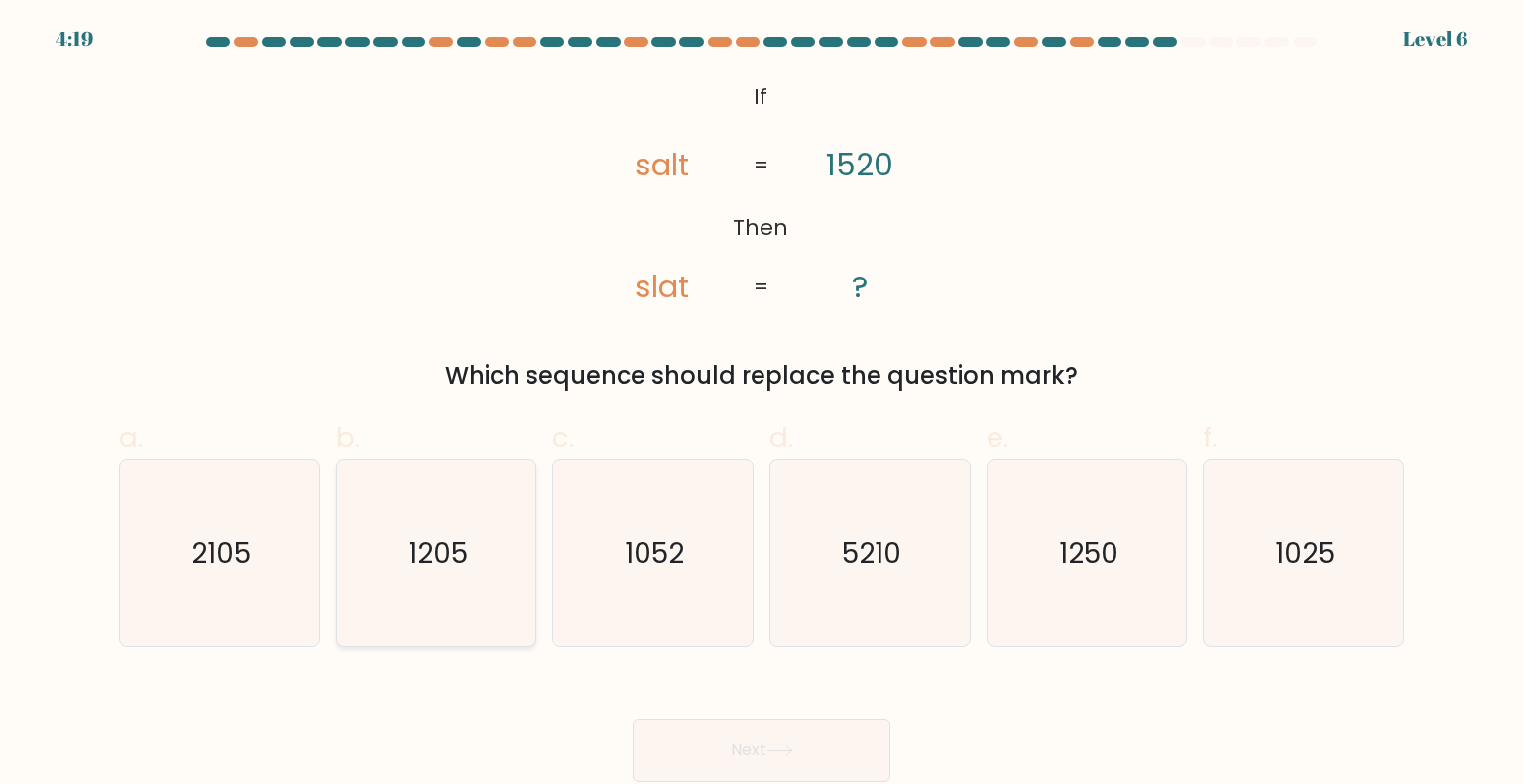 click on "1205" at bounding box center [436, 553] 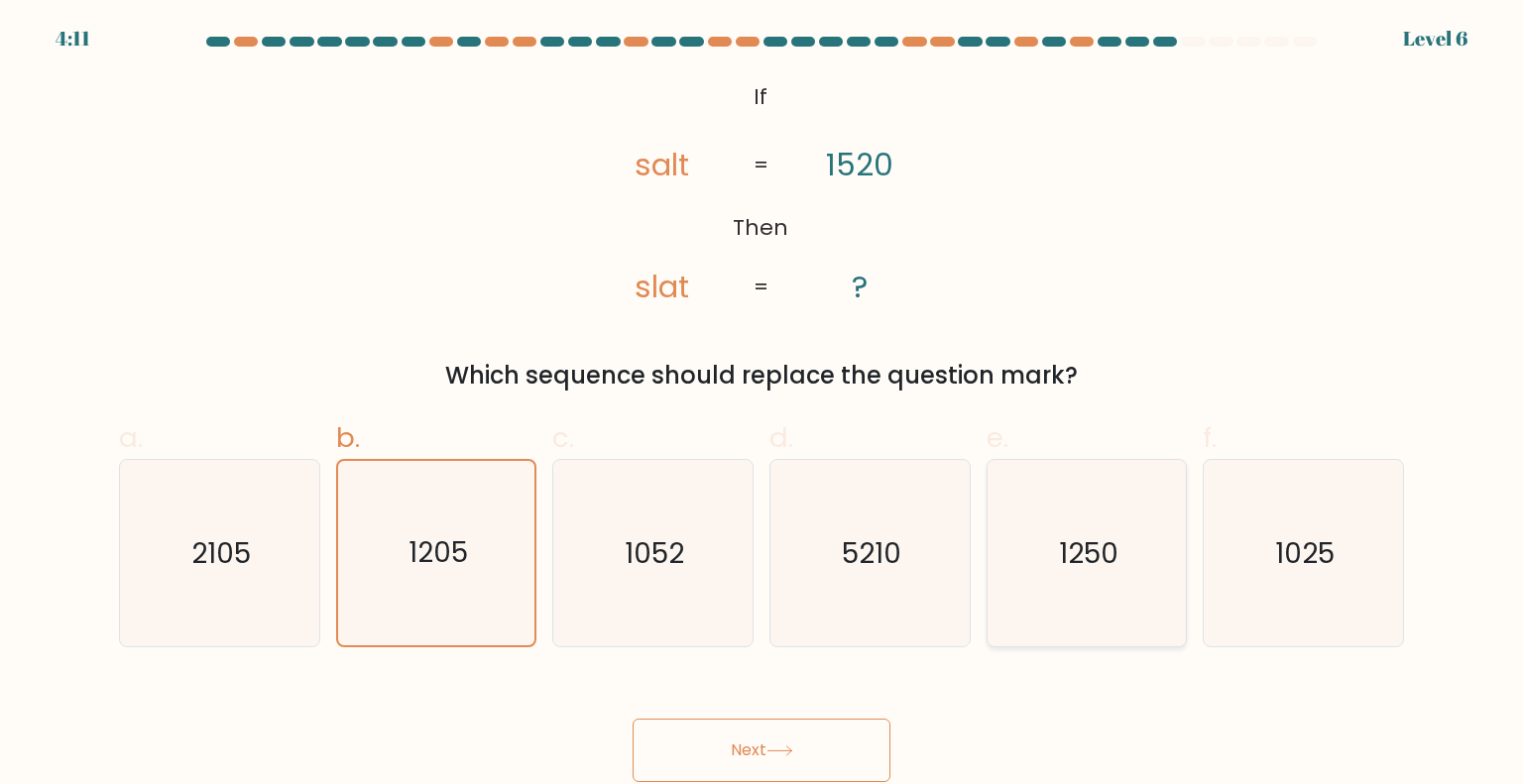 click on "1250" at bounding box center [1087, 553] 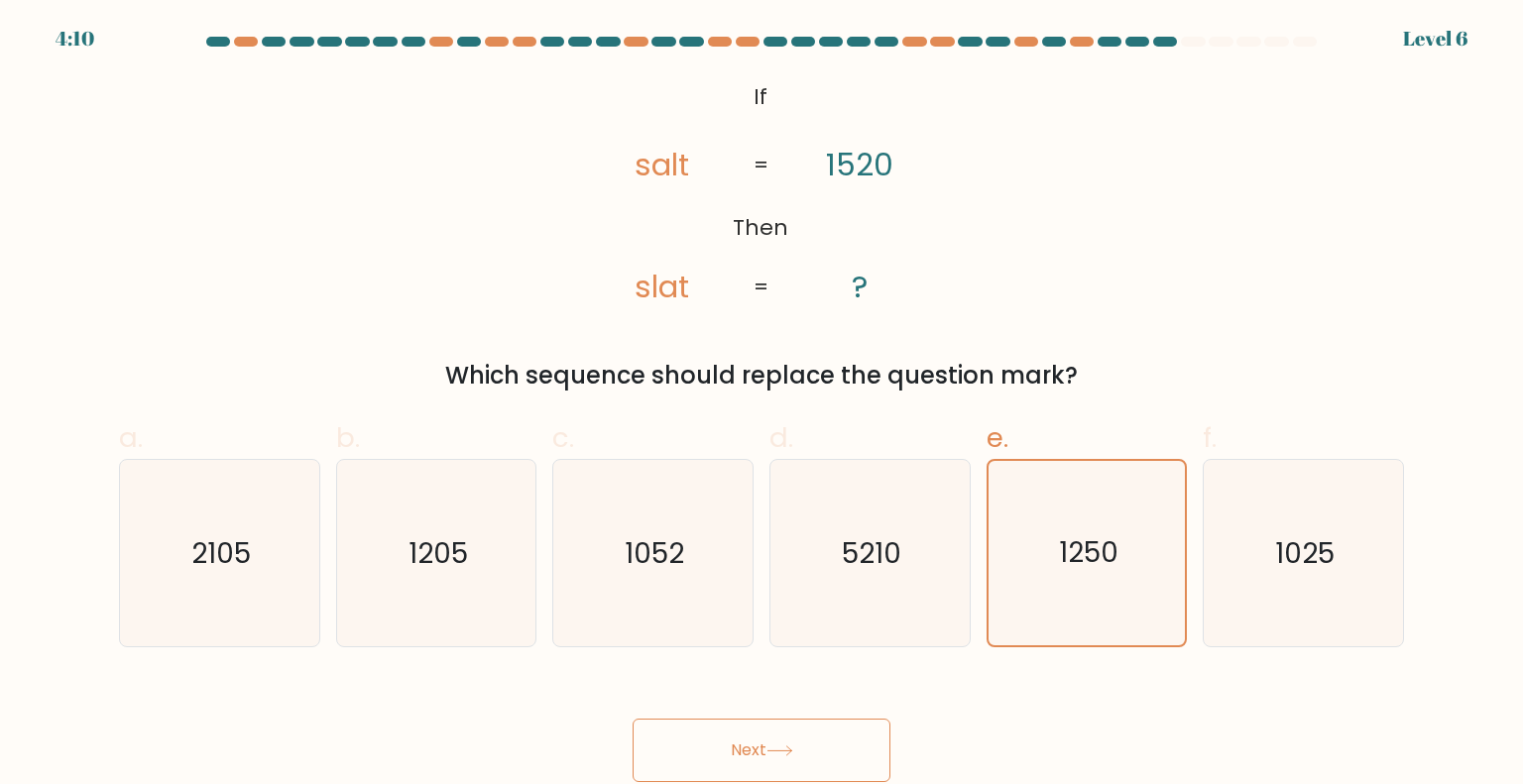 click on "Next" at bounding box center [762, 750] 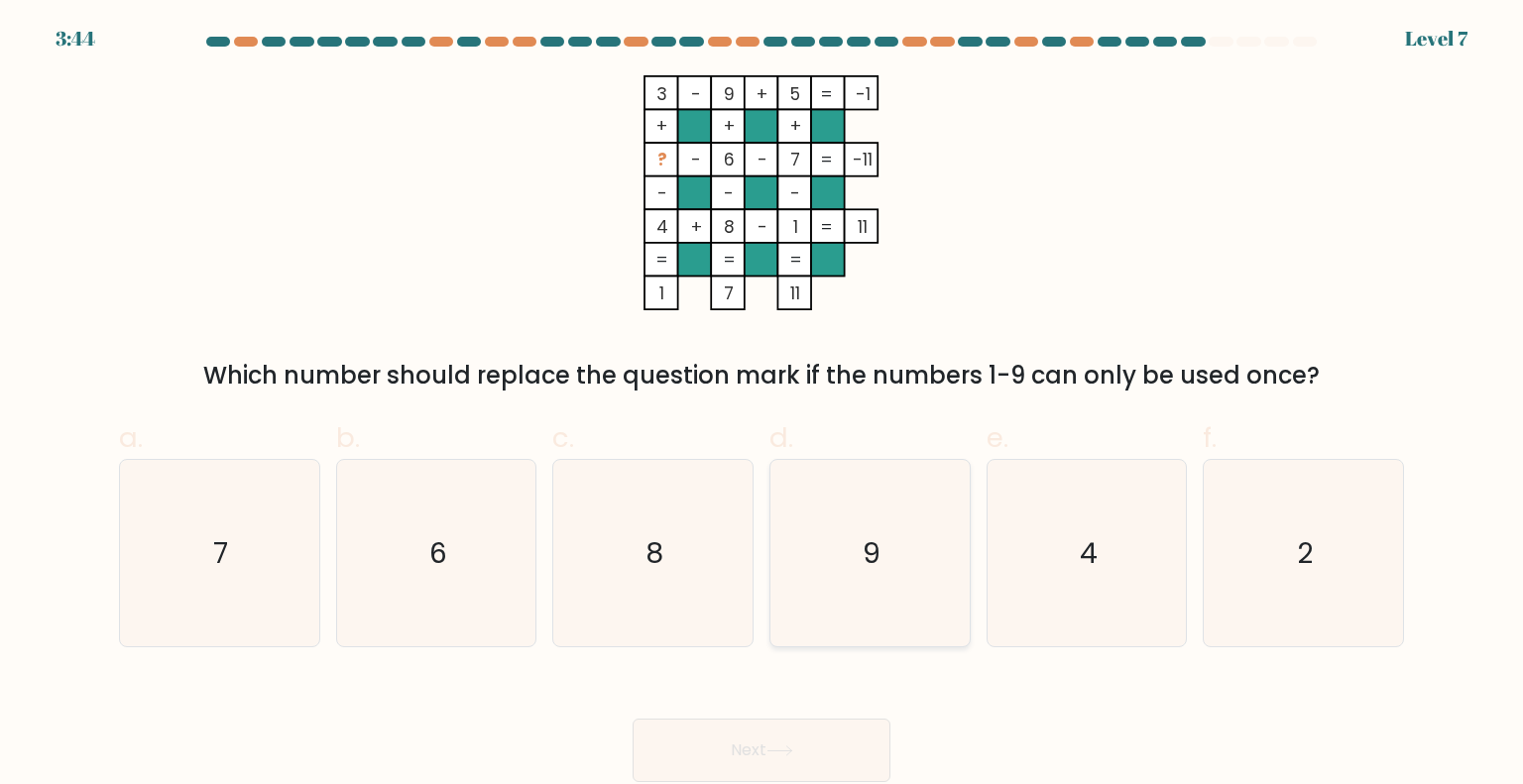 click on "9" at bounding box center [870, 553] 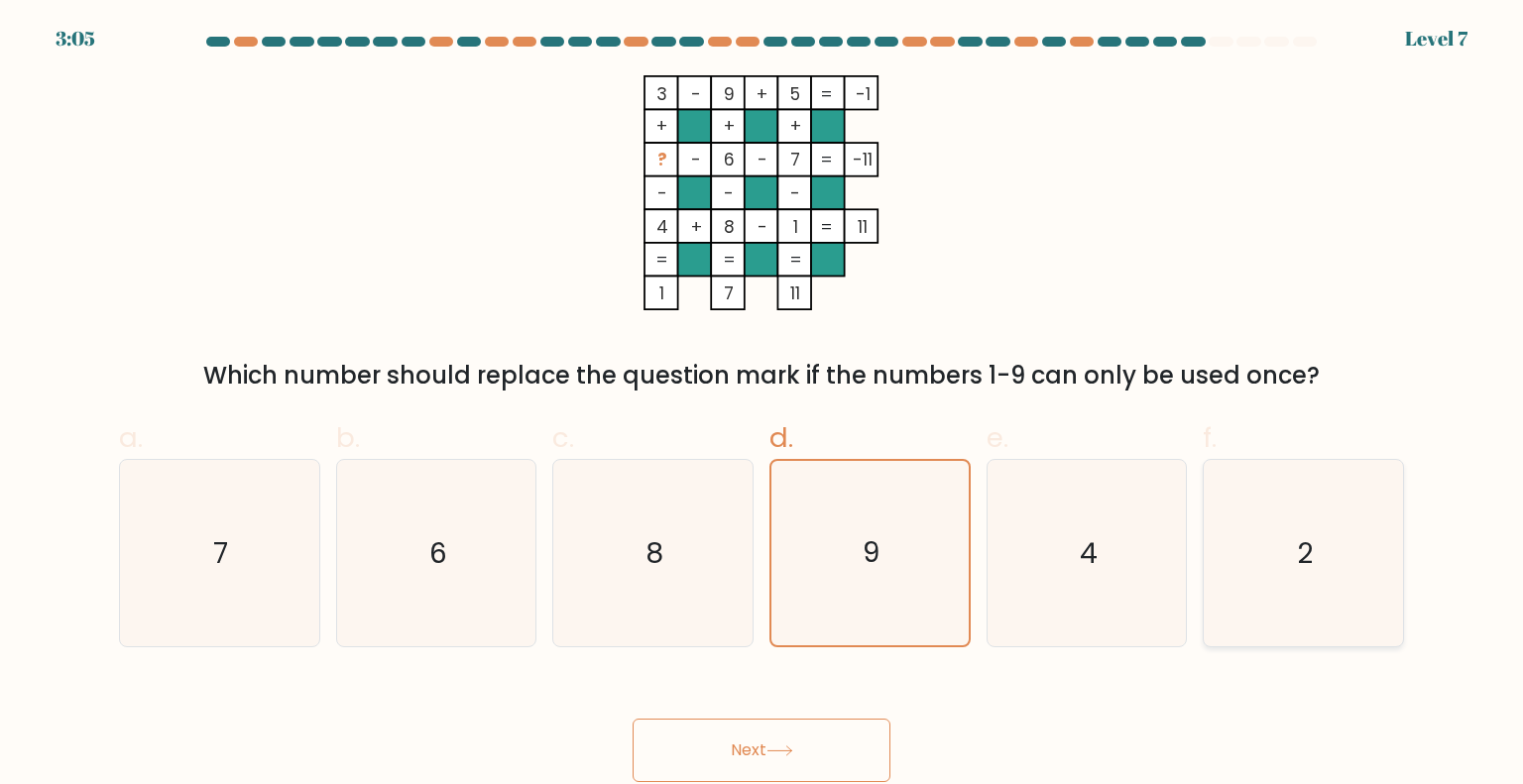 click on "2" at bounding box center [1303, 553] 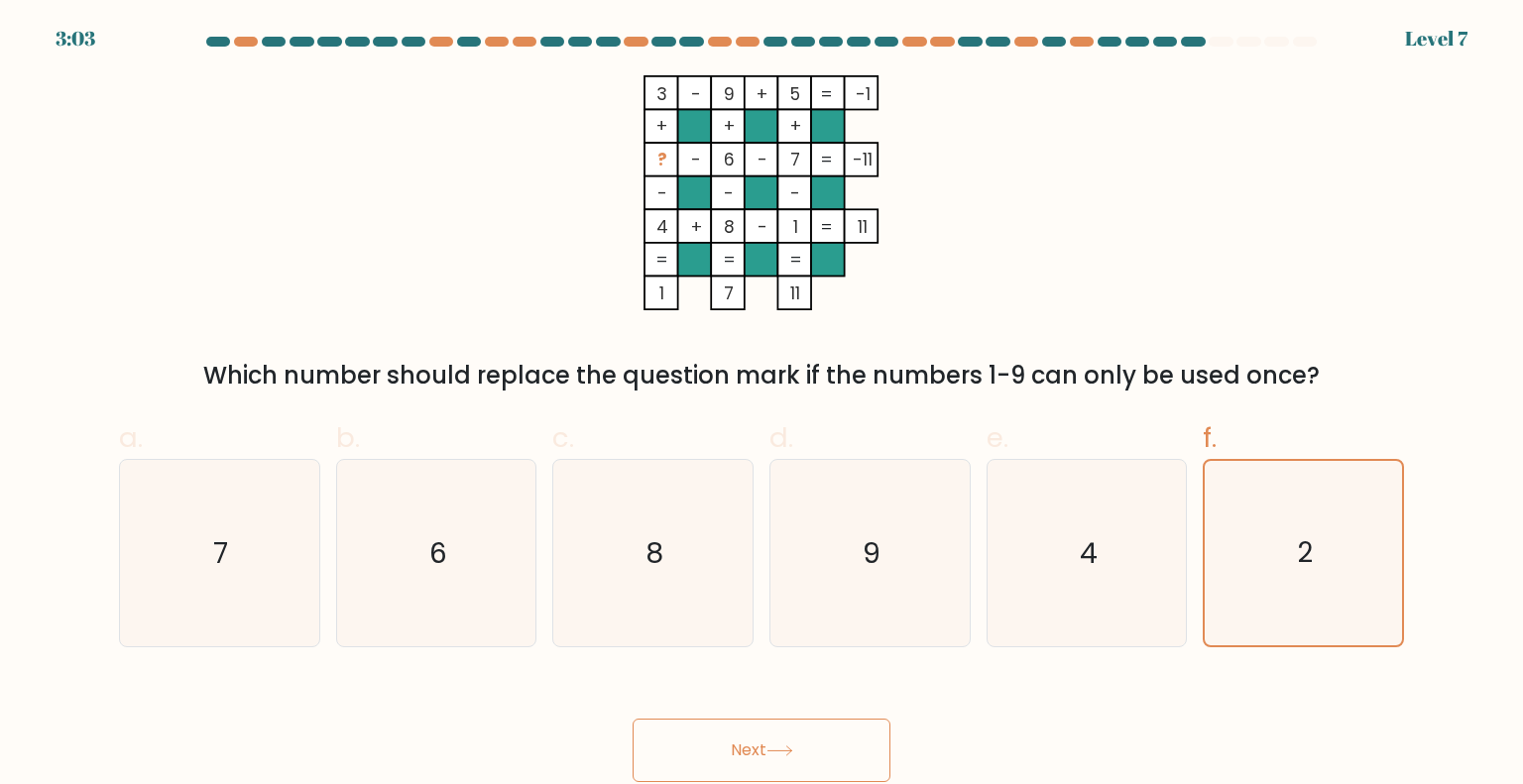 click on "Next" at bounding box center [762, 750] 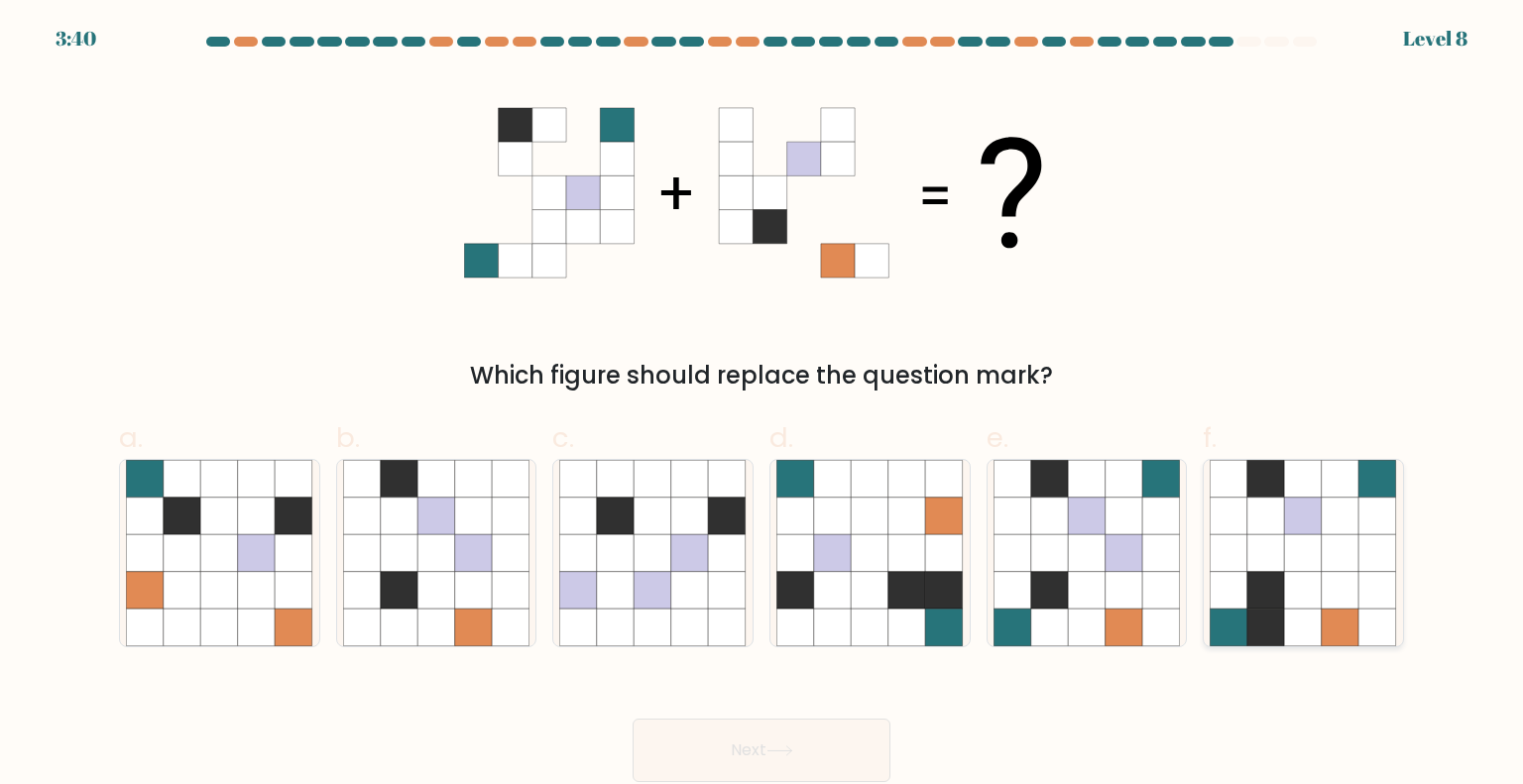 click at bounding box center [1266, 479] 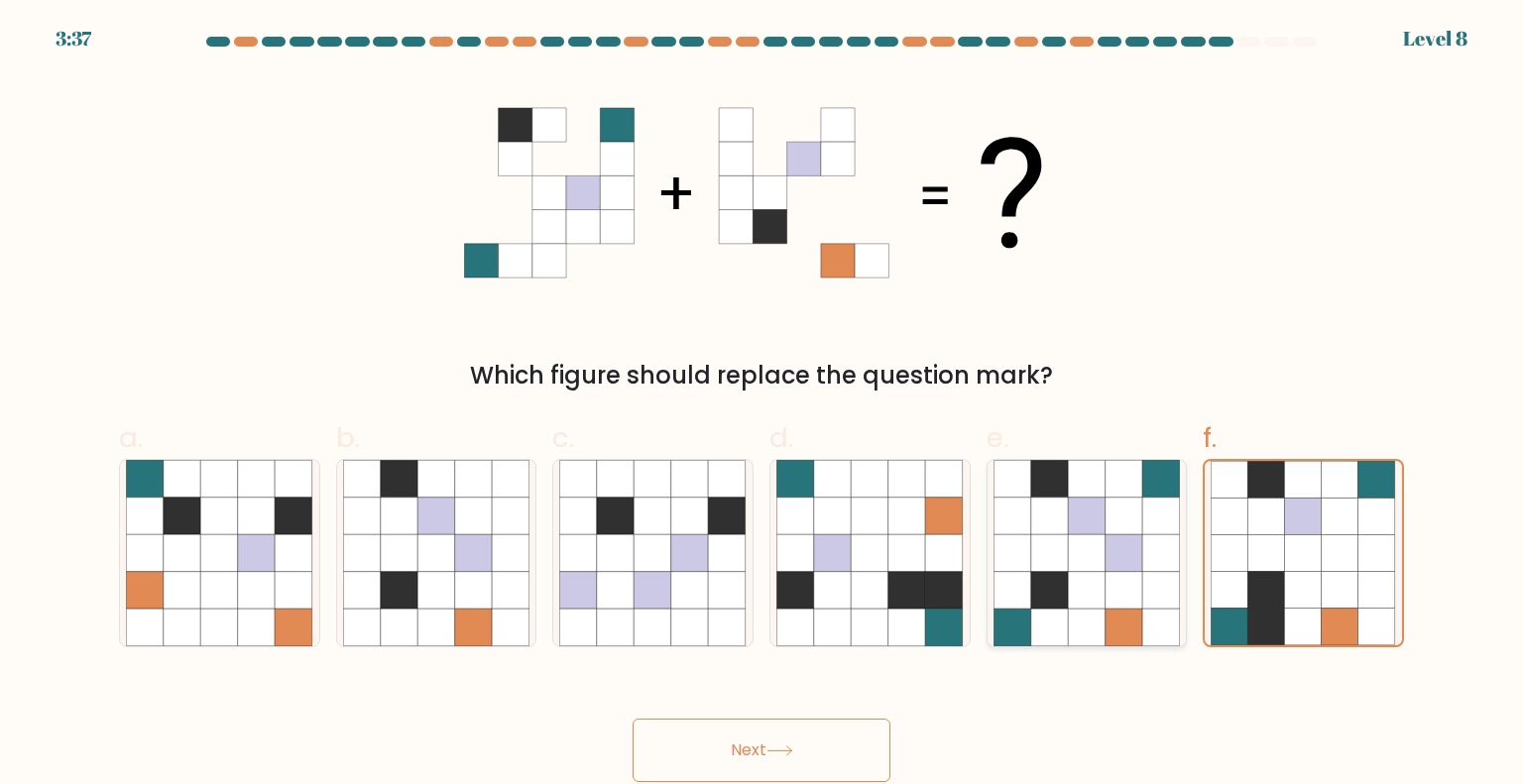 click at bounding box center [1124, 591] 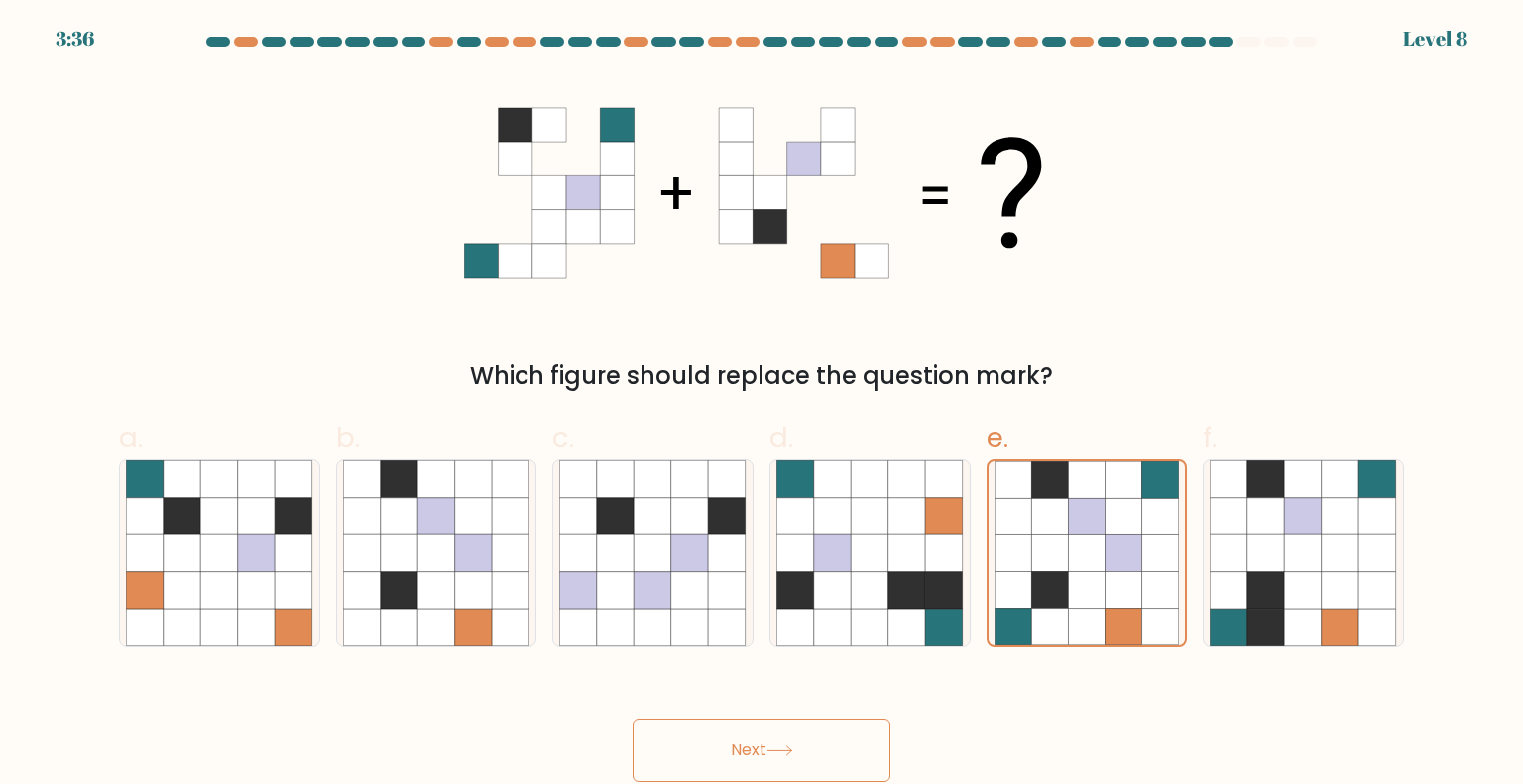 click on "Next" at bounding box center (762, 750) 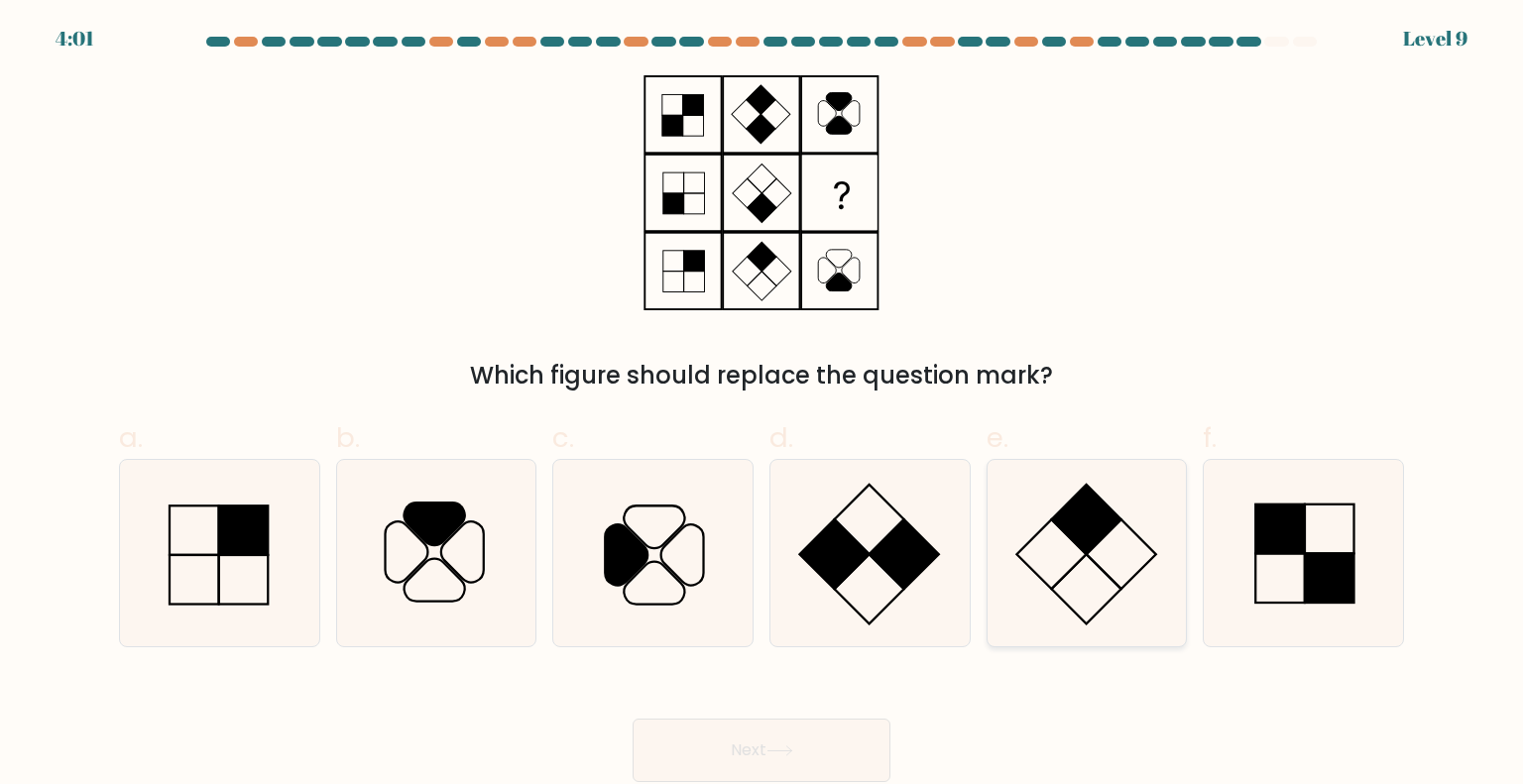 click at bounding box center (1087, 553) 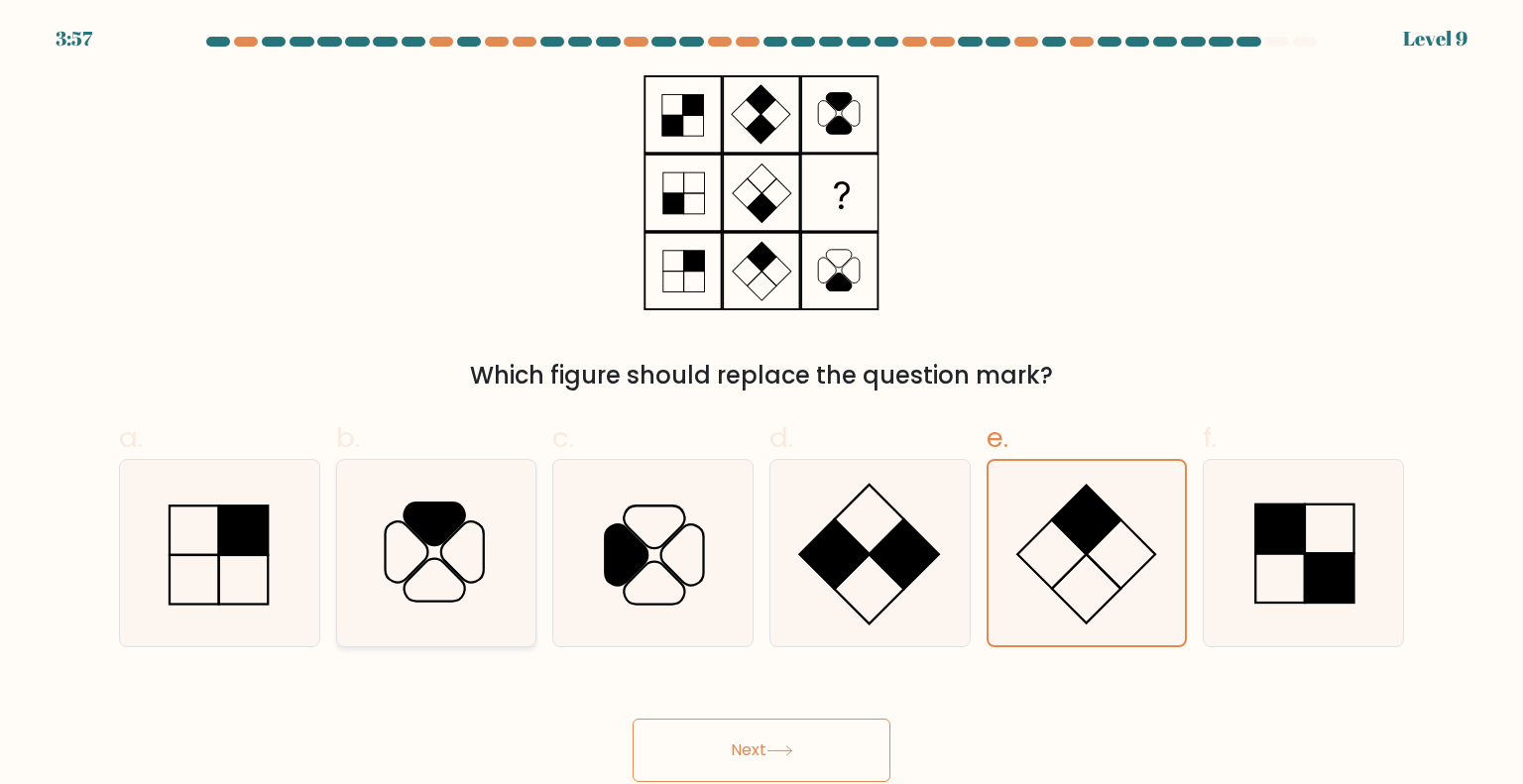 click at bounding box center (436, 553) 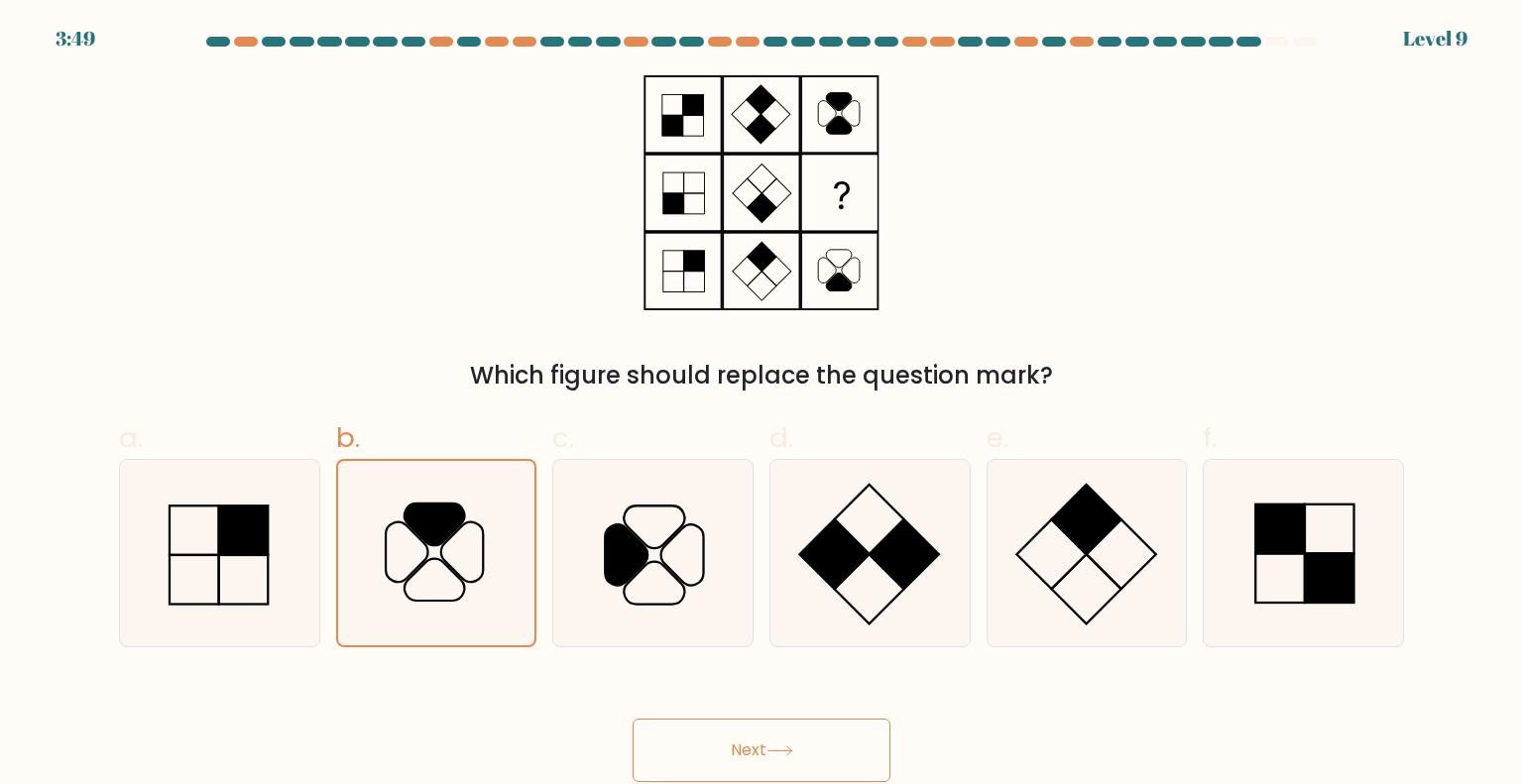click on "Next" at bounding box center [762, 750] 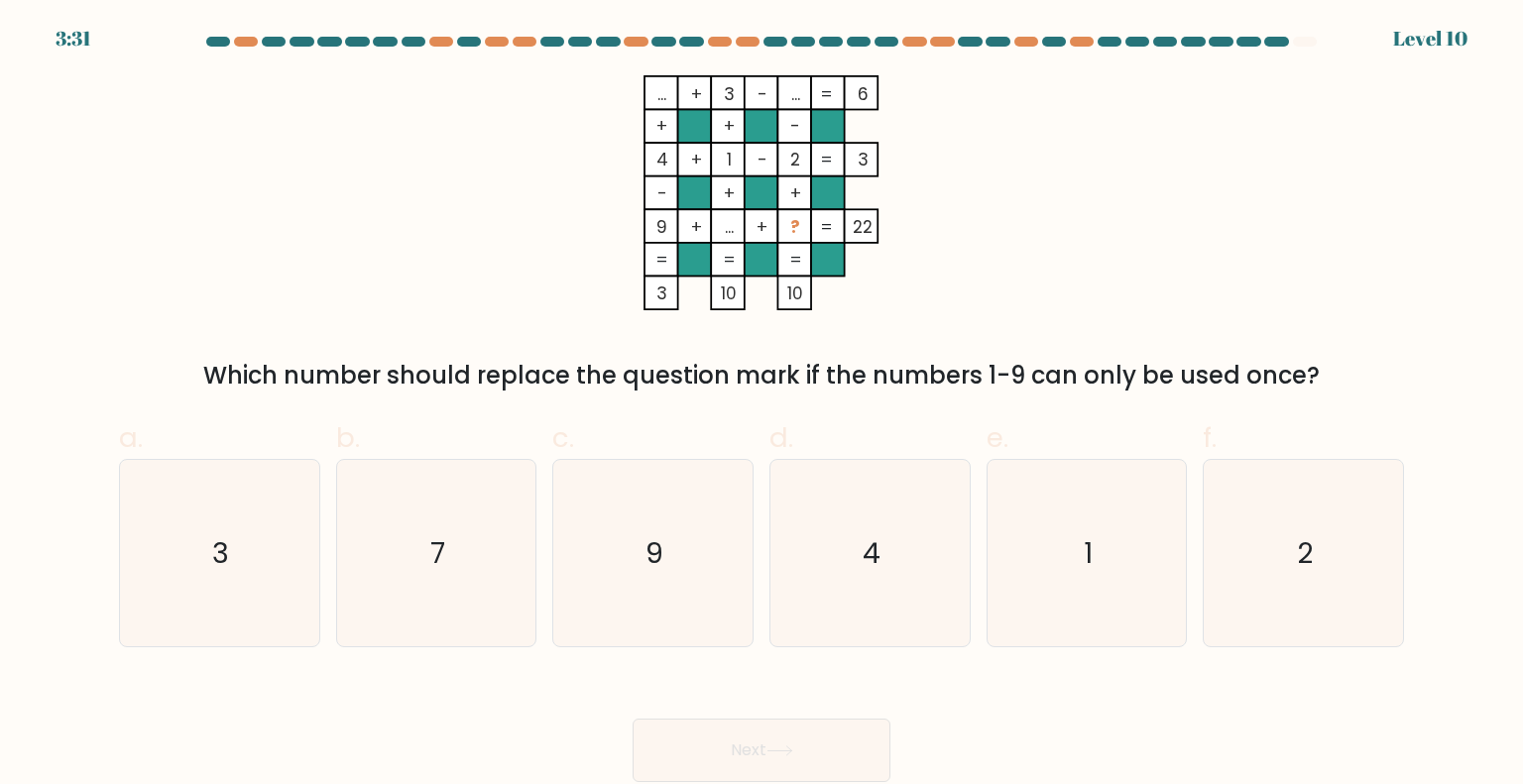 click at bounding box center [828, 260] 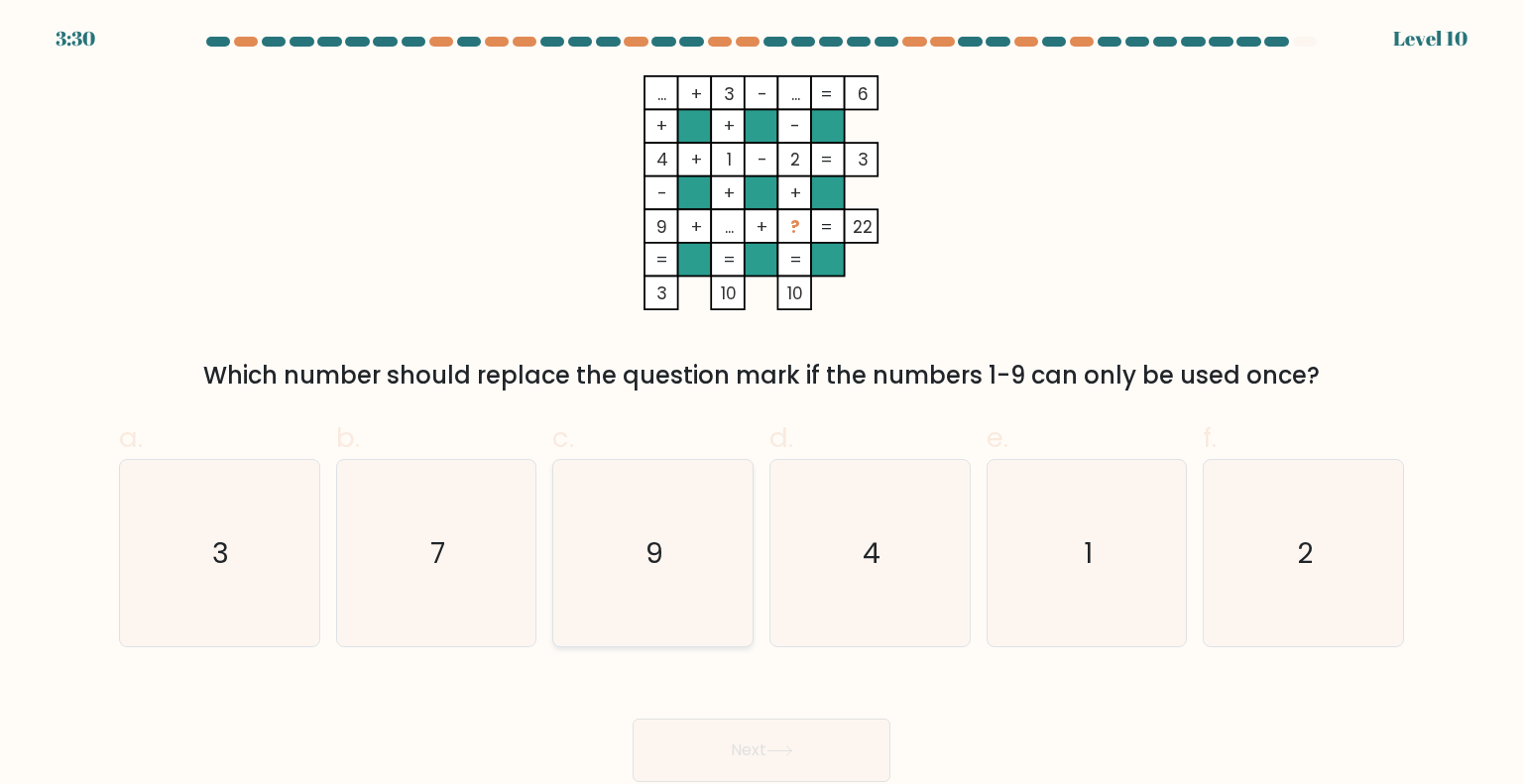 drag, startPoint x: 633, startPoint y: 580, endPoint x: 645, endPoint y: 578, distance: 12.165525 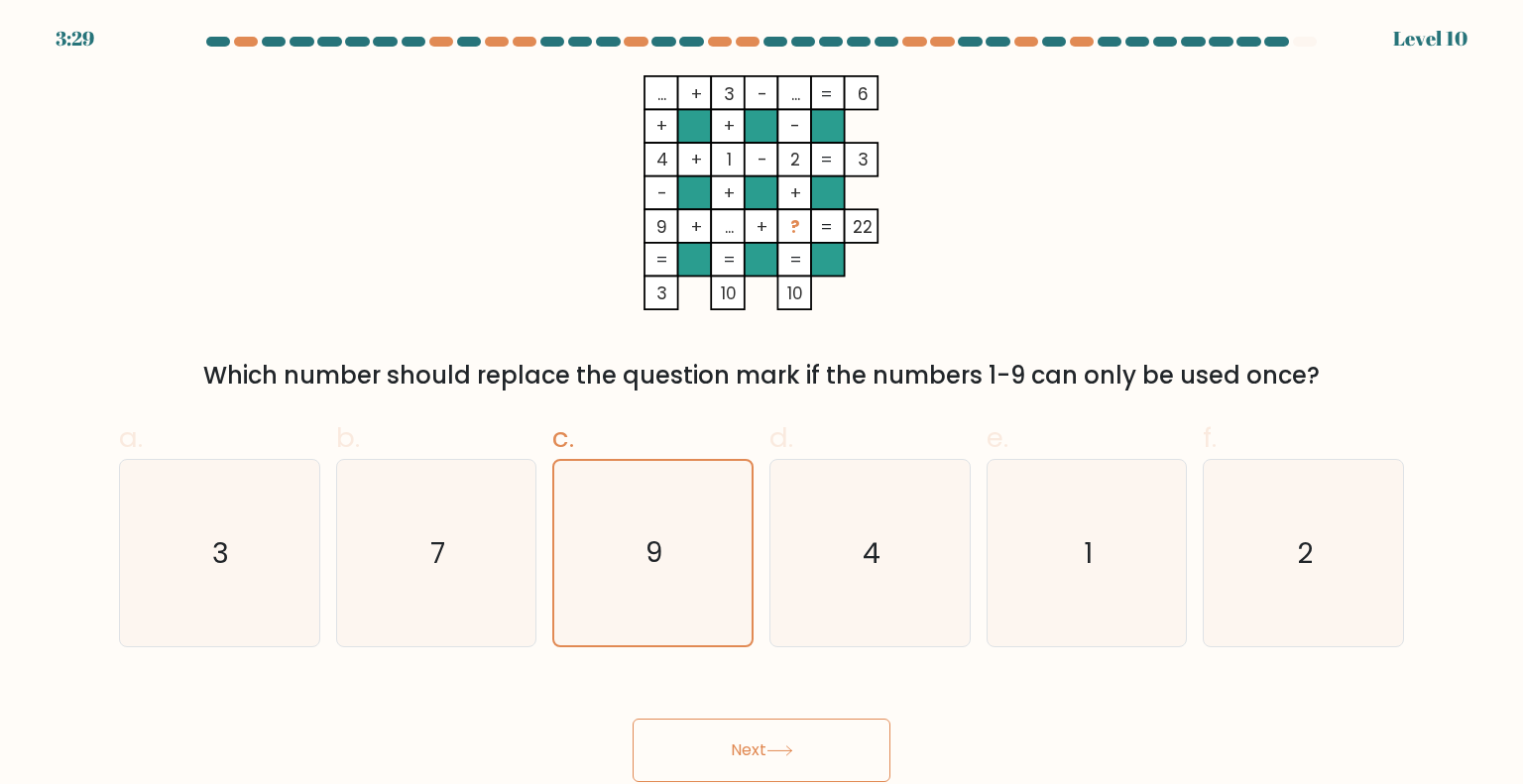 click on "Next" at bounding box center [762, 750] 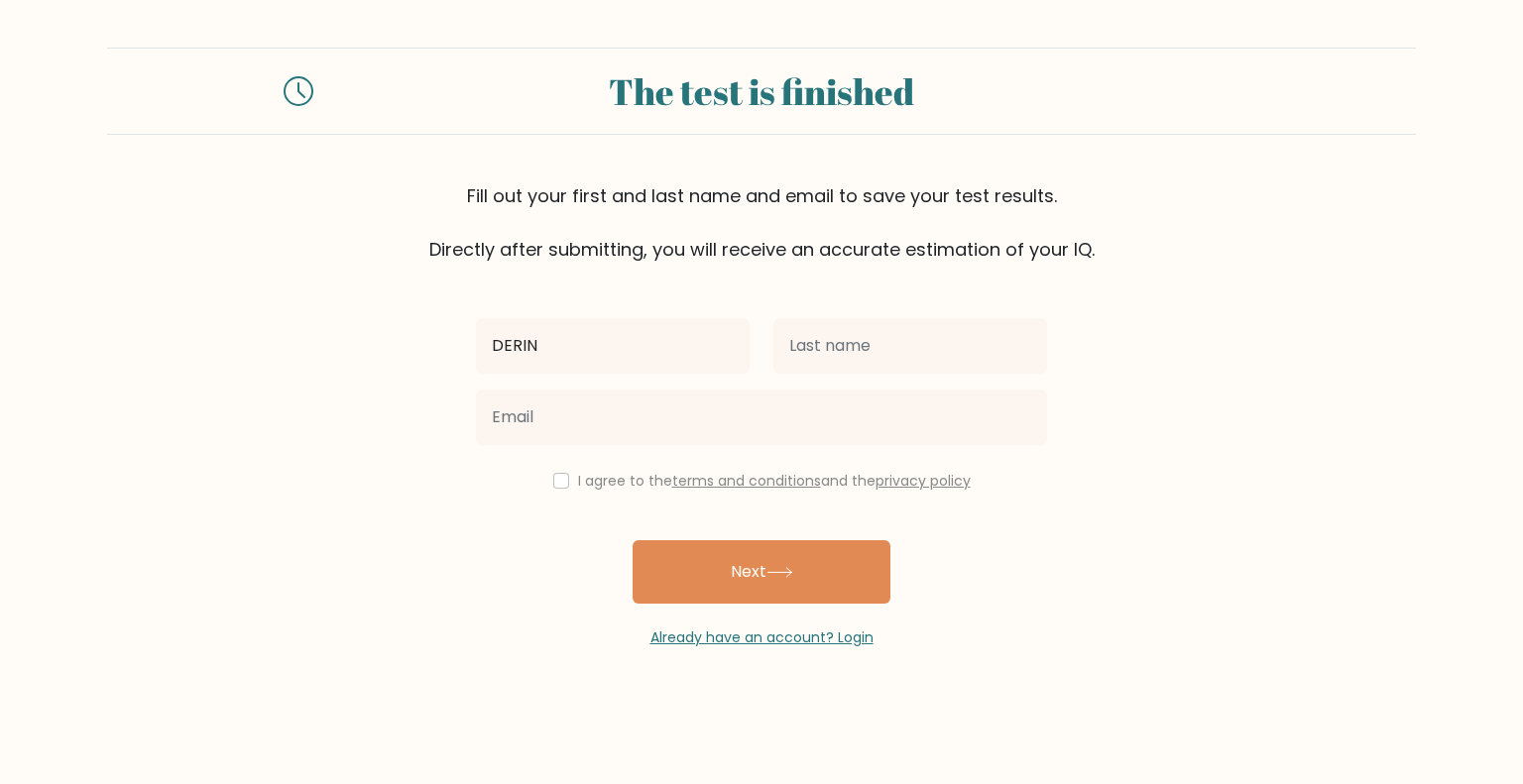 type on "DERIN" 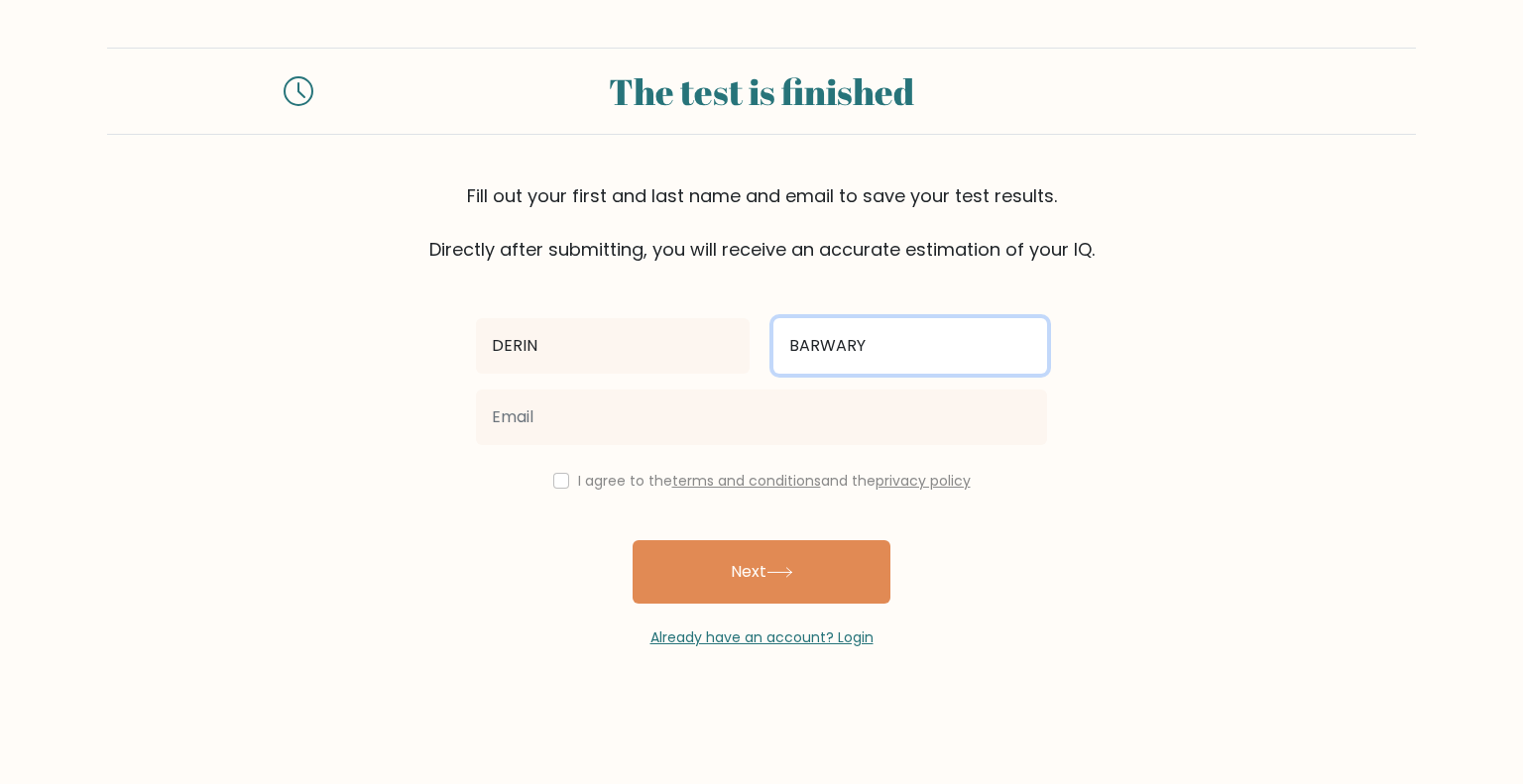 type on "BARWARY" 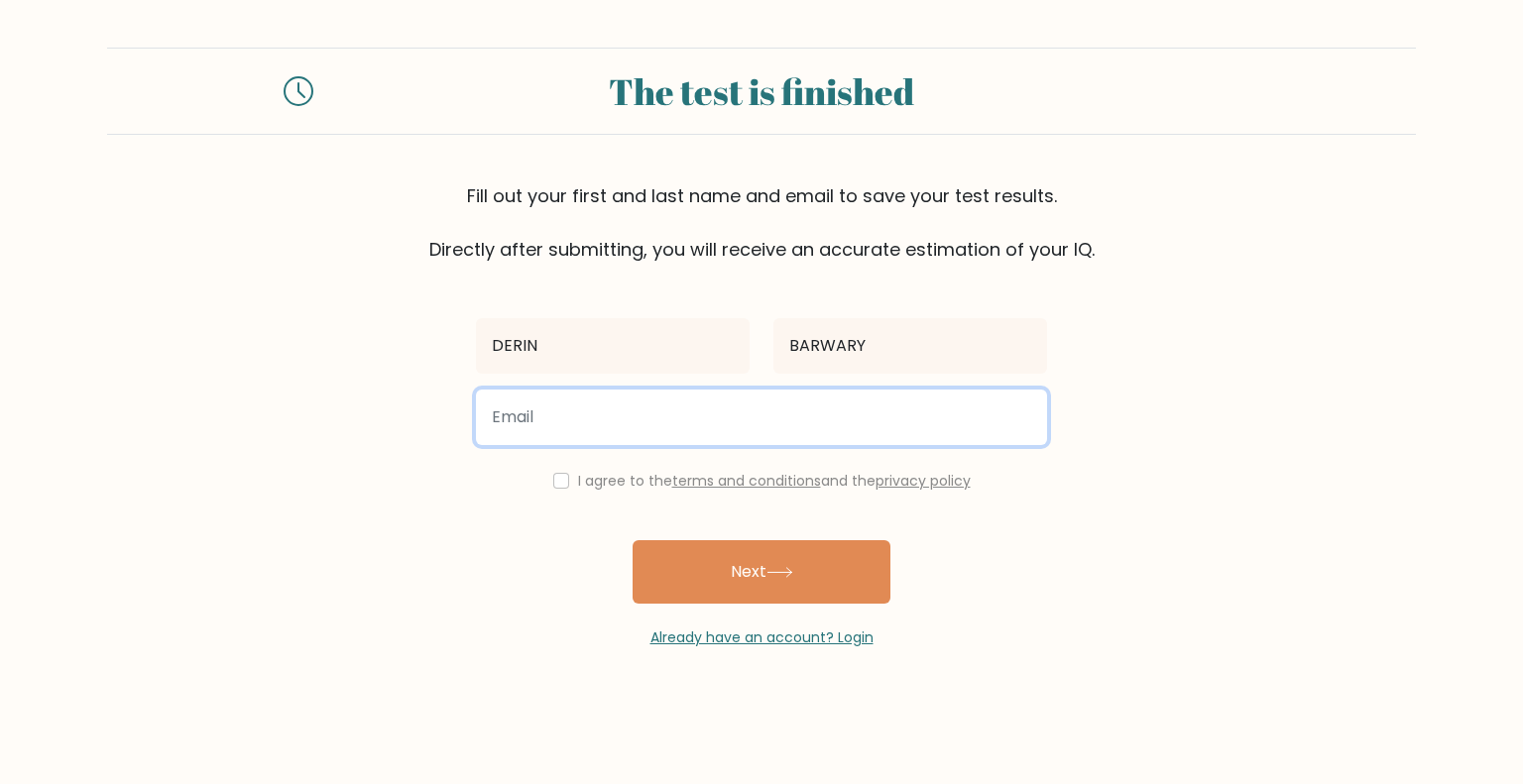 click at bounding box center [762, 417] 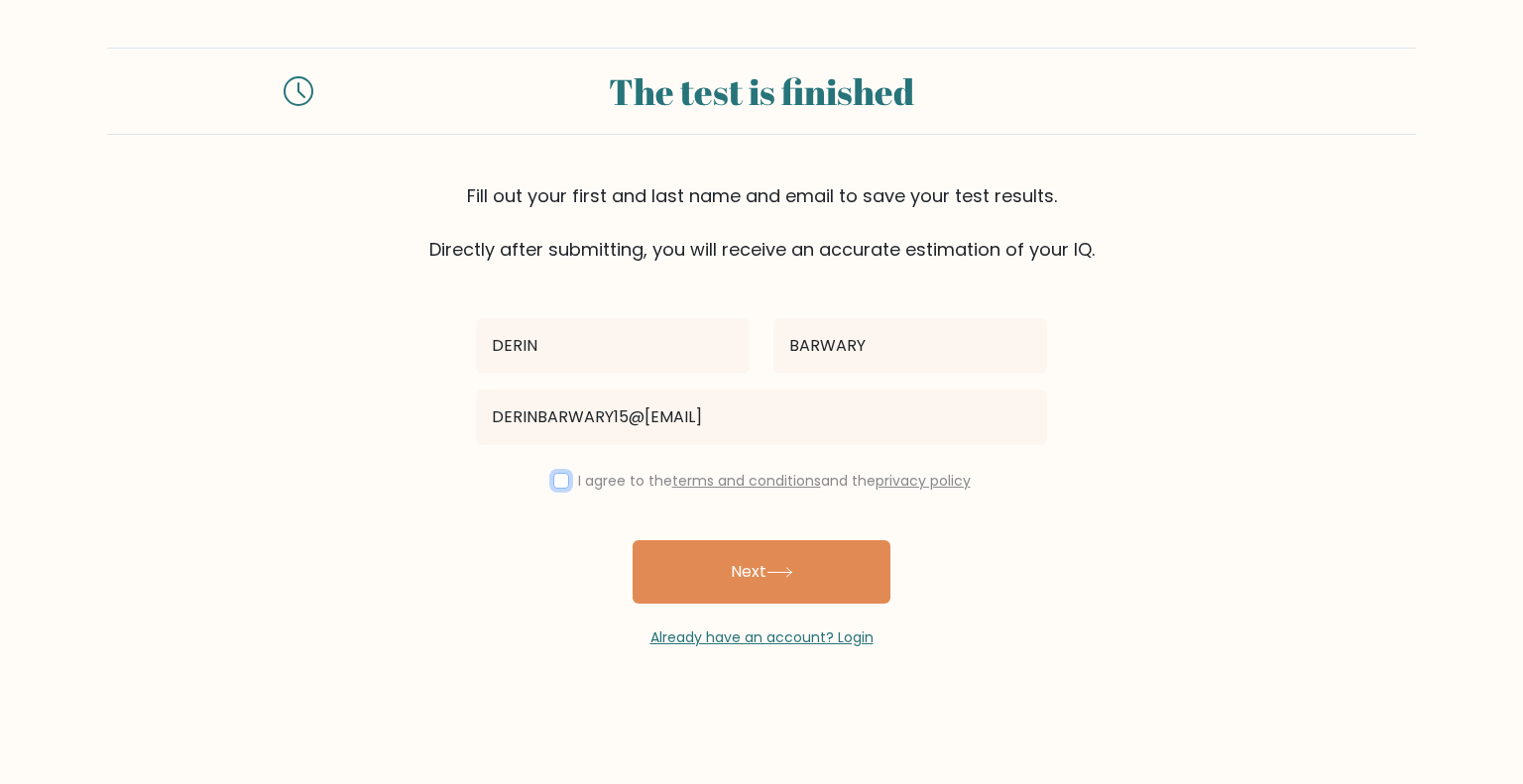 click at bounding box center (561, 481) 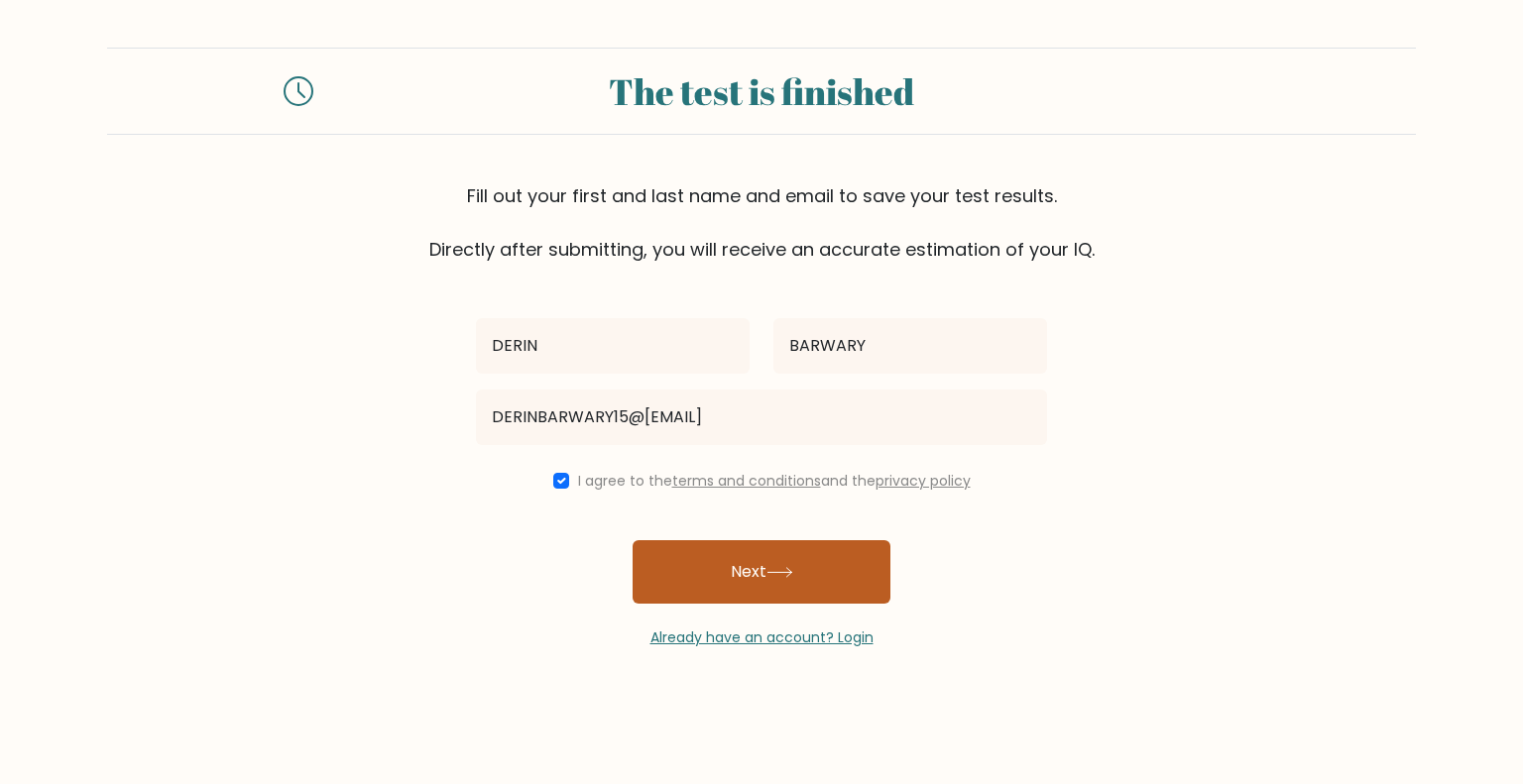 click on "Next" at bounding box center [762, 572] 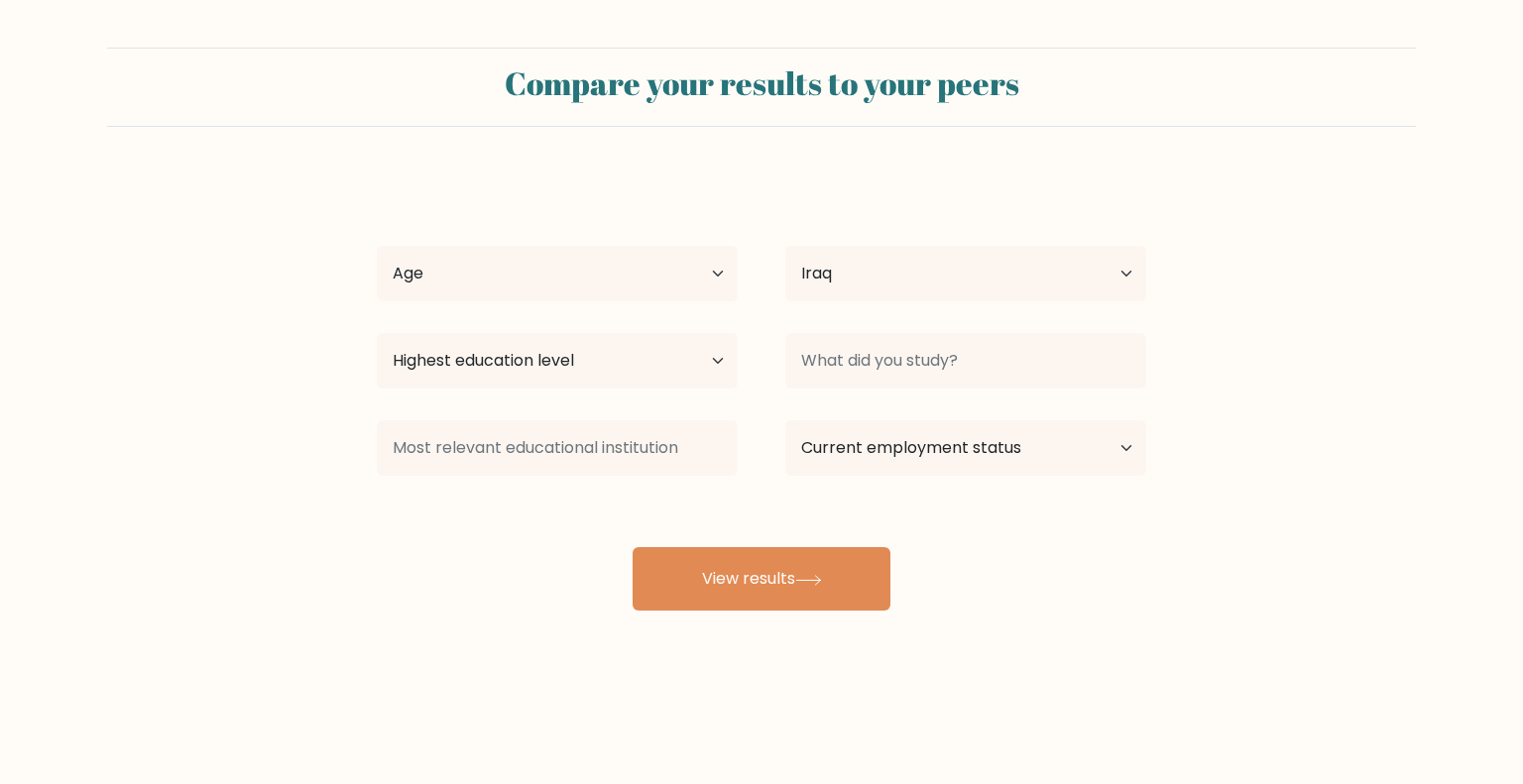 scroll, scrollTop: 0, scrollLeft: 0, axis: both 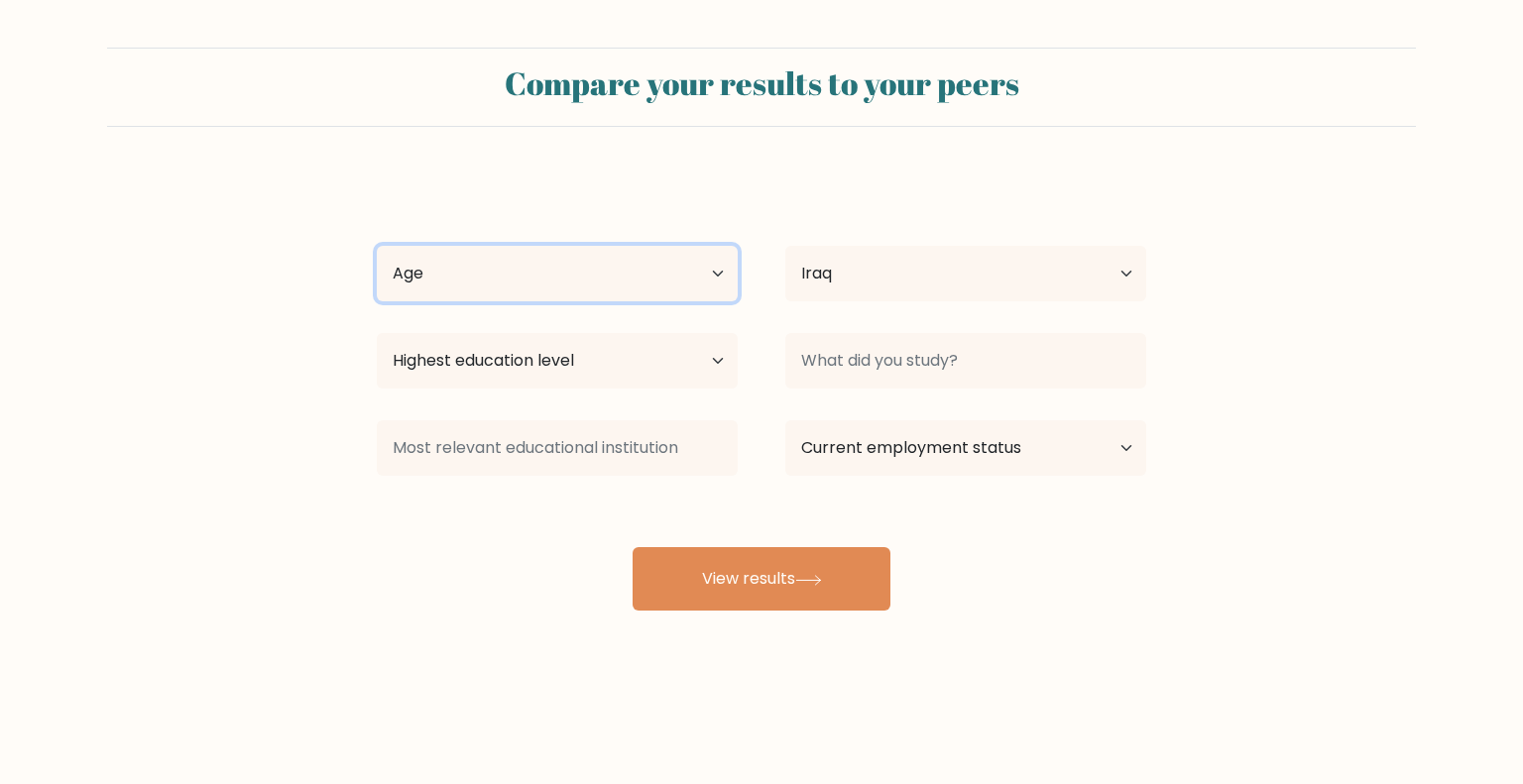 click on "Age
Under 18 years old
18-24 years old
25-34 years old
35-44 years old
45-54 years old
55-64 years old
65 years old and above" at bounding box center (557, 274) 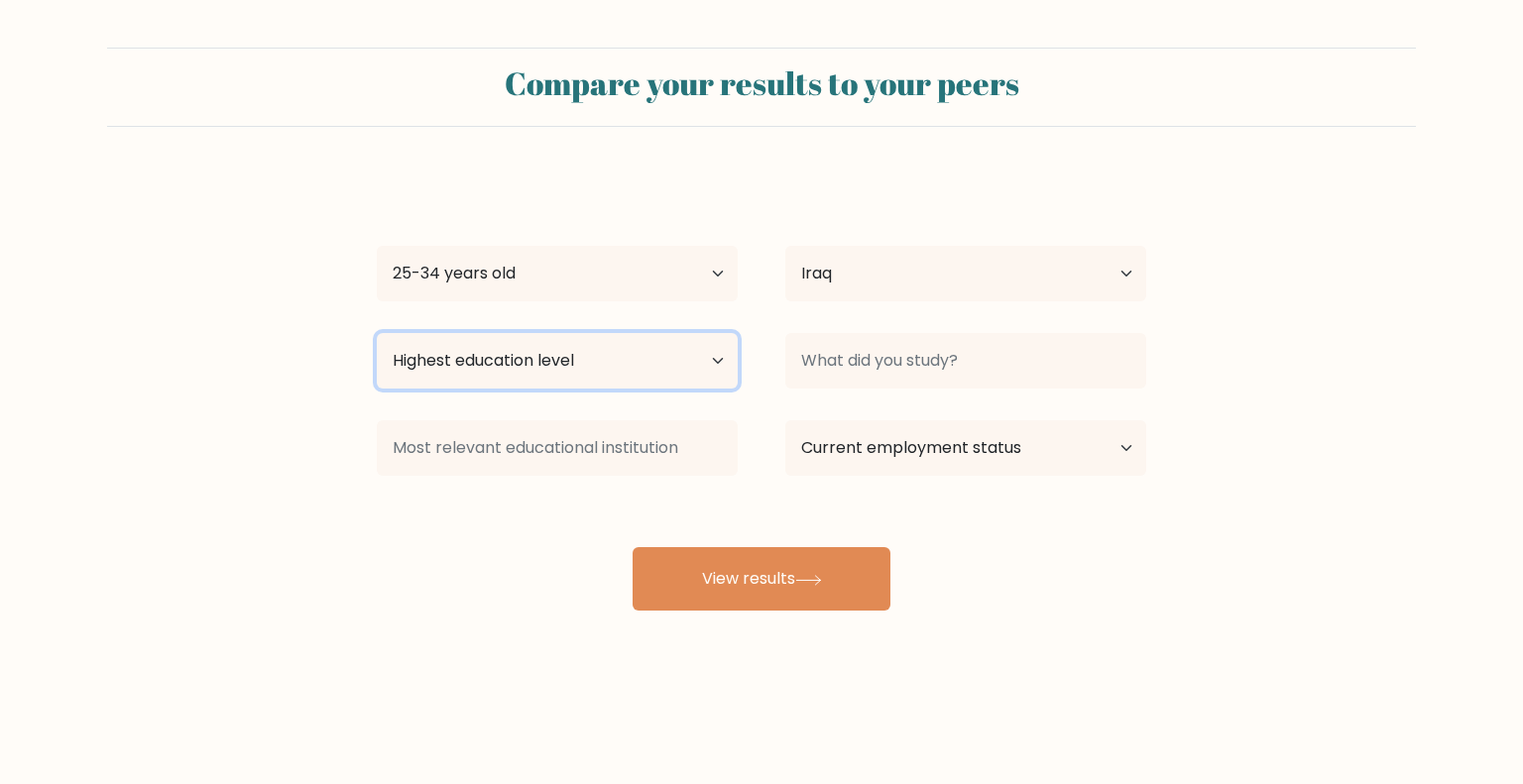 click on "Highest education level
No schooling
Primary
Lower Secondary
Upper Secondary
Occupation Specific
Bachelor's degree
Master's degree
Doctoral degree" at bounding box center (557, 361) 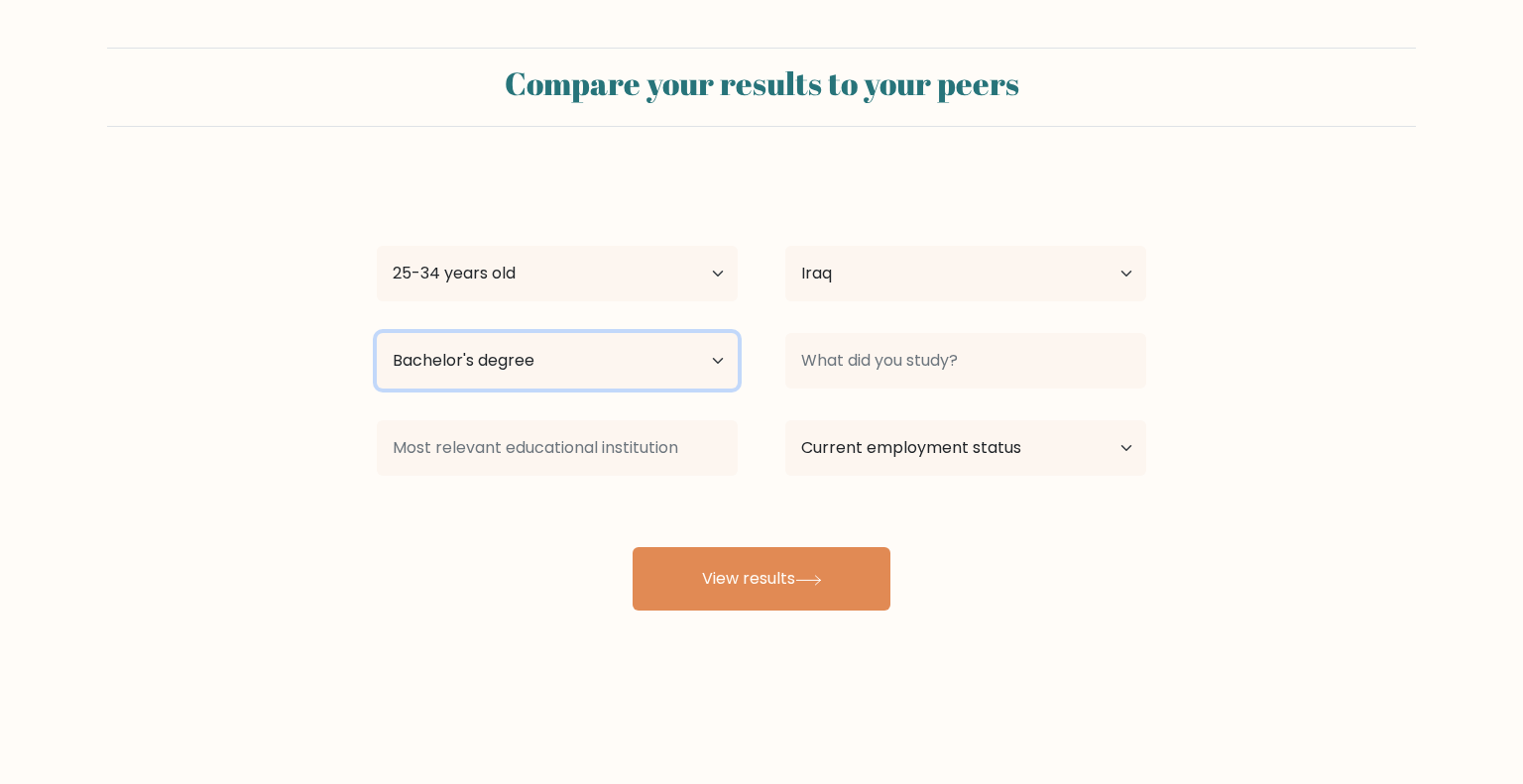 click on "Highest education level
No schooling
Primary
Lower Secondary
Upper Secondary
Occupation Specific
Bachelor's degree
Master's degree
Doctoral degree" at bounding box center [557, 361] 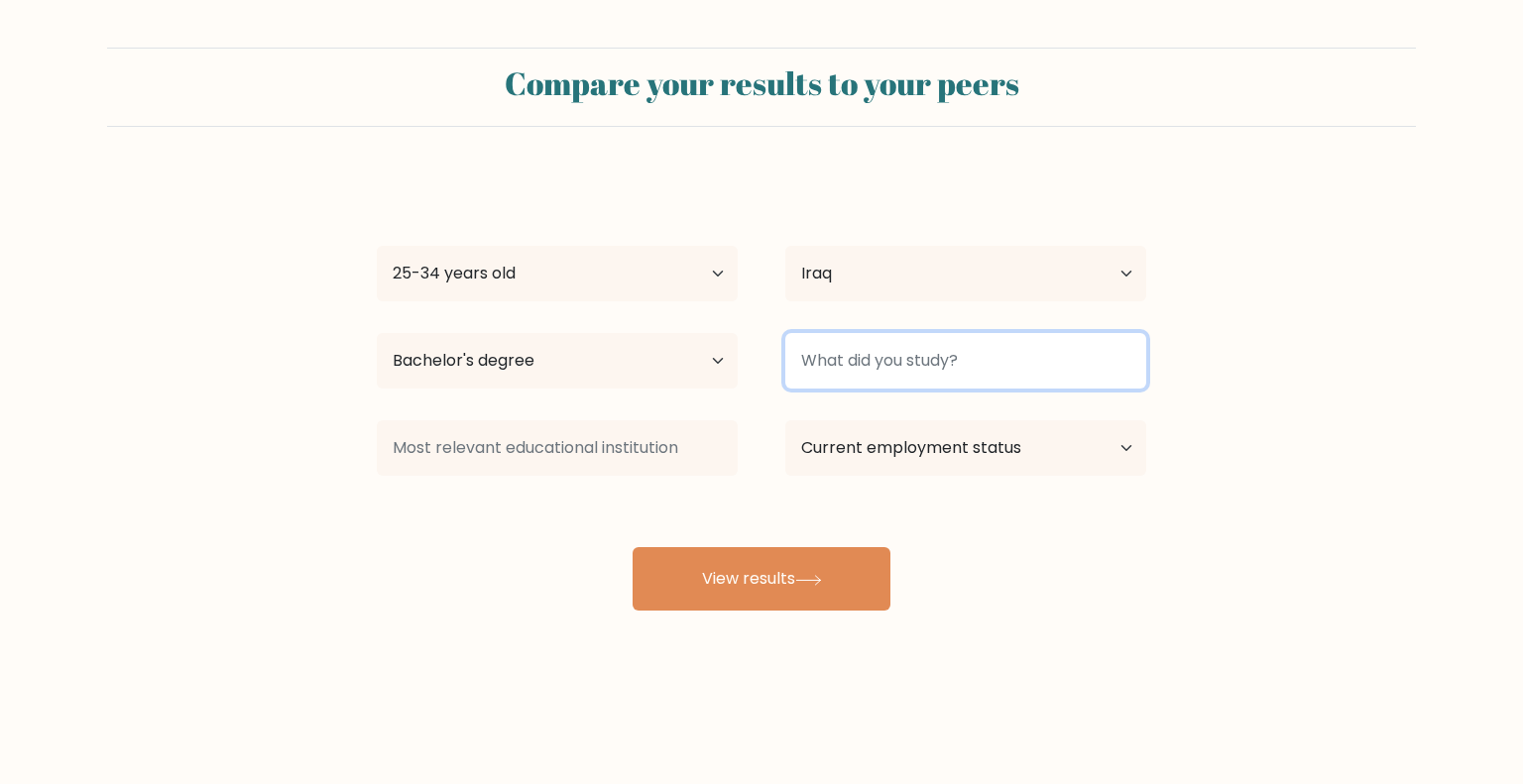 click at bounding box center [966, 361] 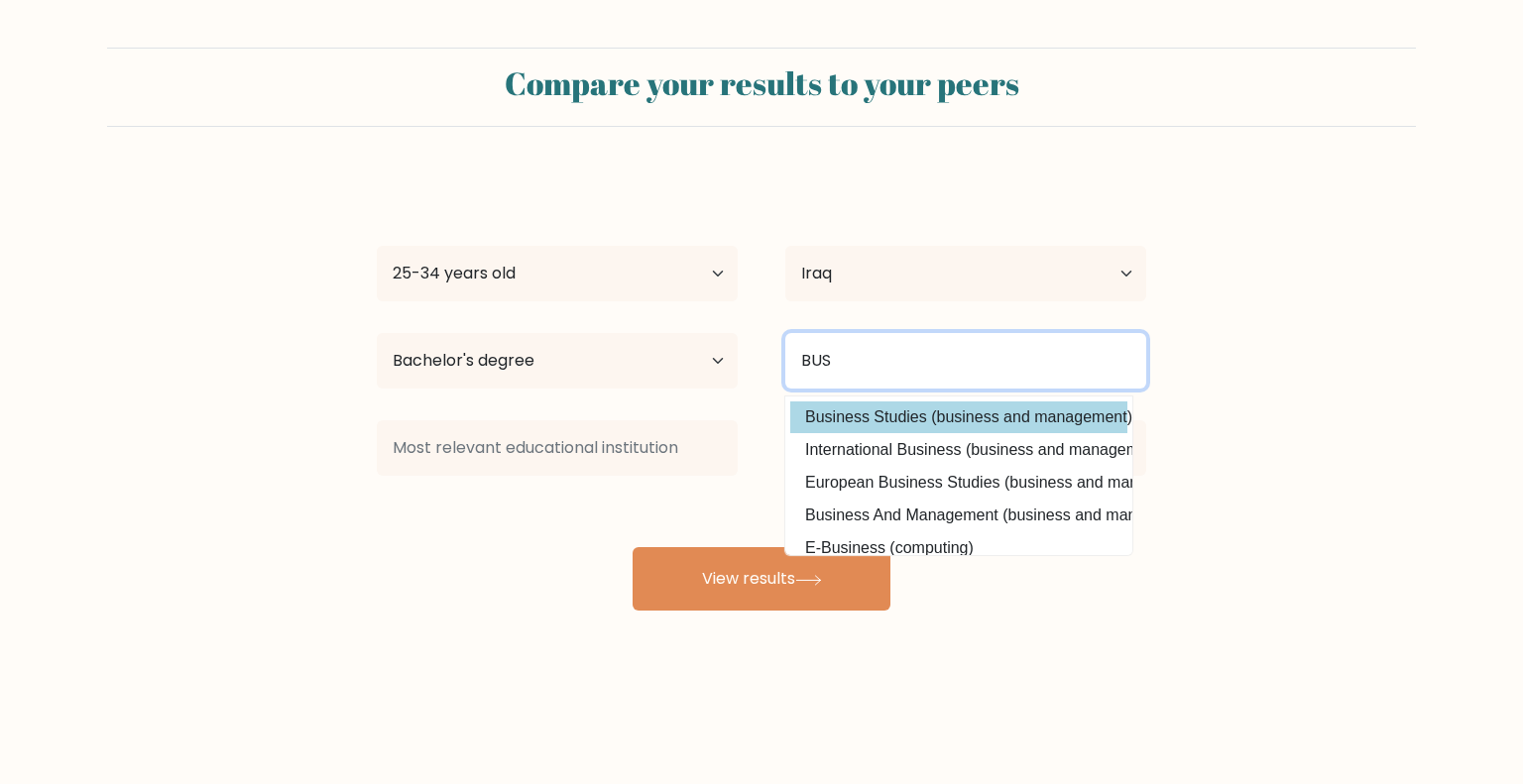 type on "BUS" 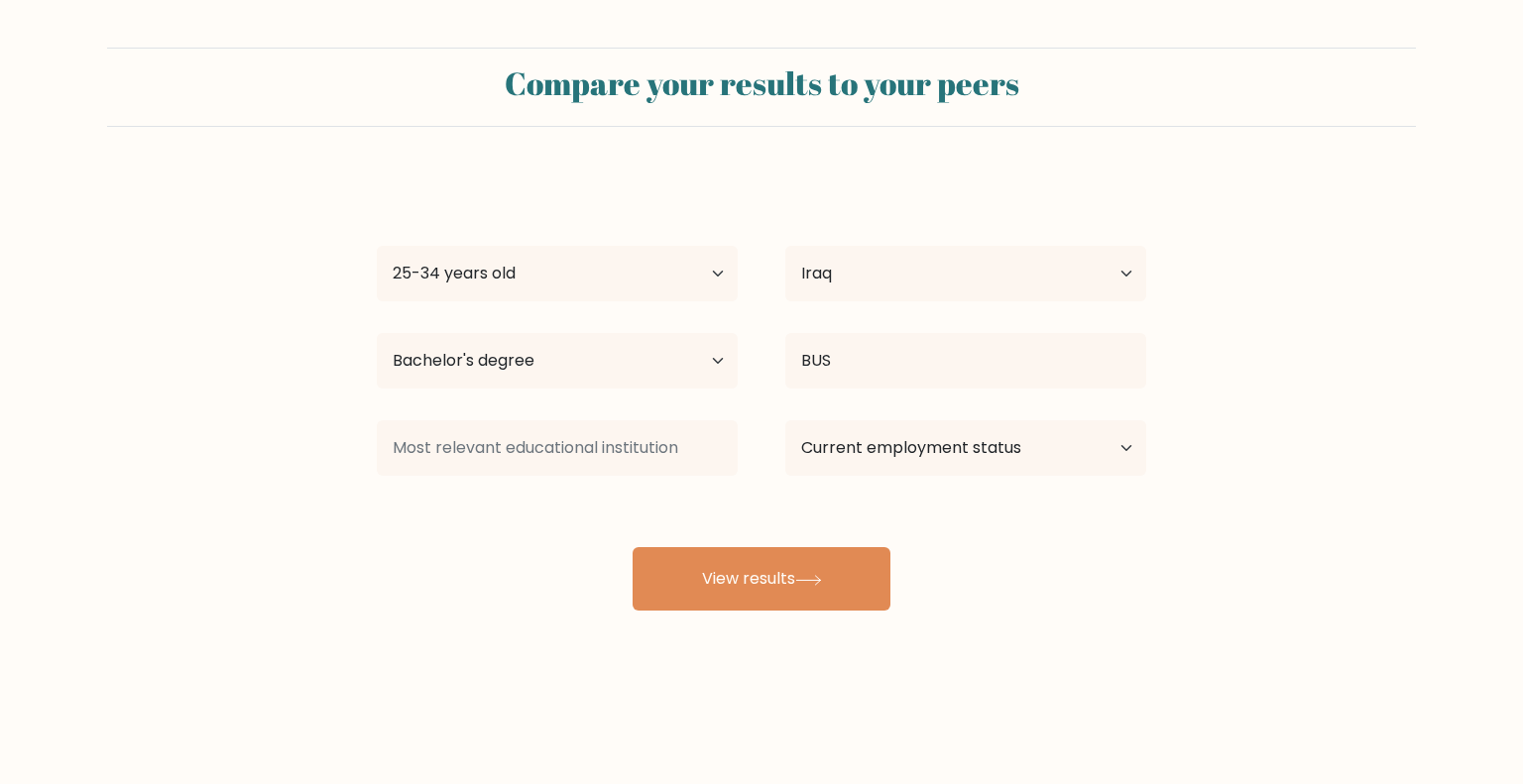 click on "DERIN
BARWARY
Age
Under 18 years old
18-24 years old
25-34 years old
35-44 years old
45-54 years old
55-64 years old
65 years old and above
Country
Afghanistan
Albania
Algeria
American Samoa
Andorra
Angola
Anguilla
Antarctica
Antigua and Barbuda
Argentina
Armenia
Aruba
Australia
Austria
Azerbaijan
Bahamas
Bahrain
Bangladesh
Barbados
Belarus
Belgium
Belize
Benin
Bermuda
Bhutan
Bolivia
Bonaire, Sint Eustatius and Saba
Bosnia and Herzegovina
Botswana
Bouvet Island
Brazil
Brunei BUS" at bounding box center [762, 392] 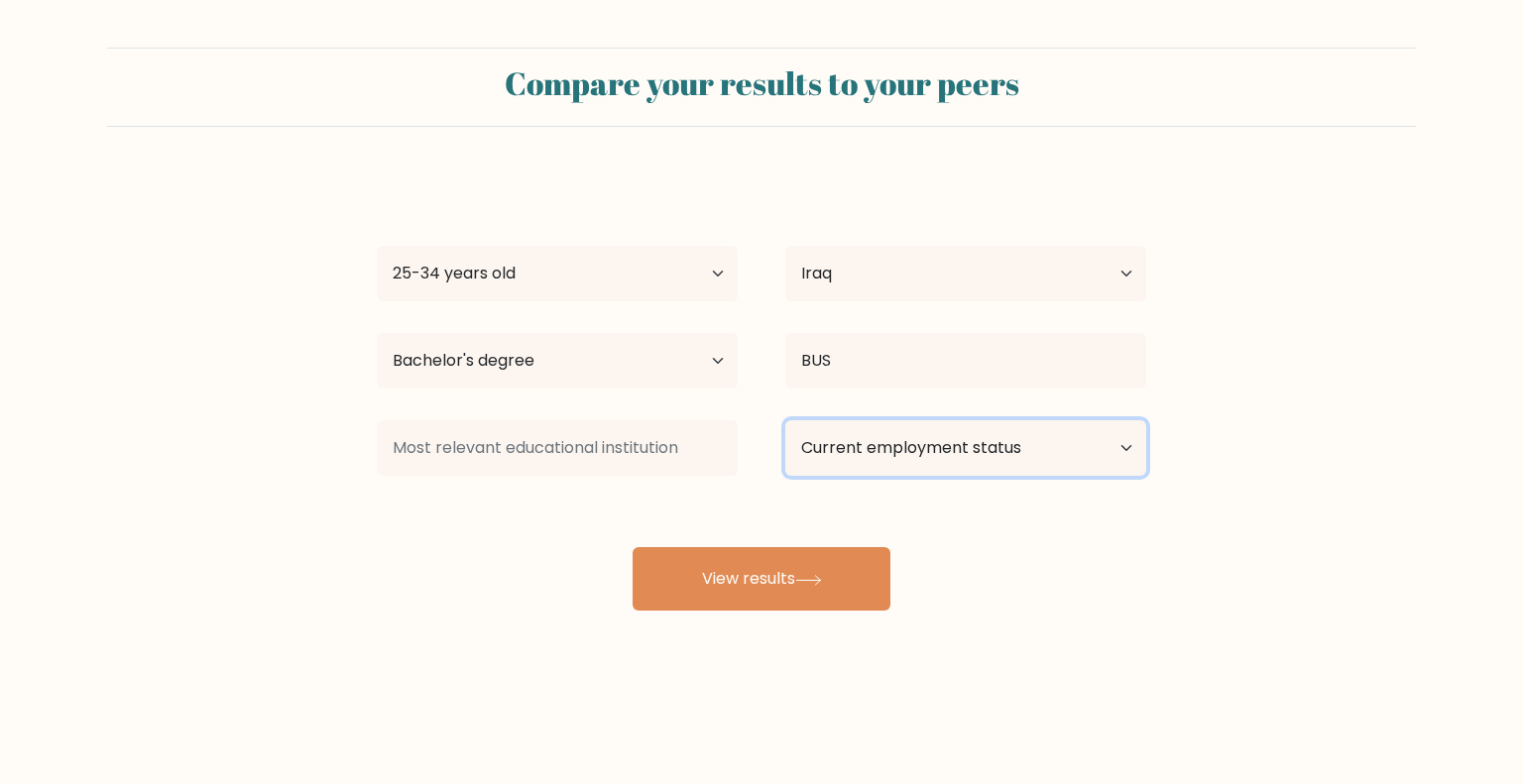 click on "Current employment status
Employed
Student
Retired
Other / prefer not to answer" at bounding box center [966, 448] 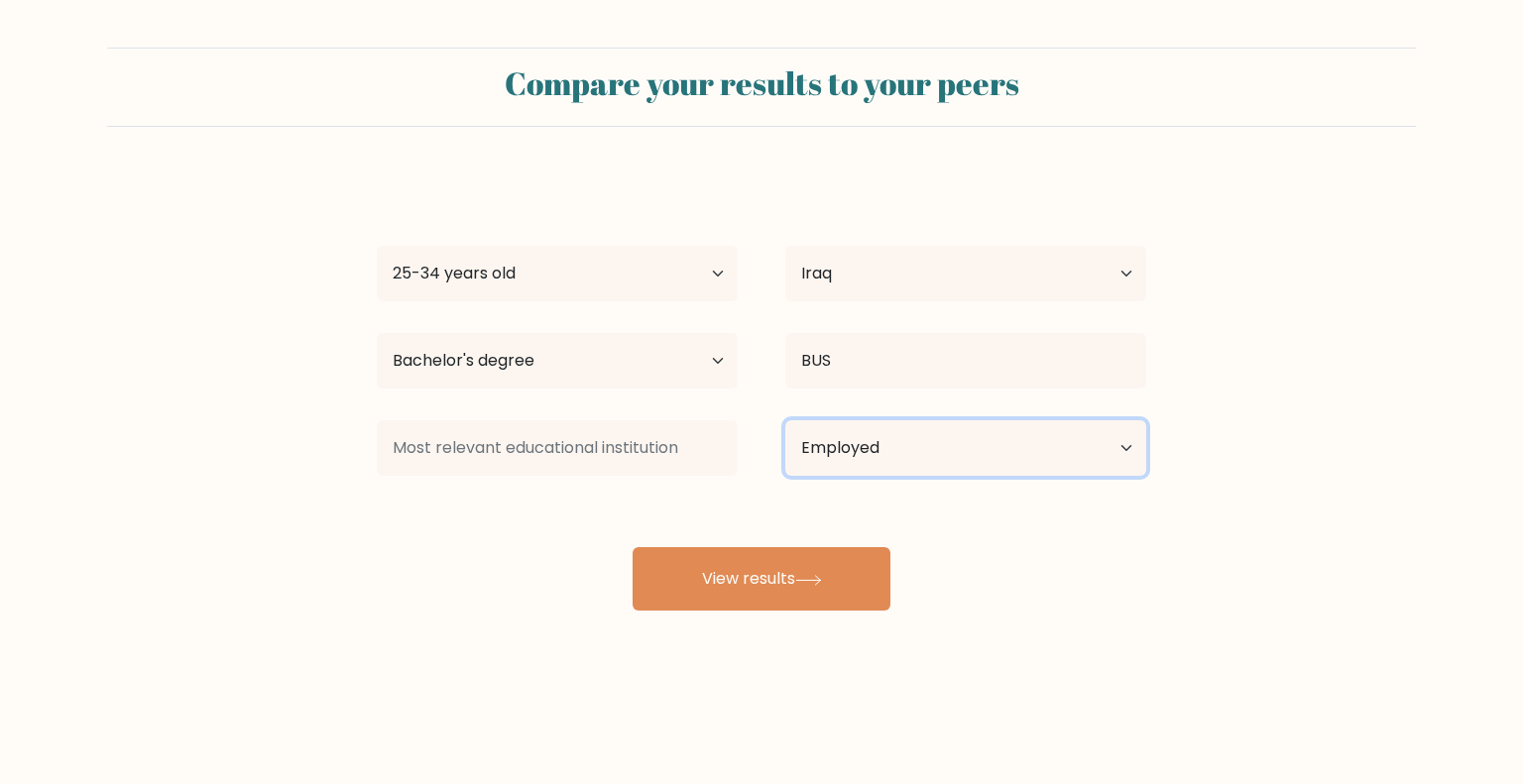 click on "Current employment status
Employed
Student
Retired
Other / prefer not to answer" at bounding box center [966, 448] 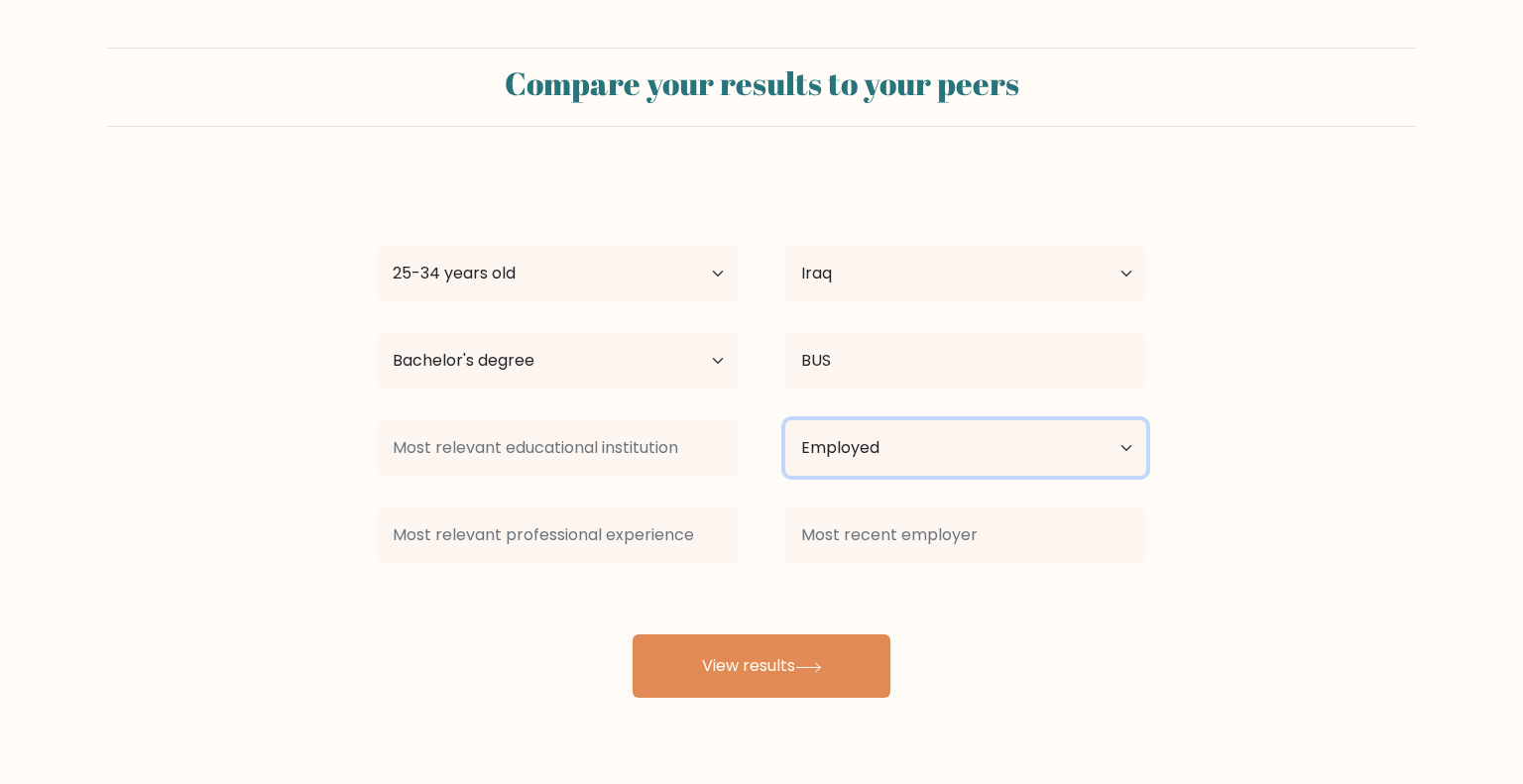 click on "Current employment status
Employed
Student
Retired
Other / prefer not to answer" at bounding box center (966, 448) 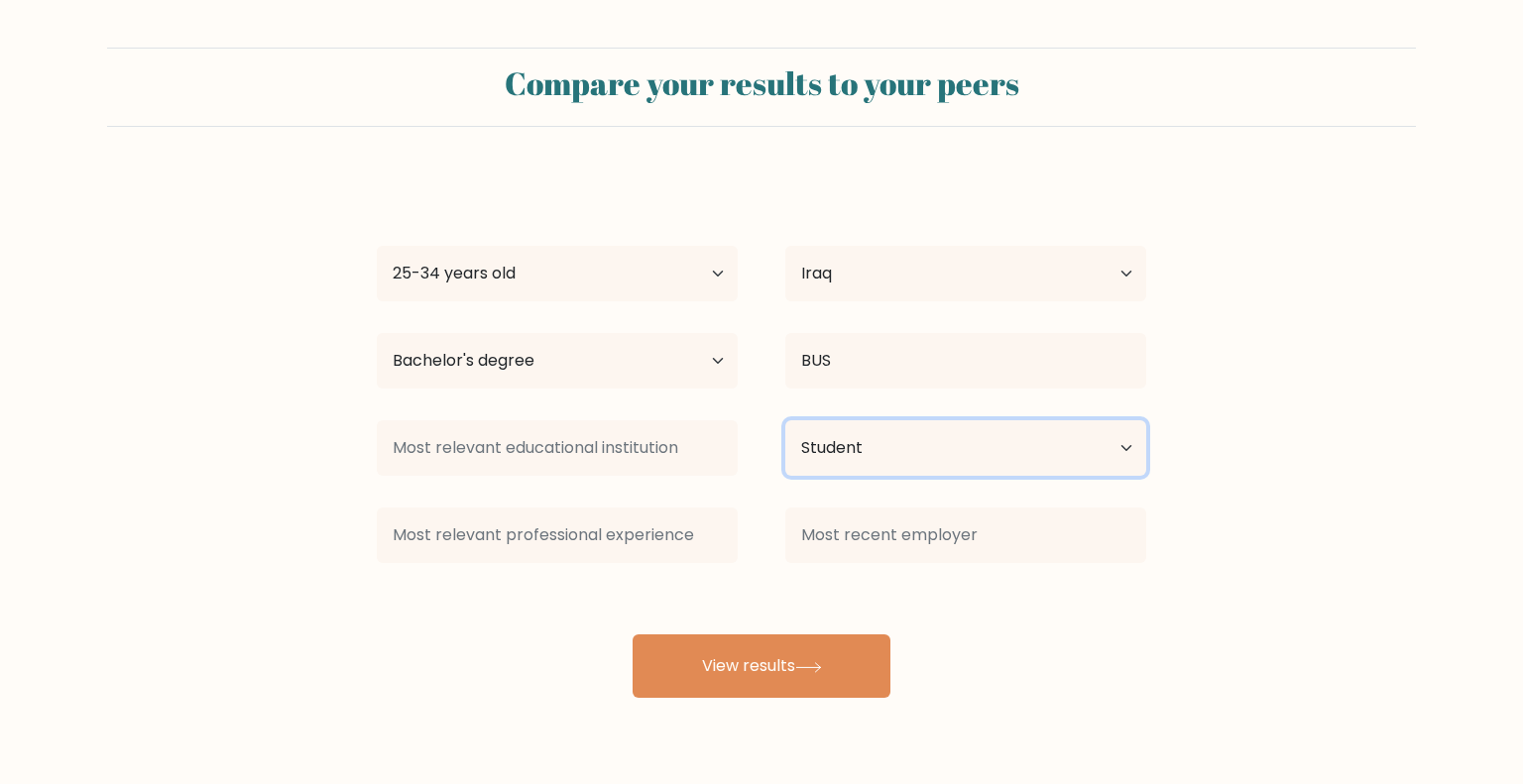 click on "Current employment status
Employed
Student
Retired
Other / prefer not to answer" at bounding box center [966, 448] 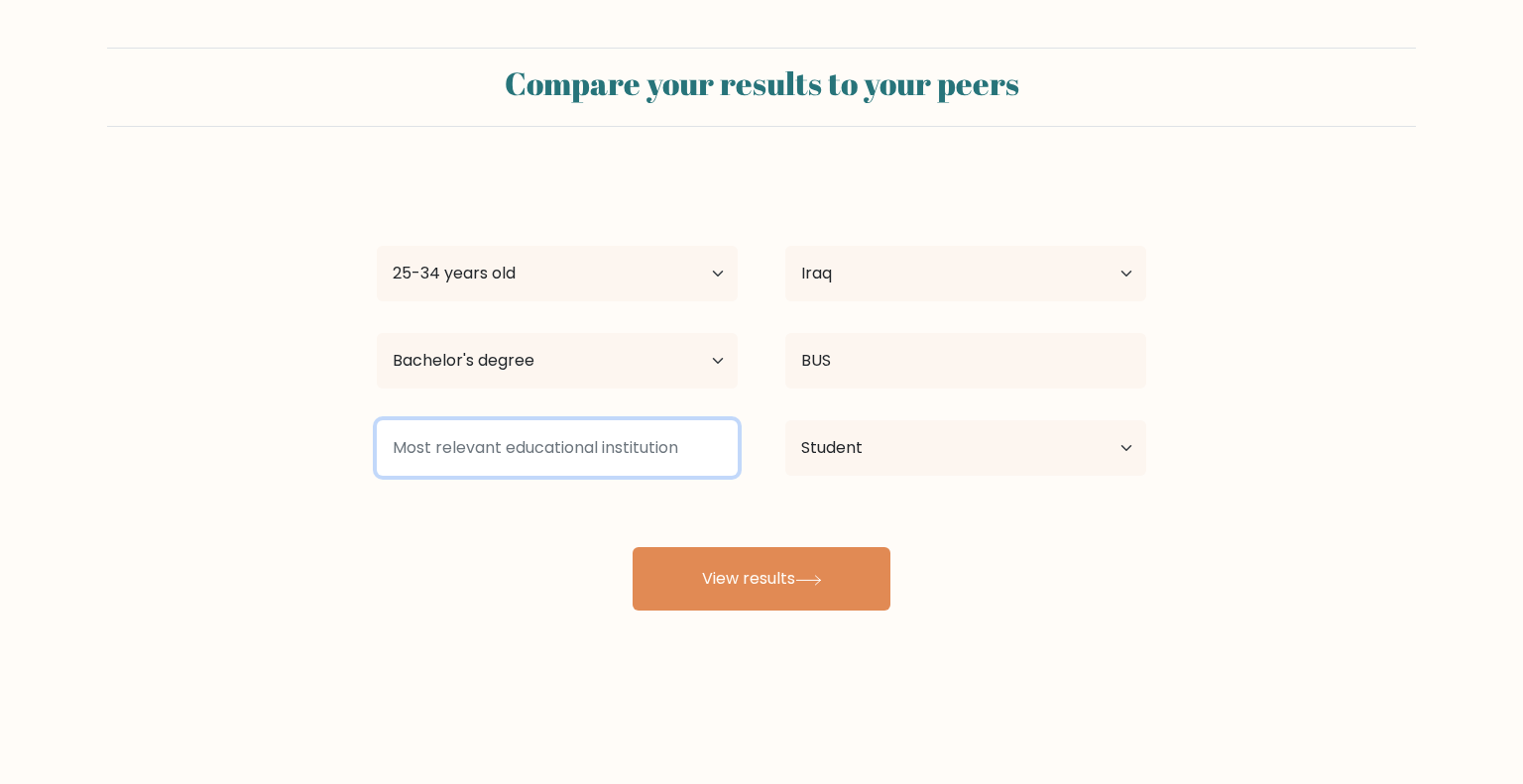 click at bounding box center [557, 448] 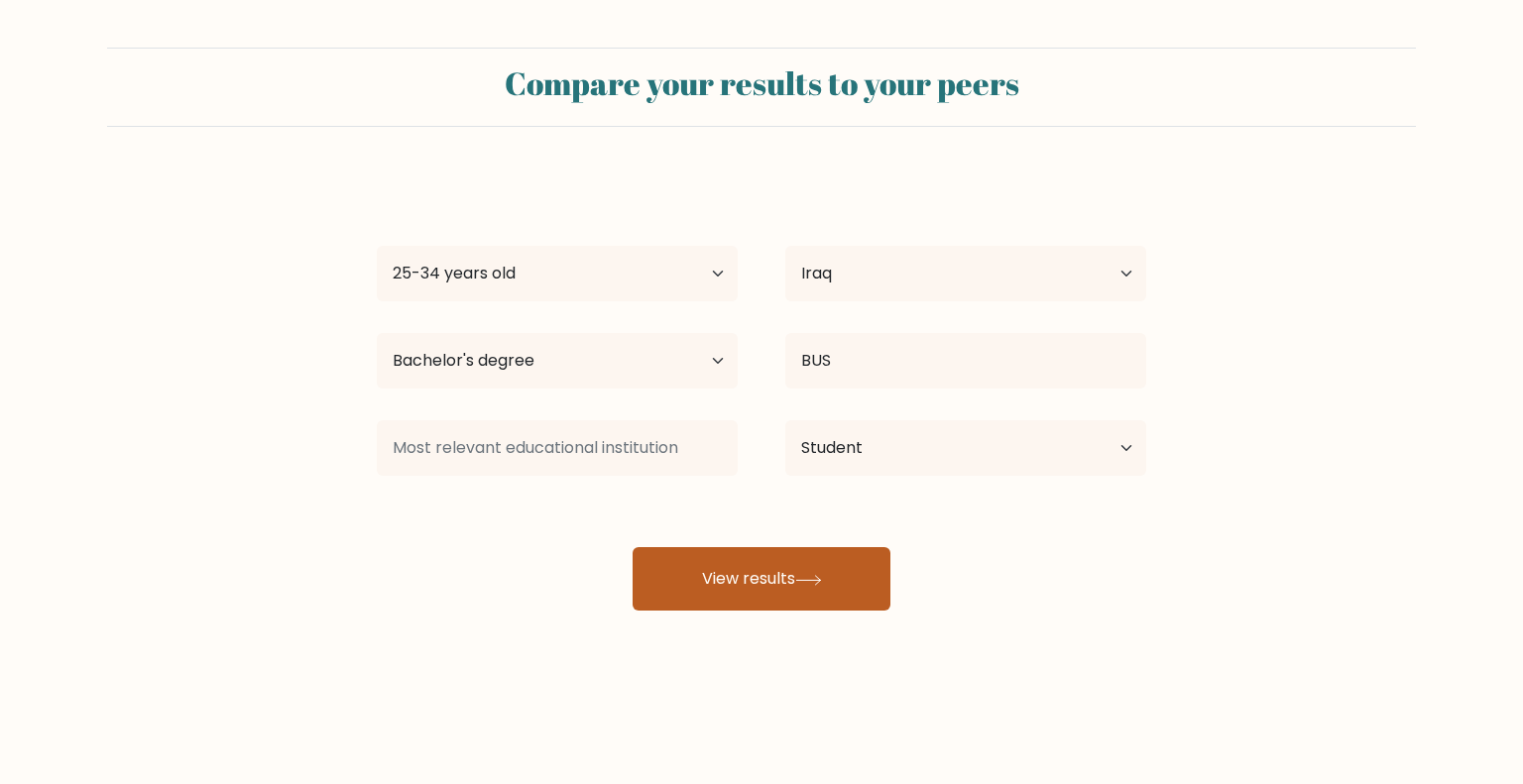 click on "View results" at bounding box center [762, 579] 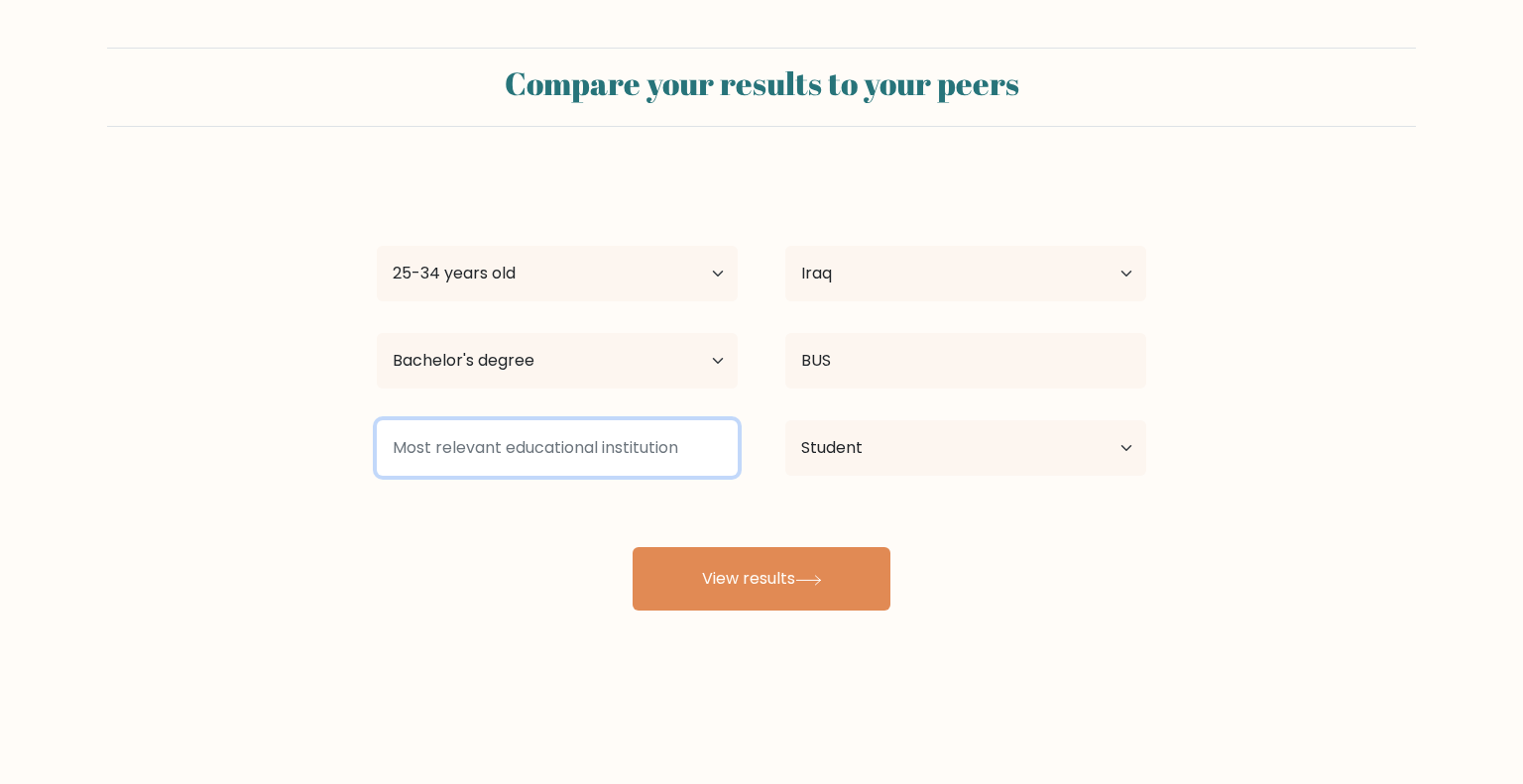 click at bounding box center [557, 448] 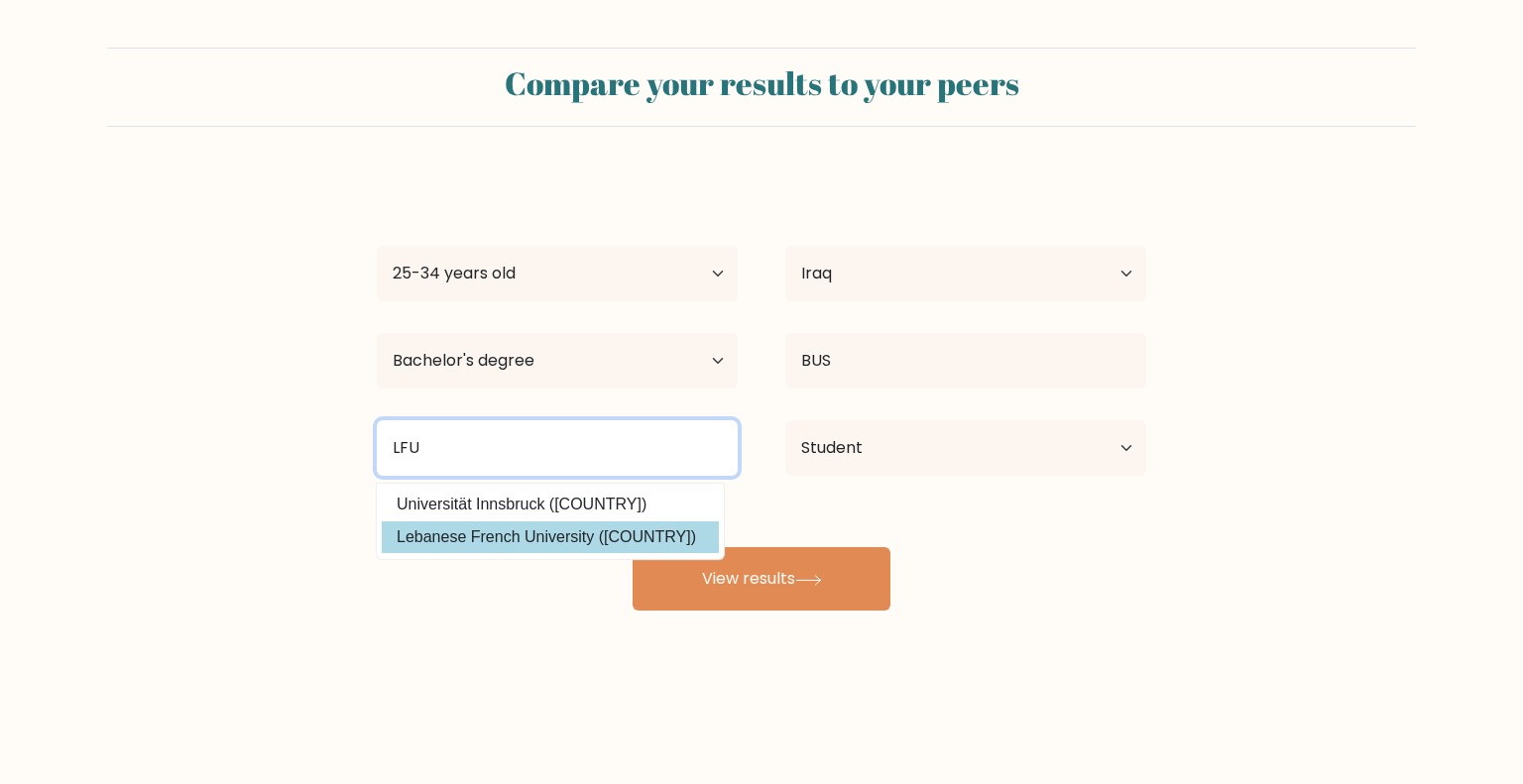 type on "LFU" 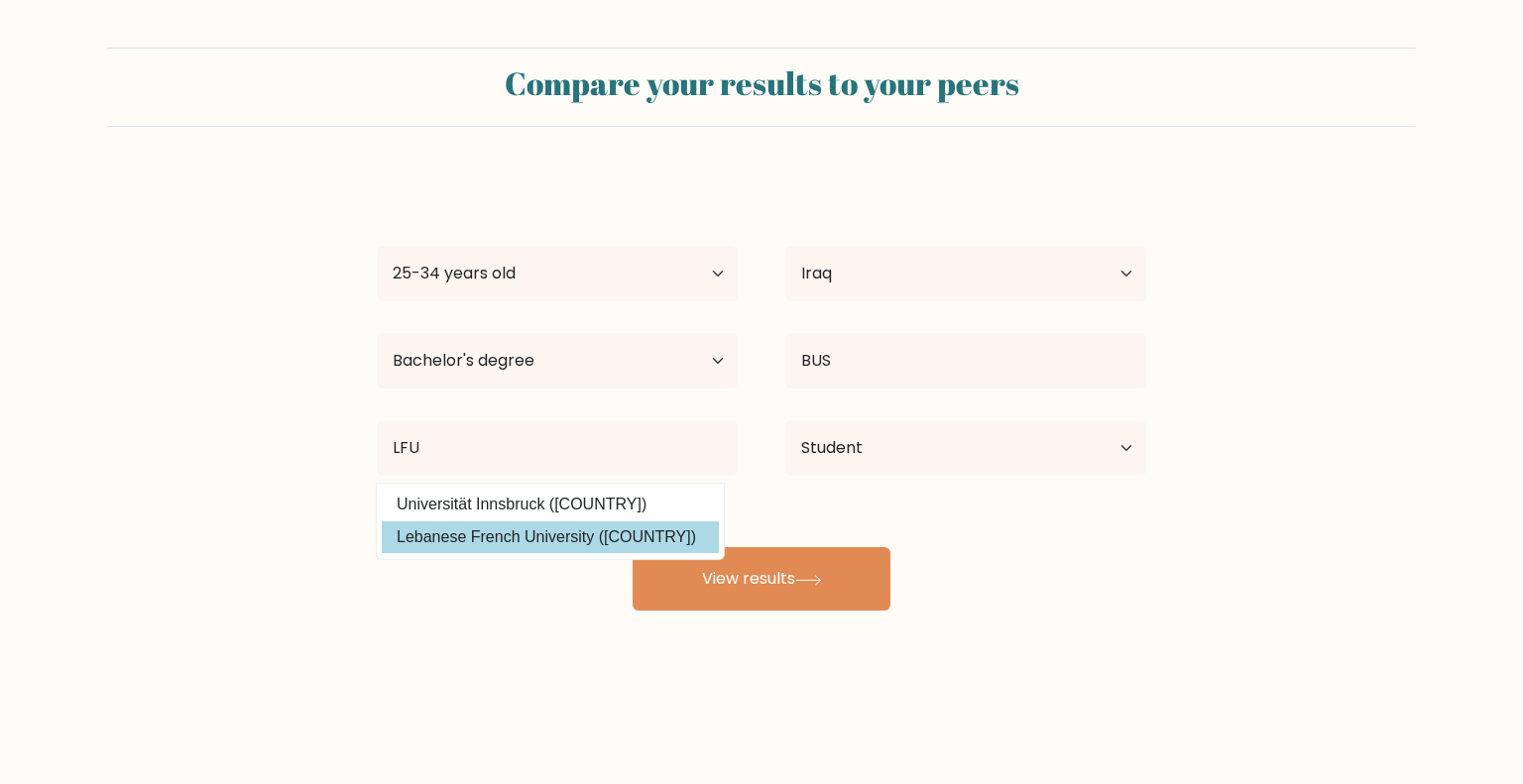 click on "DERIN
BARWARY
Age
Under 18 years old
18-24 years old
25-34 years old
35-44 years old
45-54 years old
55-64 years old
65 years old and above
Country
Afghanistan
Albania
Algeria
American Samoa
Andorra
Angola
Anguilla
Antarctica
Antigua and Barbuda
Argentina
Armenia
Aruba
Australia
Austria
Azerbaijan
Bahamas
Bahrain
Bangladesh
Barbados
Belarus
Belgium
Belize
Benin
Bermuda
Bhutan
Bolivia
Bonaire, Sint Eustatius and Saba
Bosnia and Herzegovina
Botswana
Bouvet Island
Brazil
Brunei BUS" at bounding box center [762, 392] 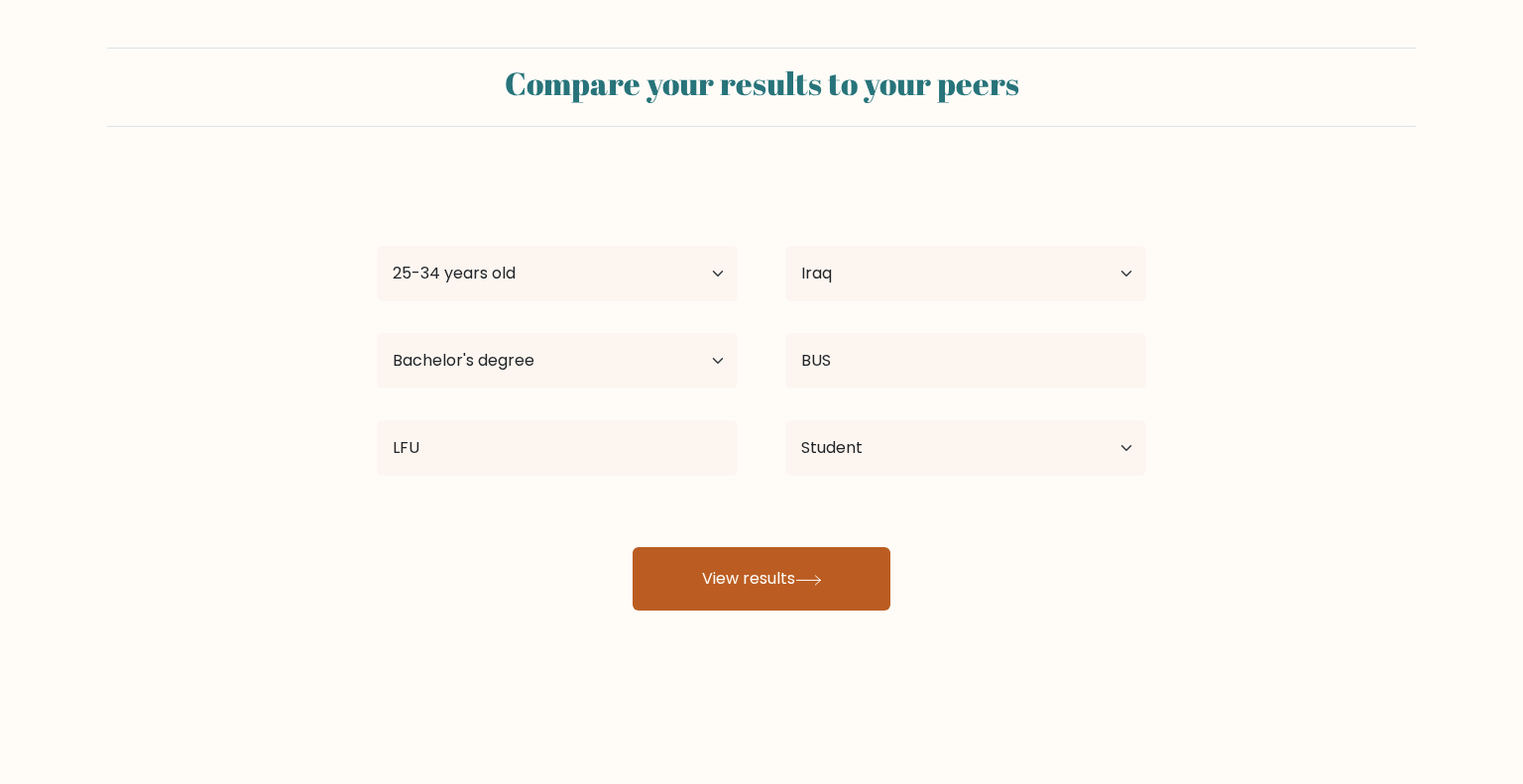 click on "View results" at bounding box center (762, 579) 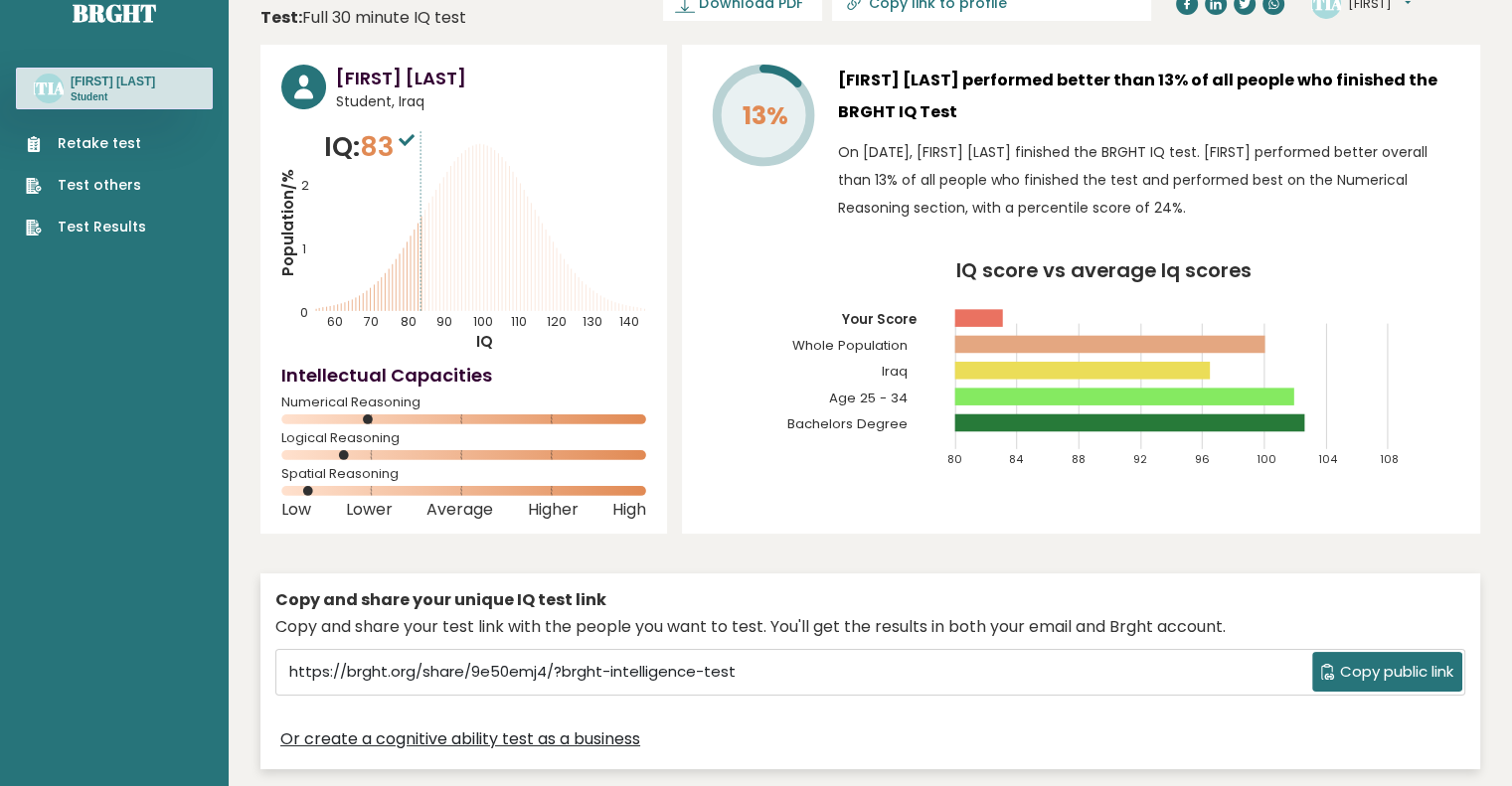 scroll, scrollTop: 0, scrollLeft: 0, axis: both 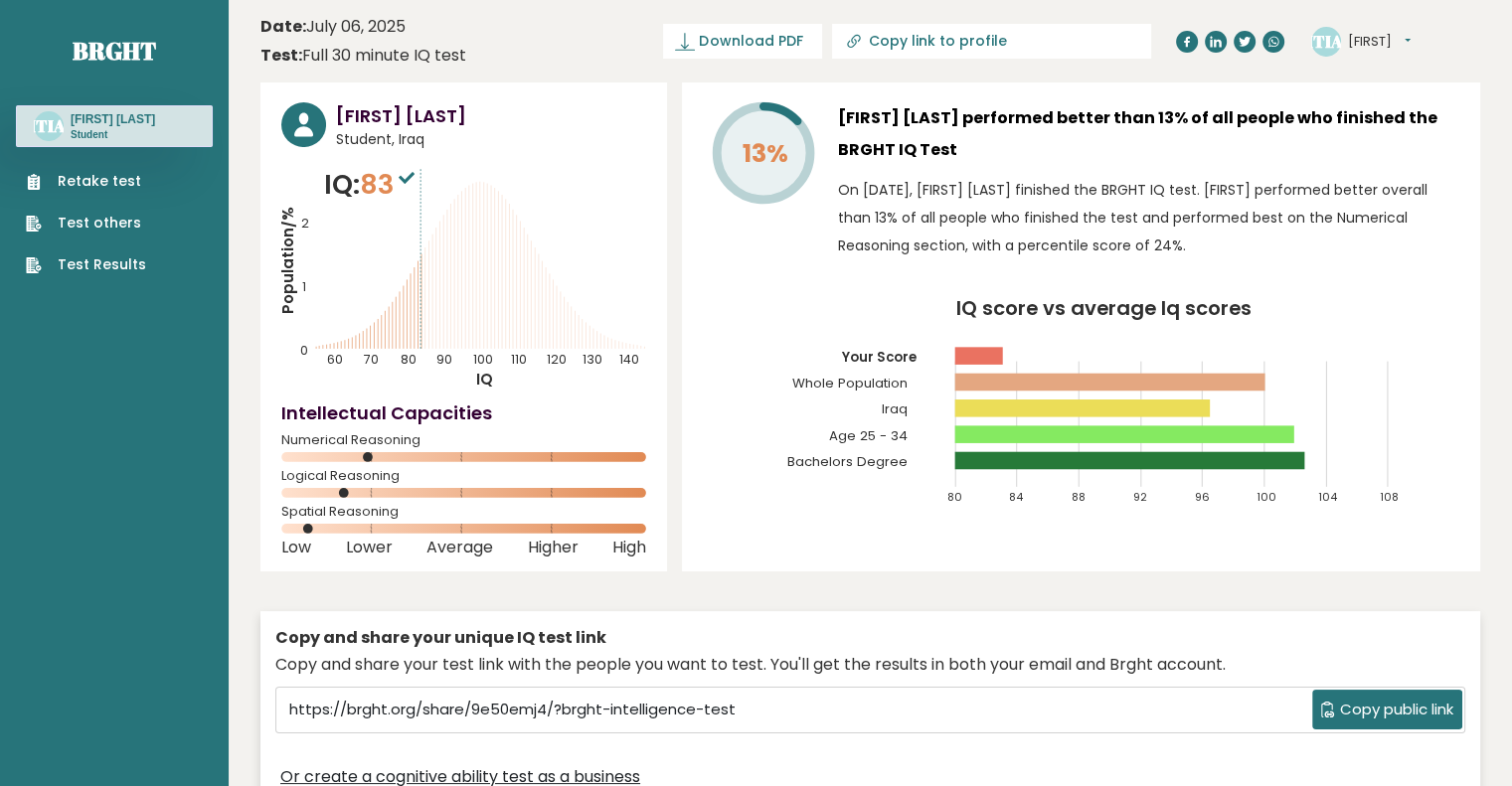 click on "[FIRST] [LAST]
Student,
[COUNTRY]
IQ:  83
Population/%
IQ
0
1
2
60
70
80
90
100
110
120
130
140" at bounding box center (463, 327) 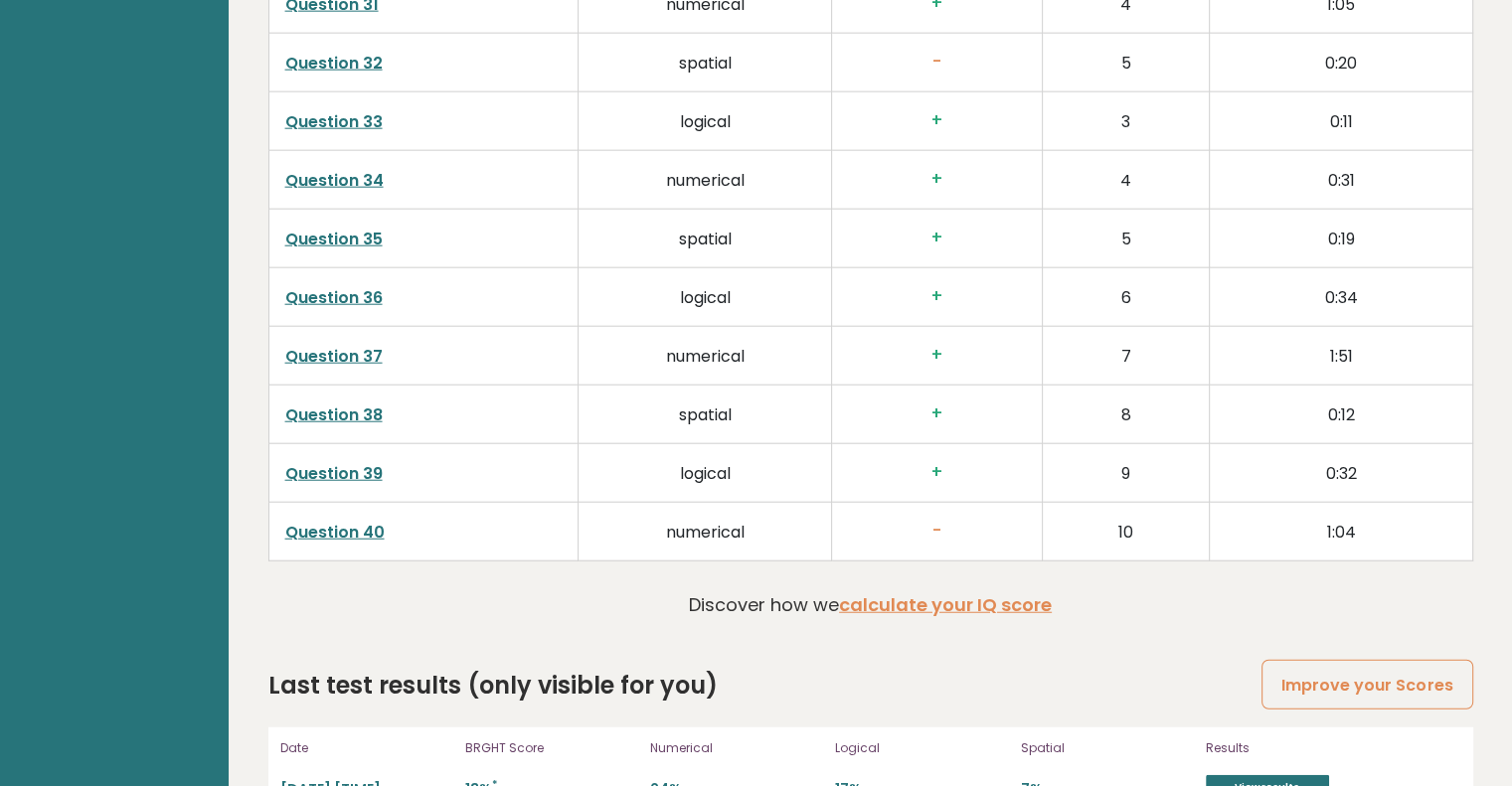 scroll, scrollTop: 5014, scrollLeft: 0, axis: vertical 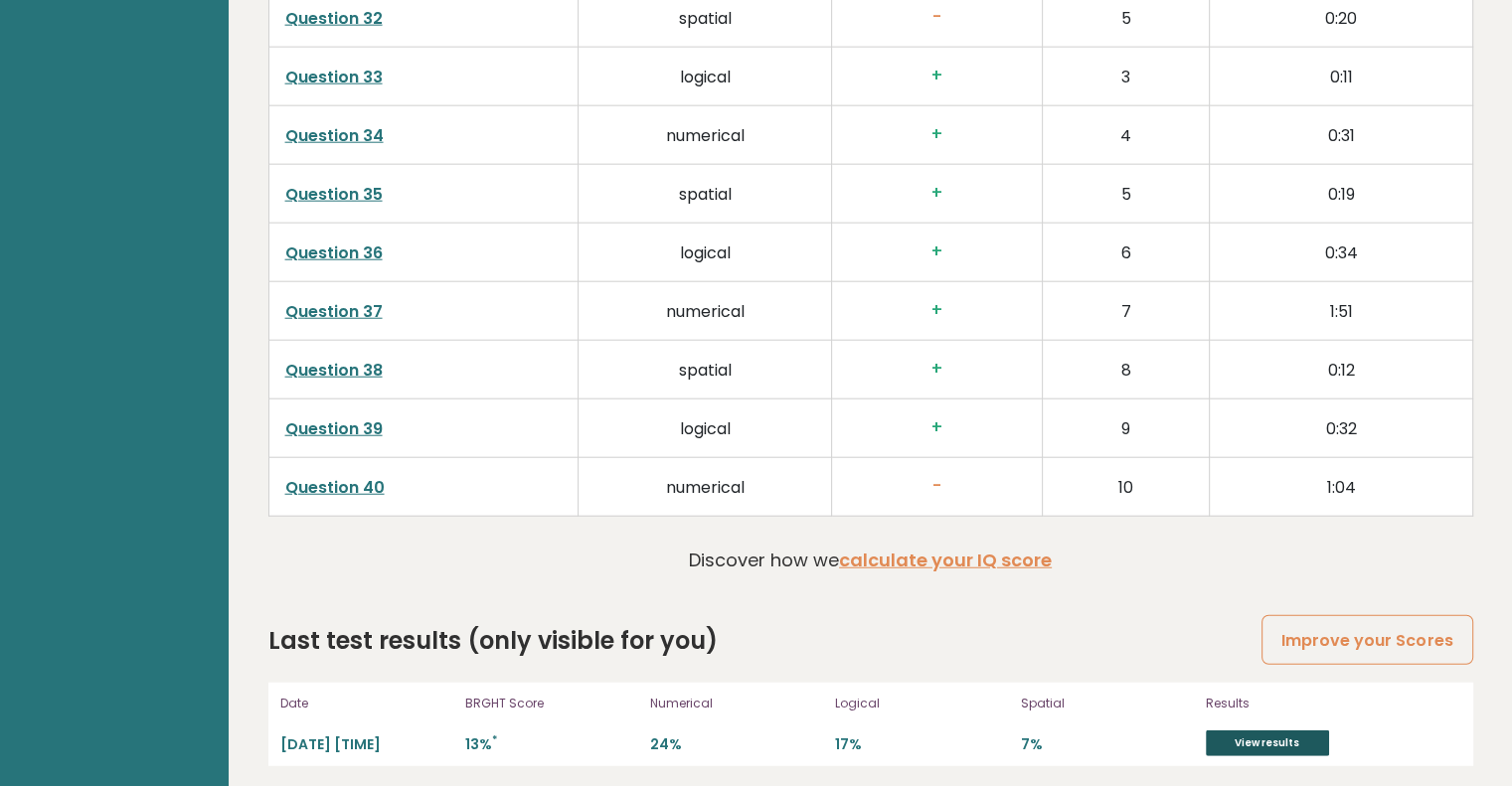 click on "View results" at bounding box center (1267, 743) 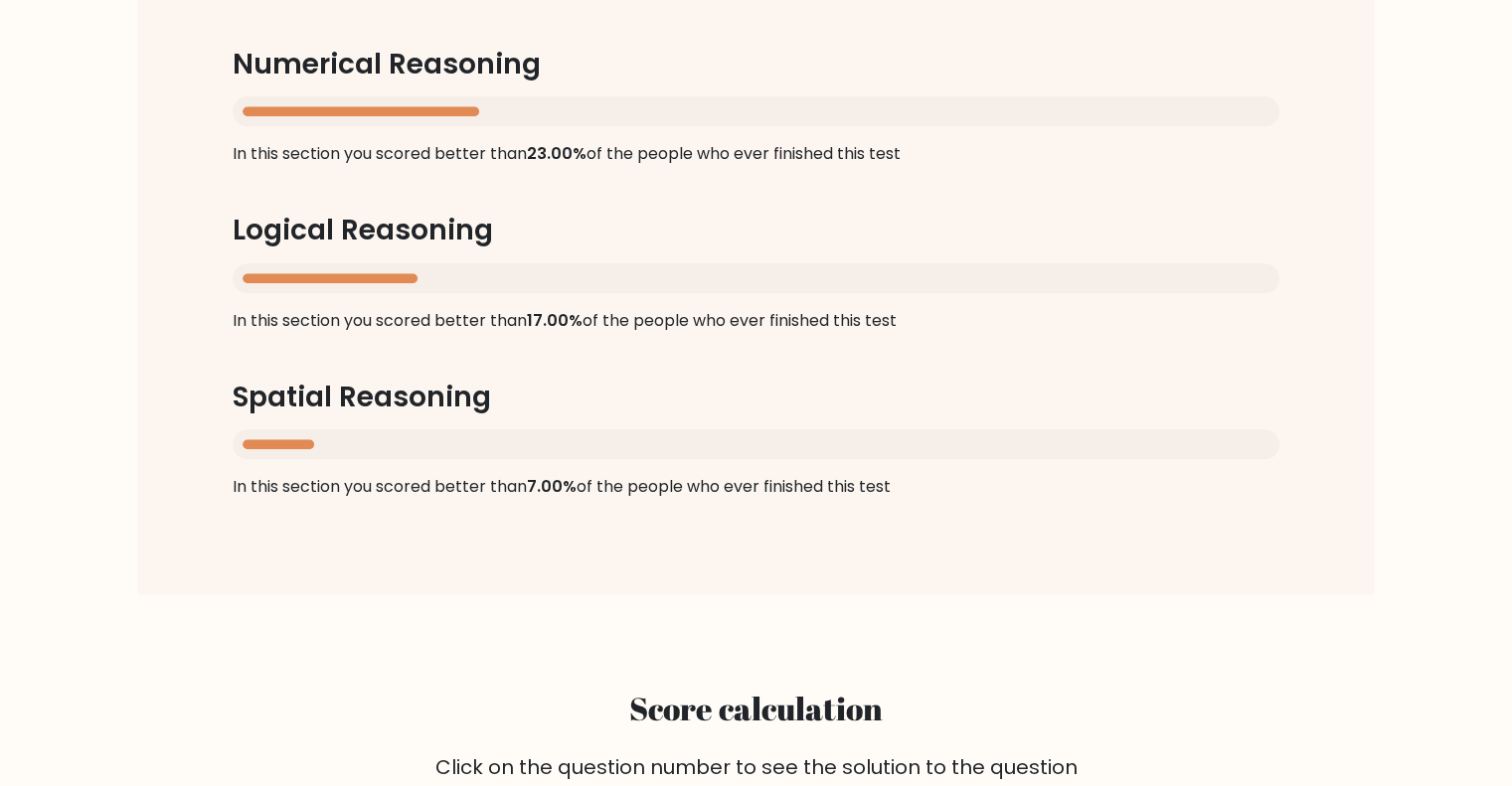 scroll, scrollTop: 1888, scrollLeft: 0, axis: vertical 